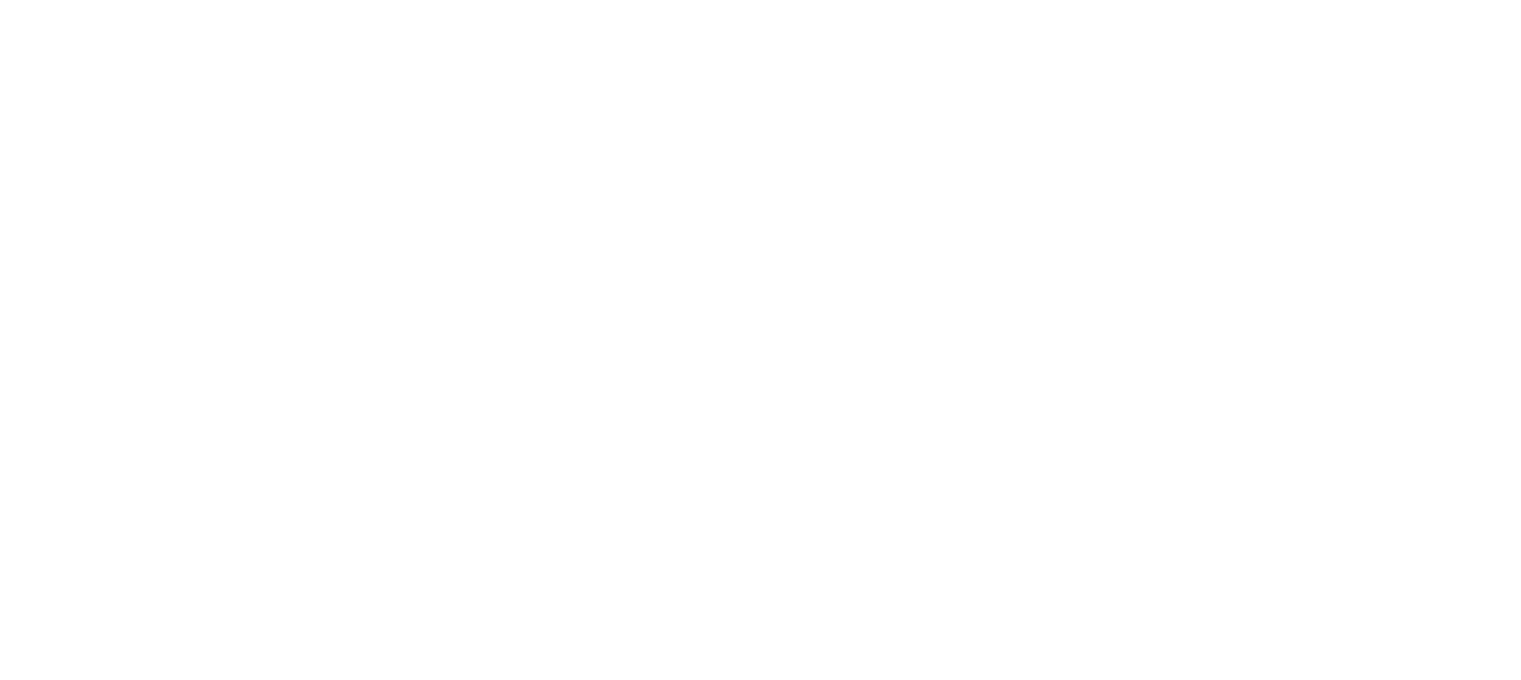 scroll, scrollTop: 0, scrollLeft: 0, axis: both 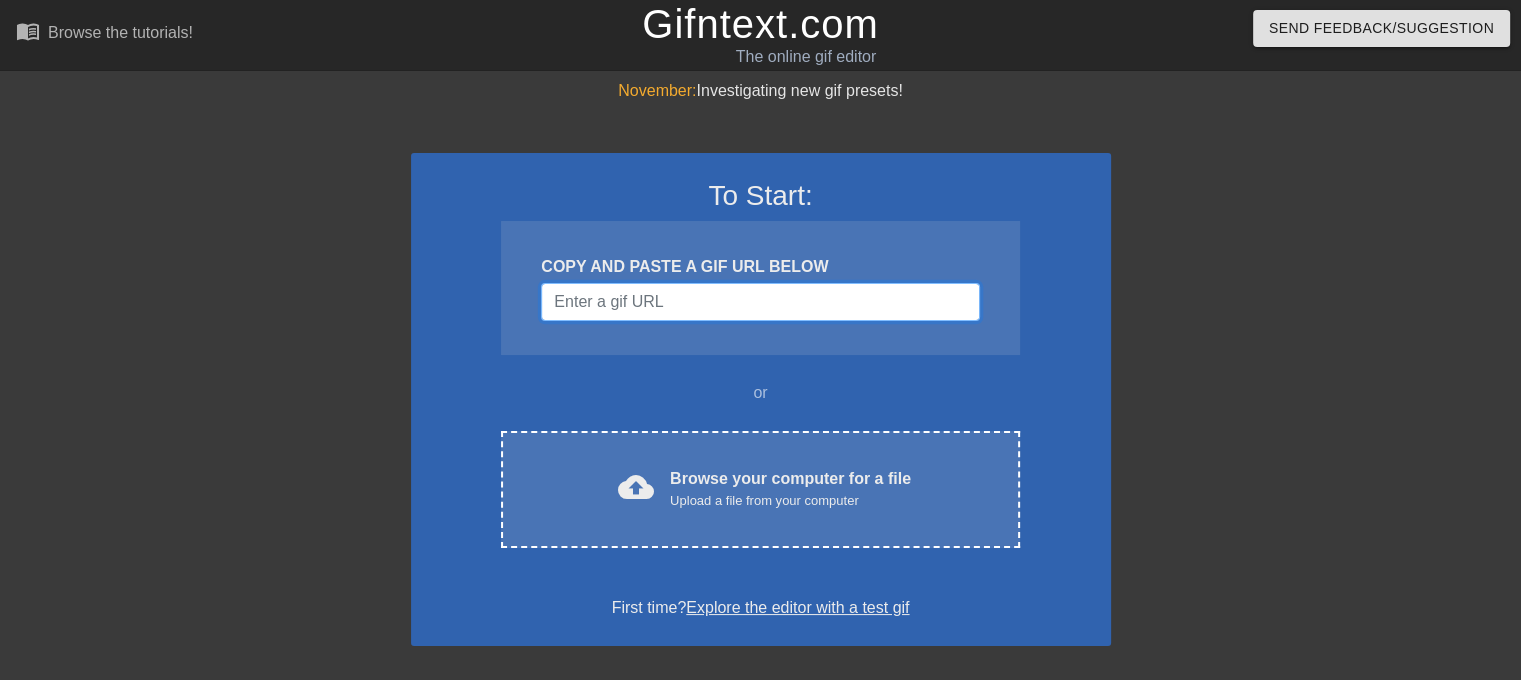click at bounding box center (760, 302) 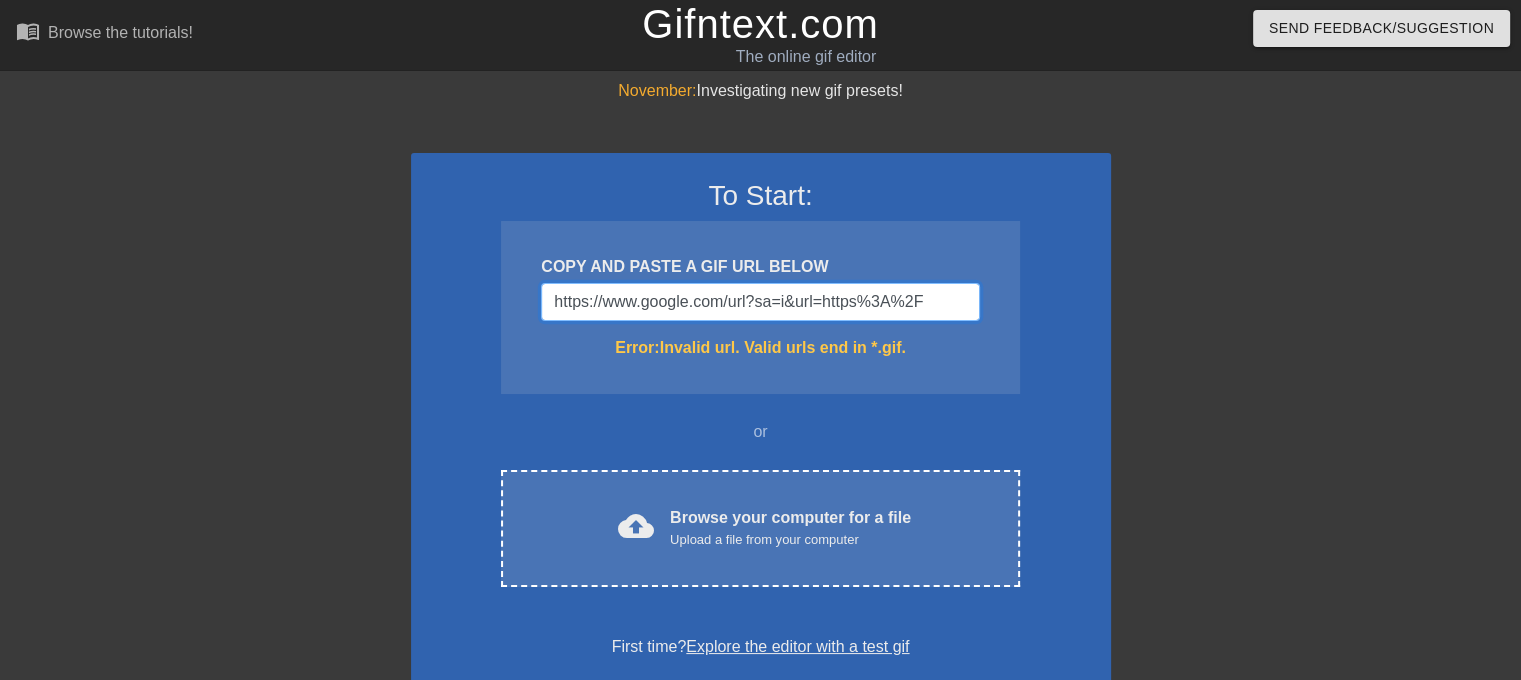 scroll, scrollTop: 0, scrollLeft: 0, axis: both 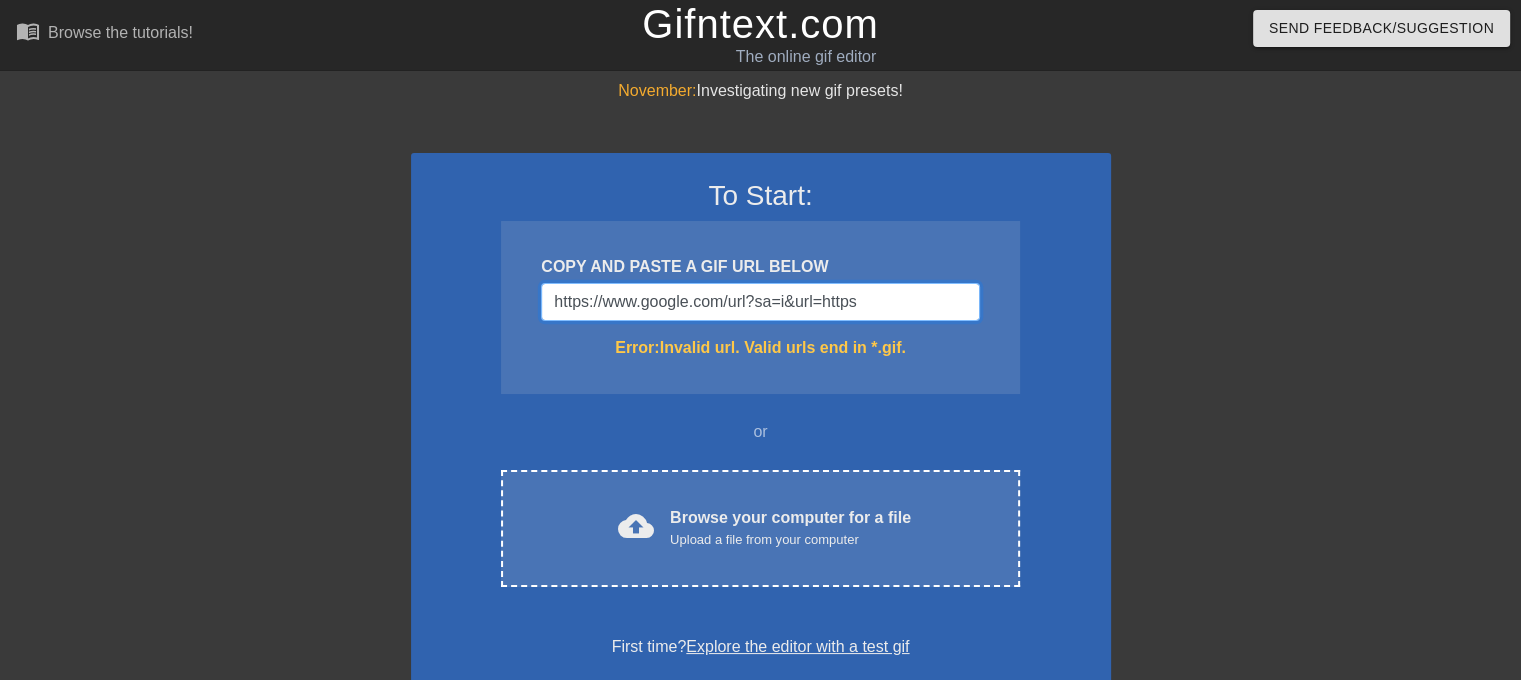 type on "https://www.google.com/url?sa=i&url=" 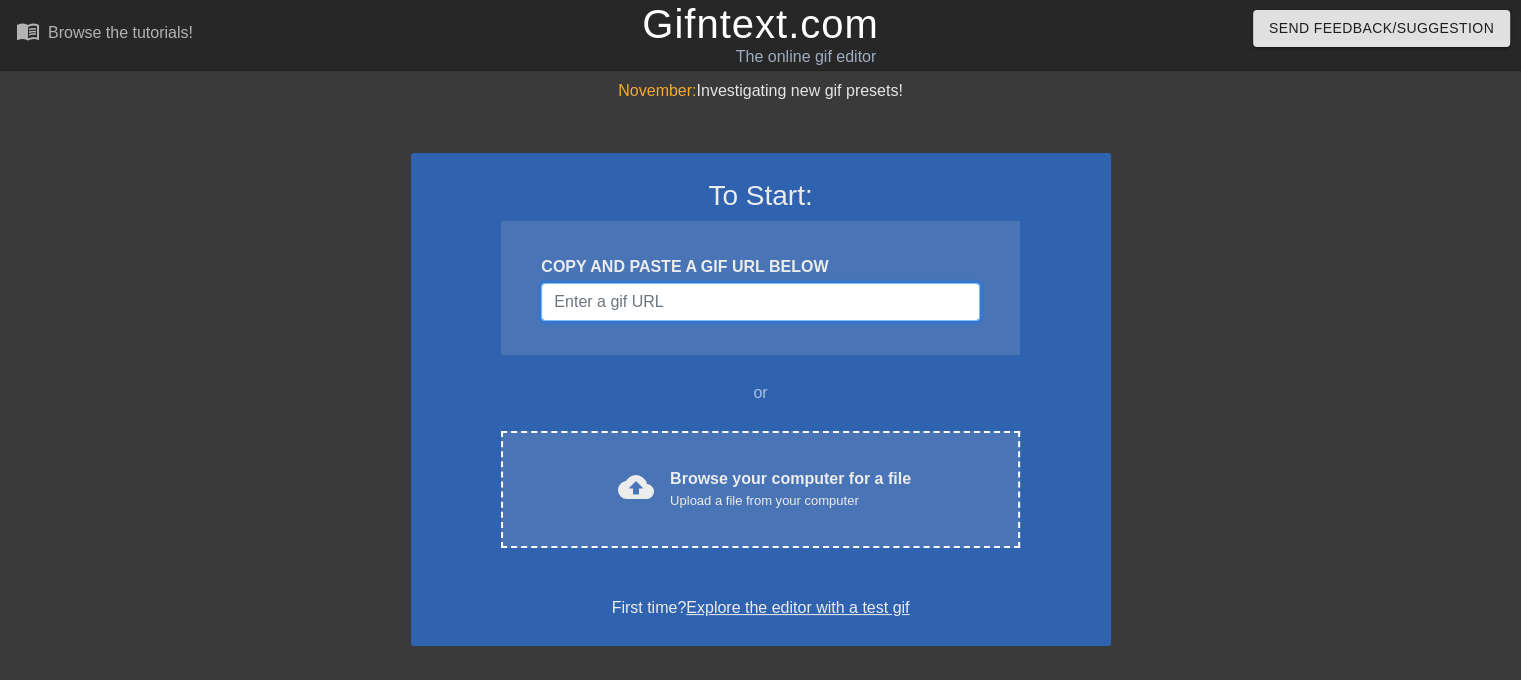 type 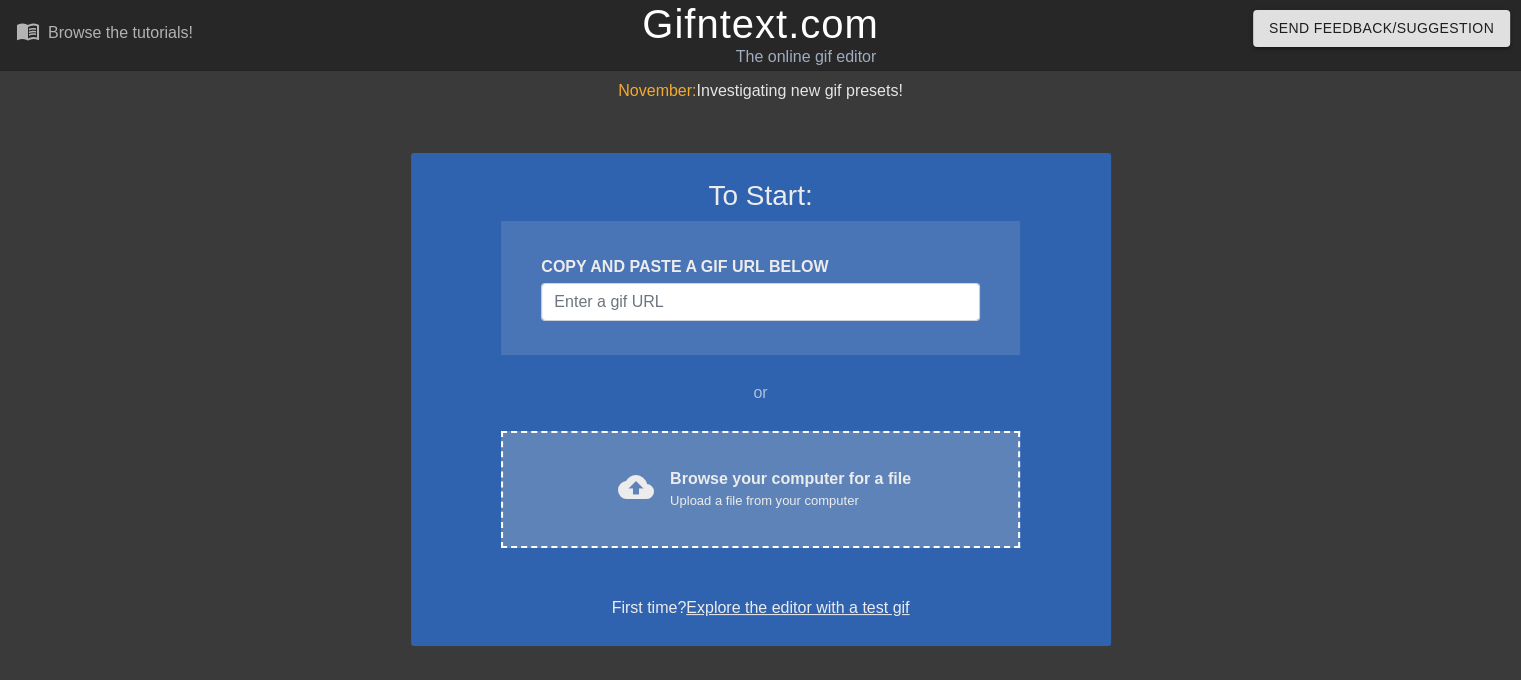 click on "cloud_upload Browse your computer for a file Upload a file from your computer Choose files" at bounding box center (760, 489) 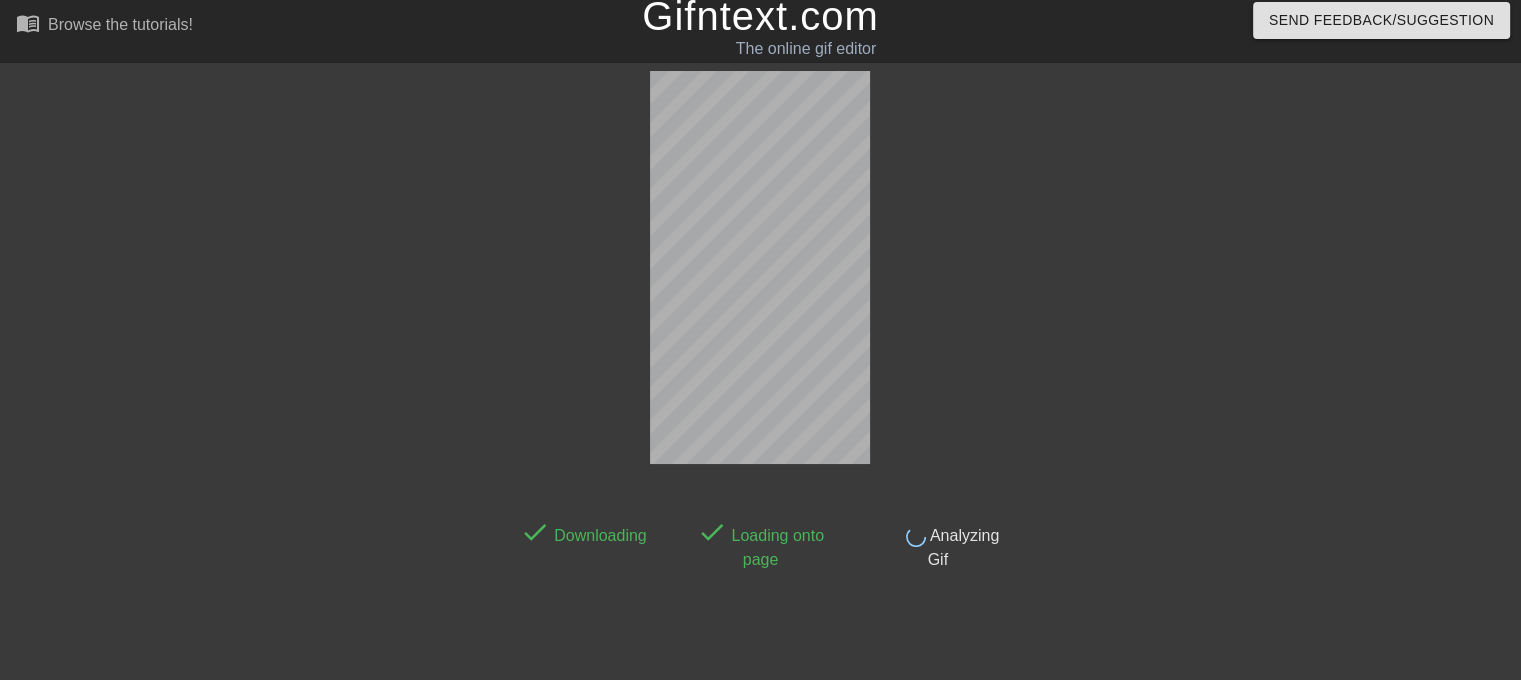 scroll, scrollTop: 48, scrollLeft: 0, axis: vertical 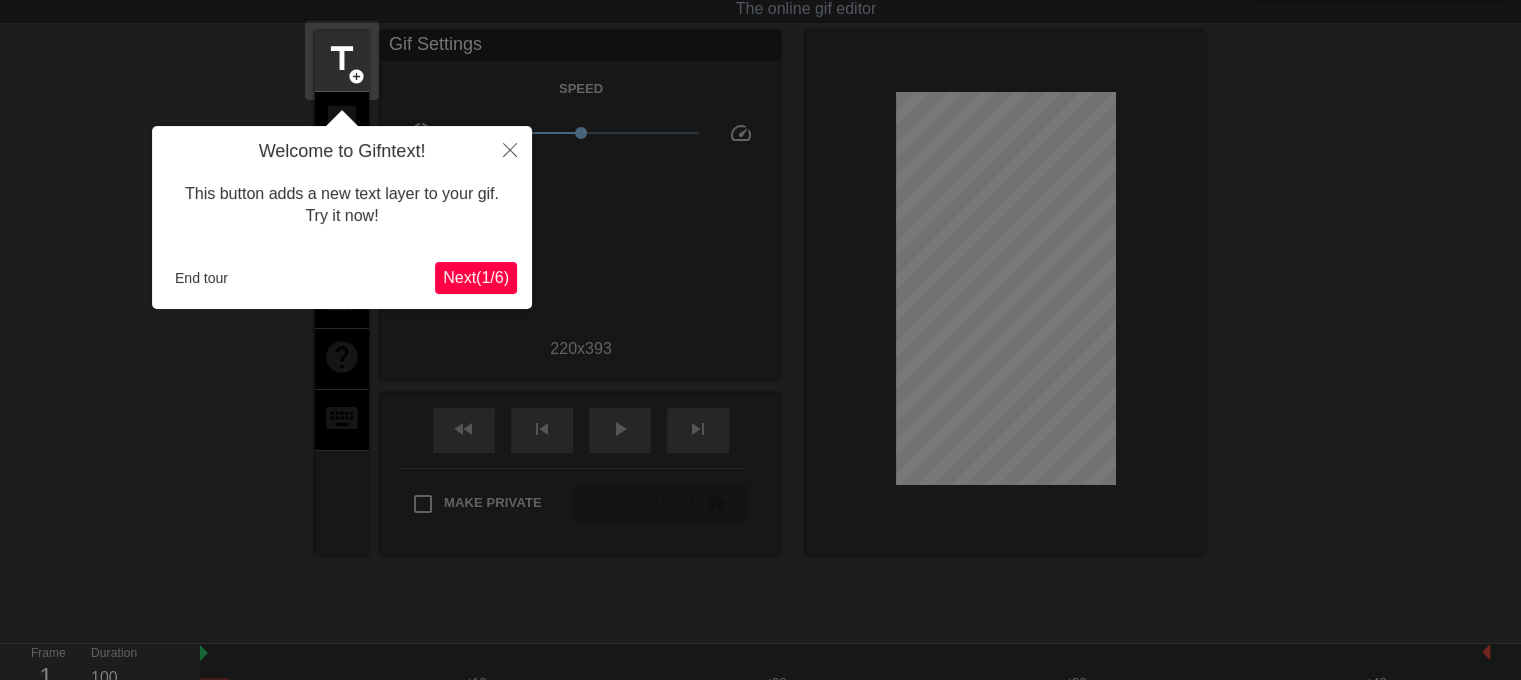 click on "Next  ( 1 / 6 )" at bounding box center (476, 277) 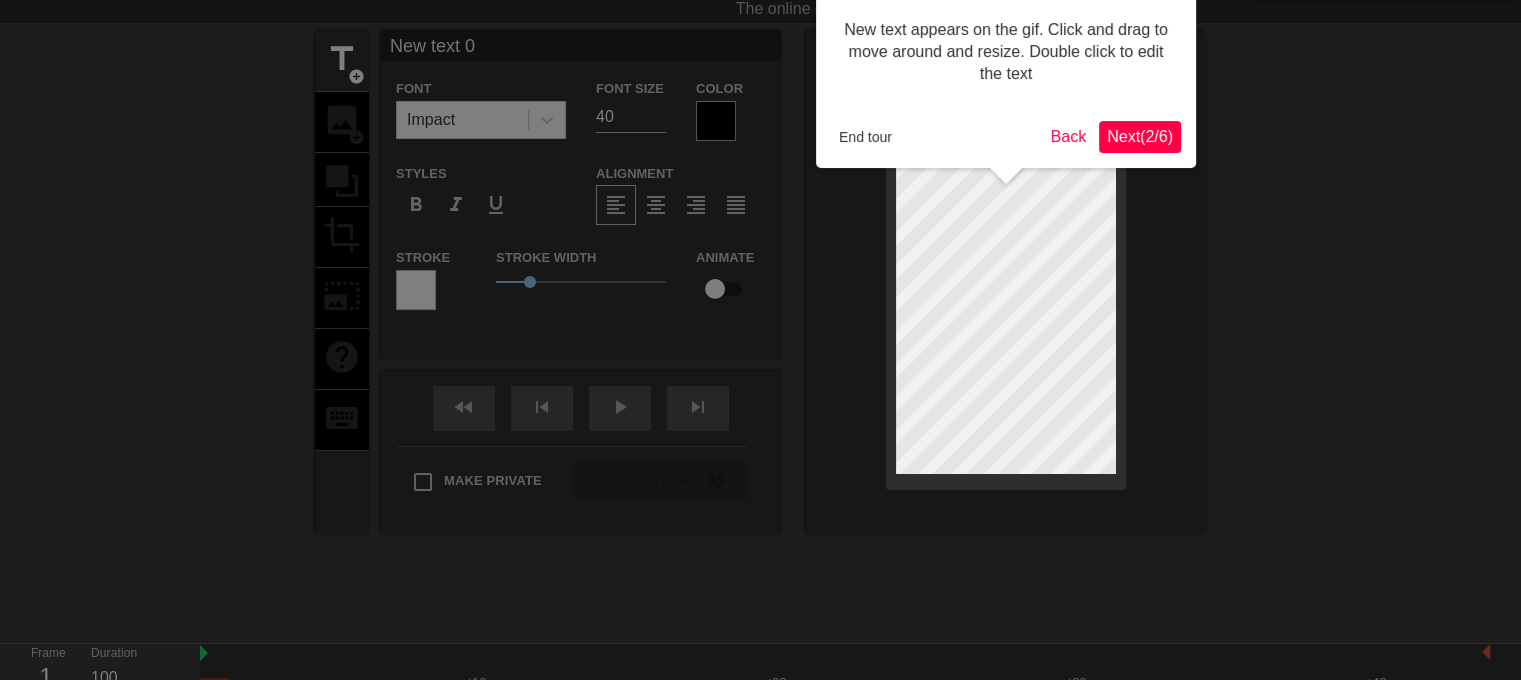 scroll, scrollTop: 0, scrollLeft: 0, axis: both 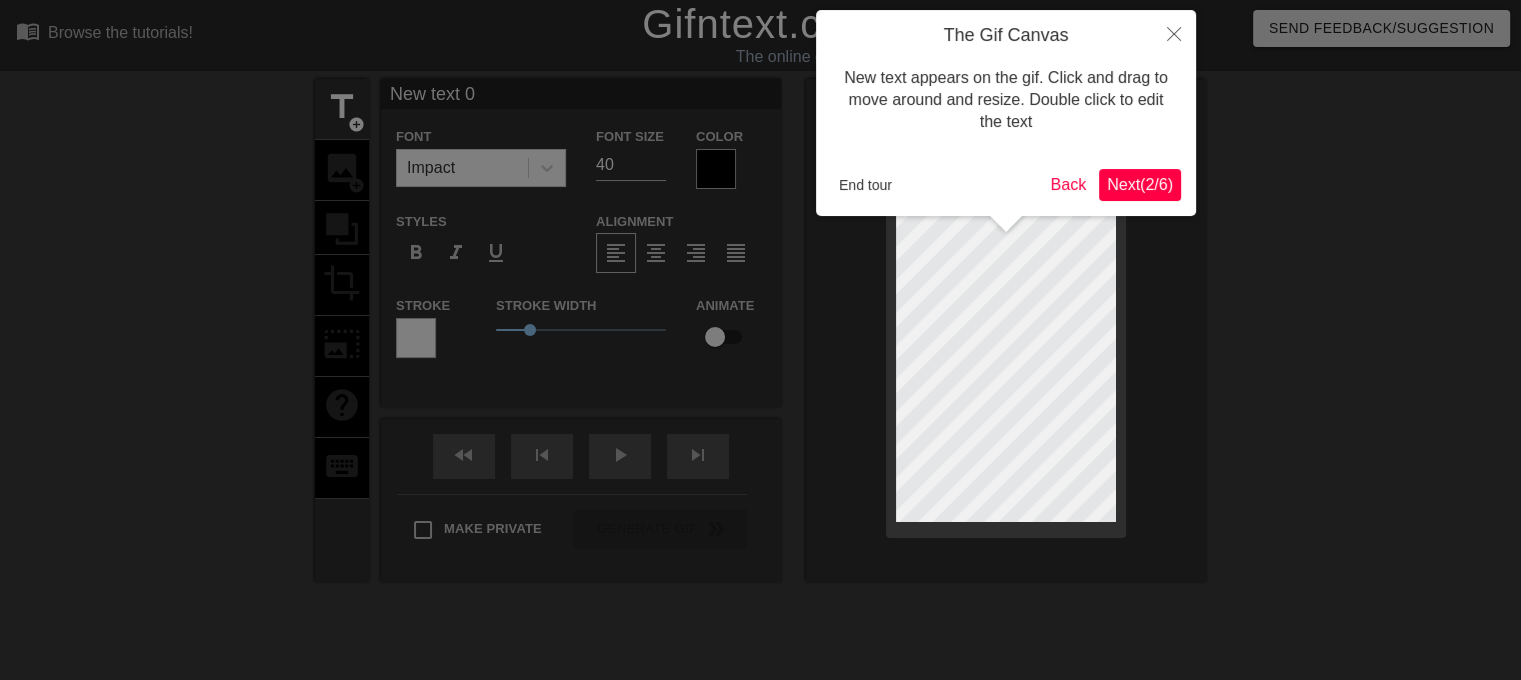 click on "Next  ( 2 / 6 )" at bounding box center (1140, 184) 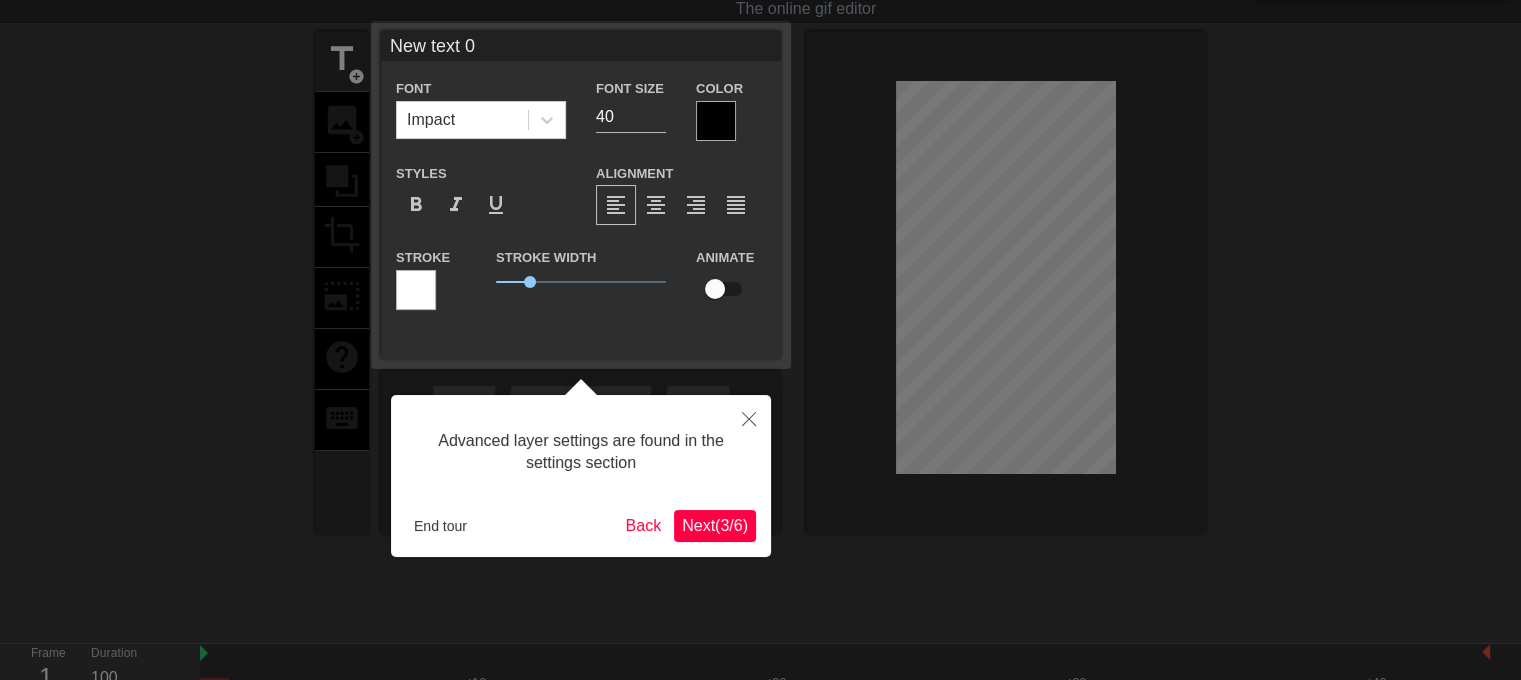 click on "Next  ( 3 / 6 )" at bounding box center (715, 526) 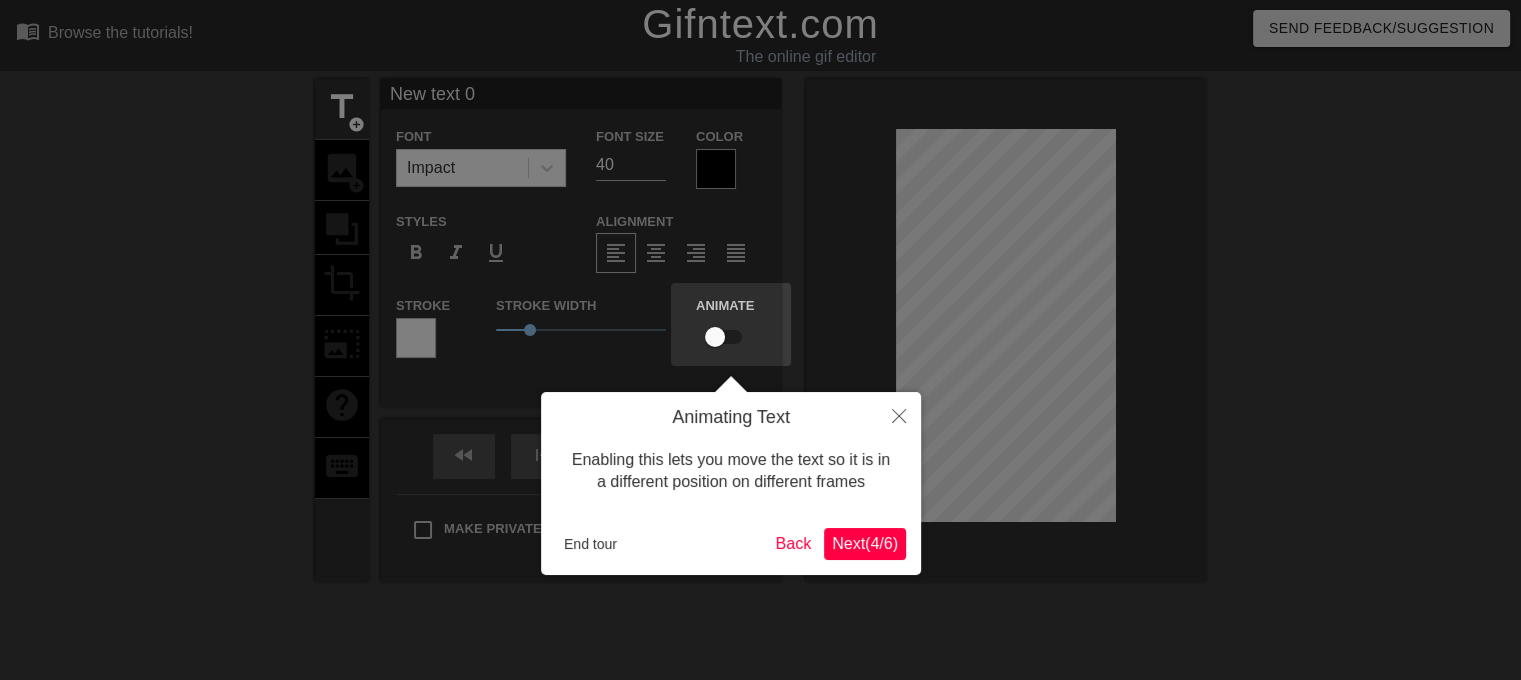 click on "Next  ( 4 / 6 )" at bounding box center [865, 543] 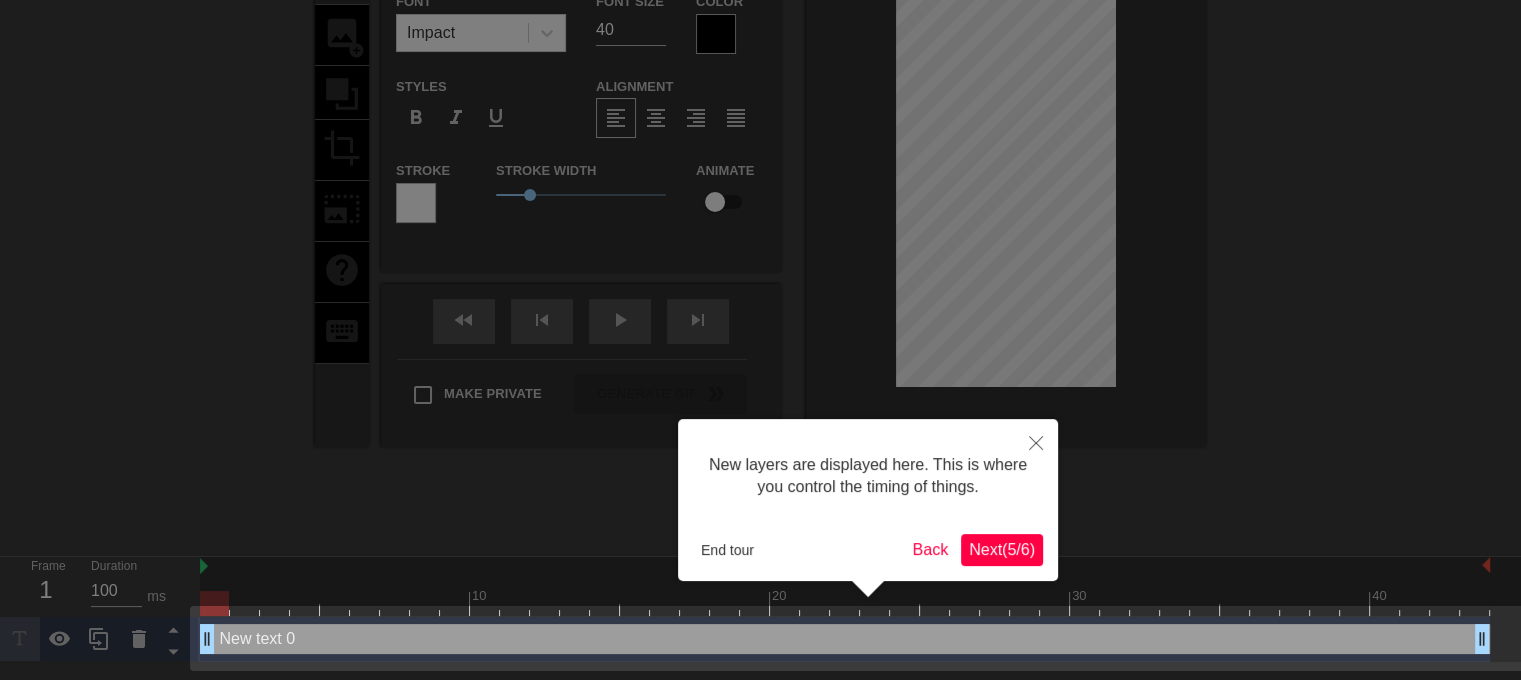 click on "Next  ( 5 / 6 )" at bounding box center [1002, 549] 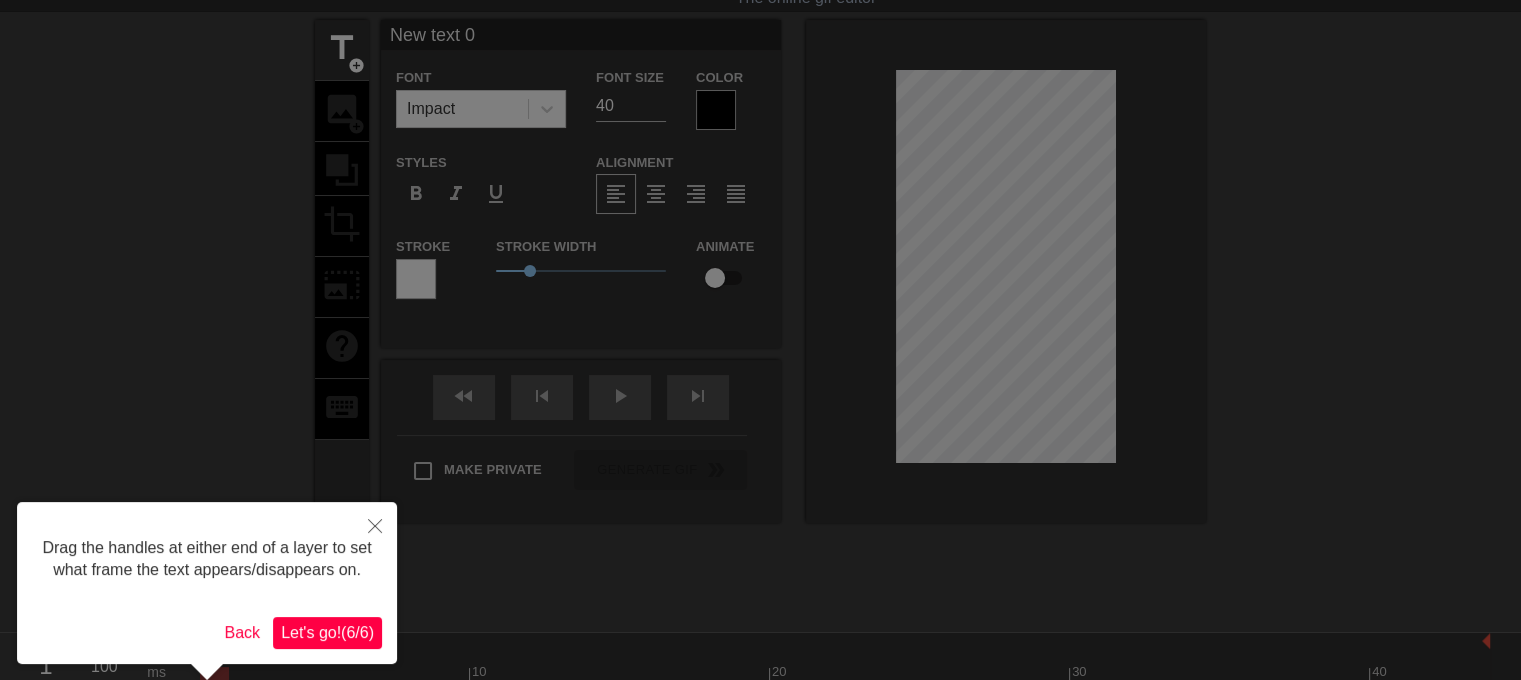 scroll, scrollTop: 0, scrollLeft: 0, axis: both 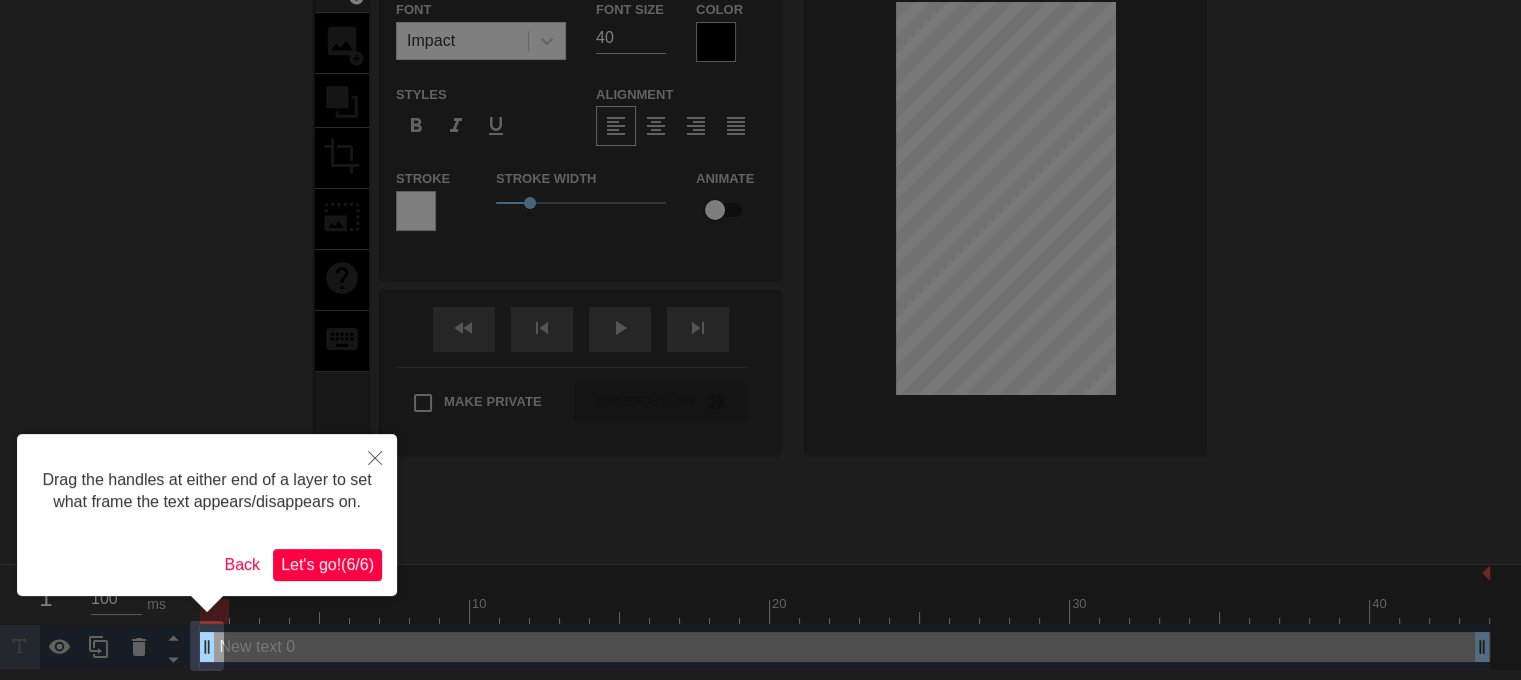 click on "Let's go!  ( 6 / 6 )" at bounding box center [327, 564] 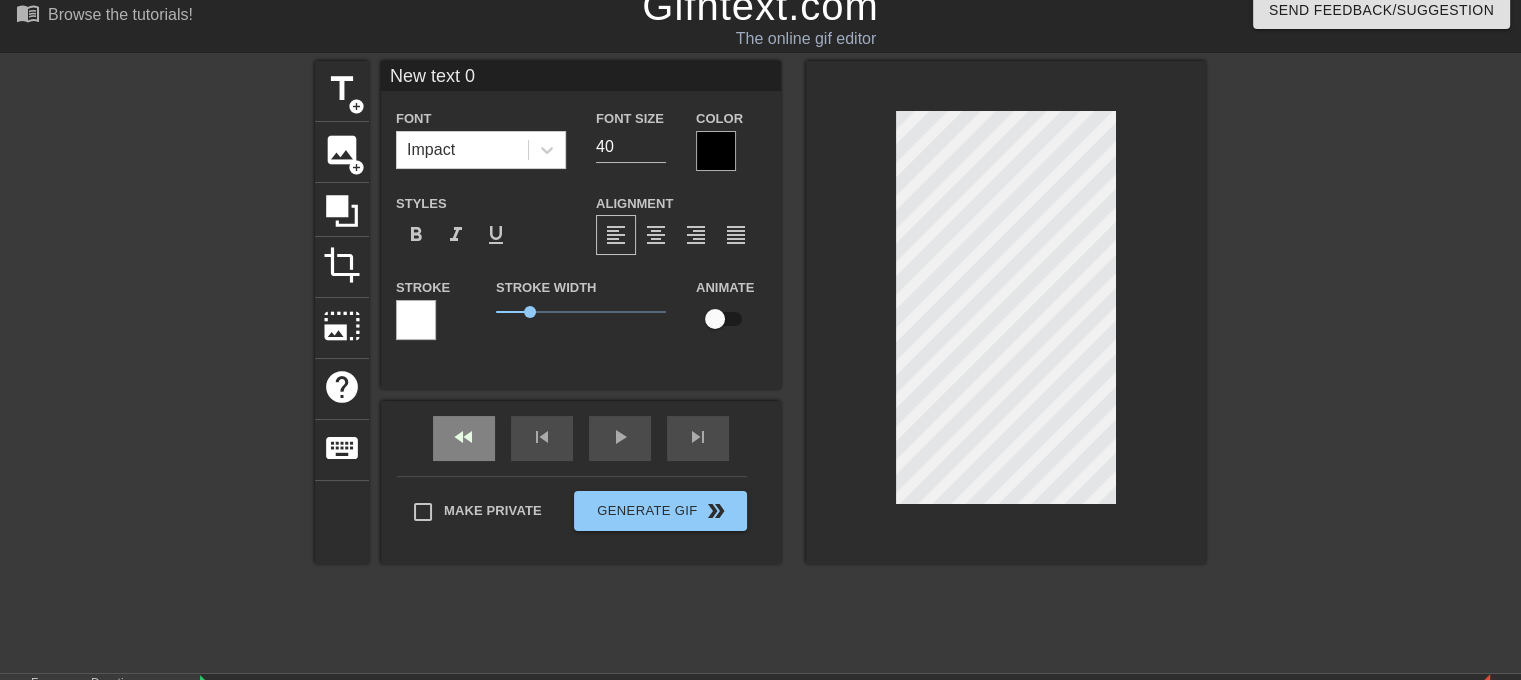 scroll, scrollTop: 0, scrollLeft: 0, axis: both 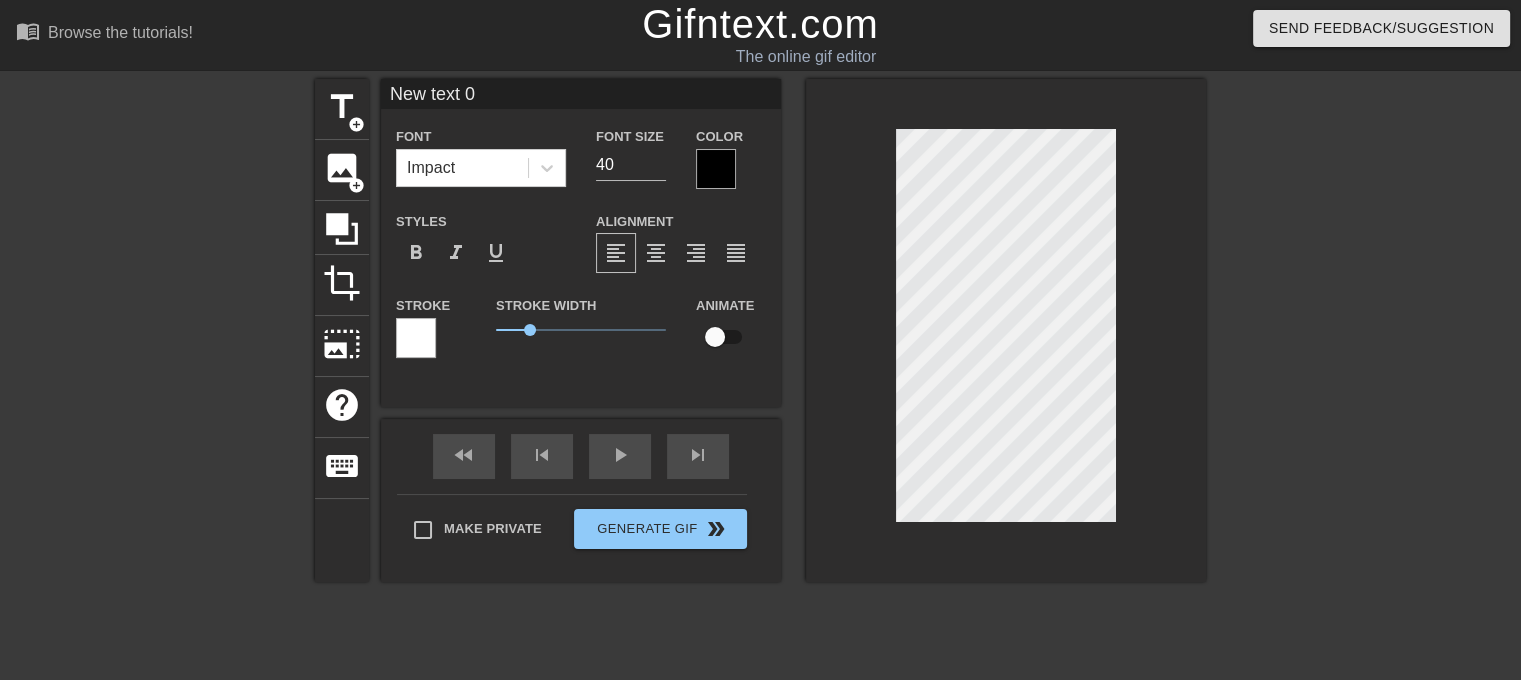 click on "New text 0" at bounding box center (581, 94) 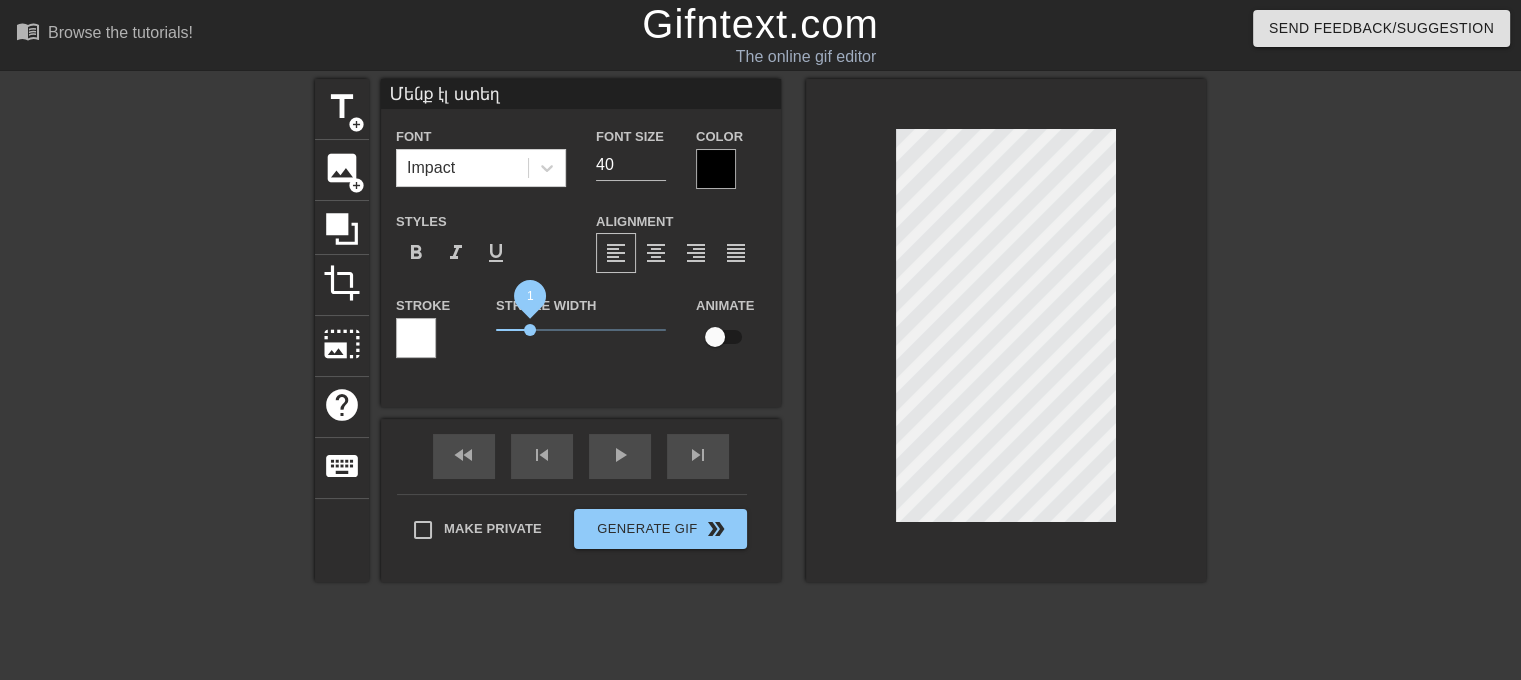 type on "Մենք էլ ստեղ" 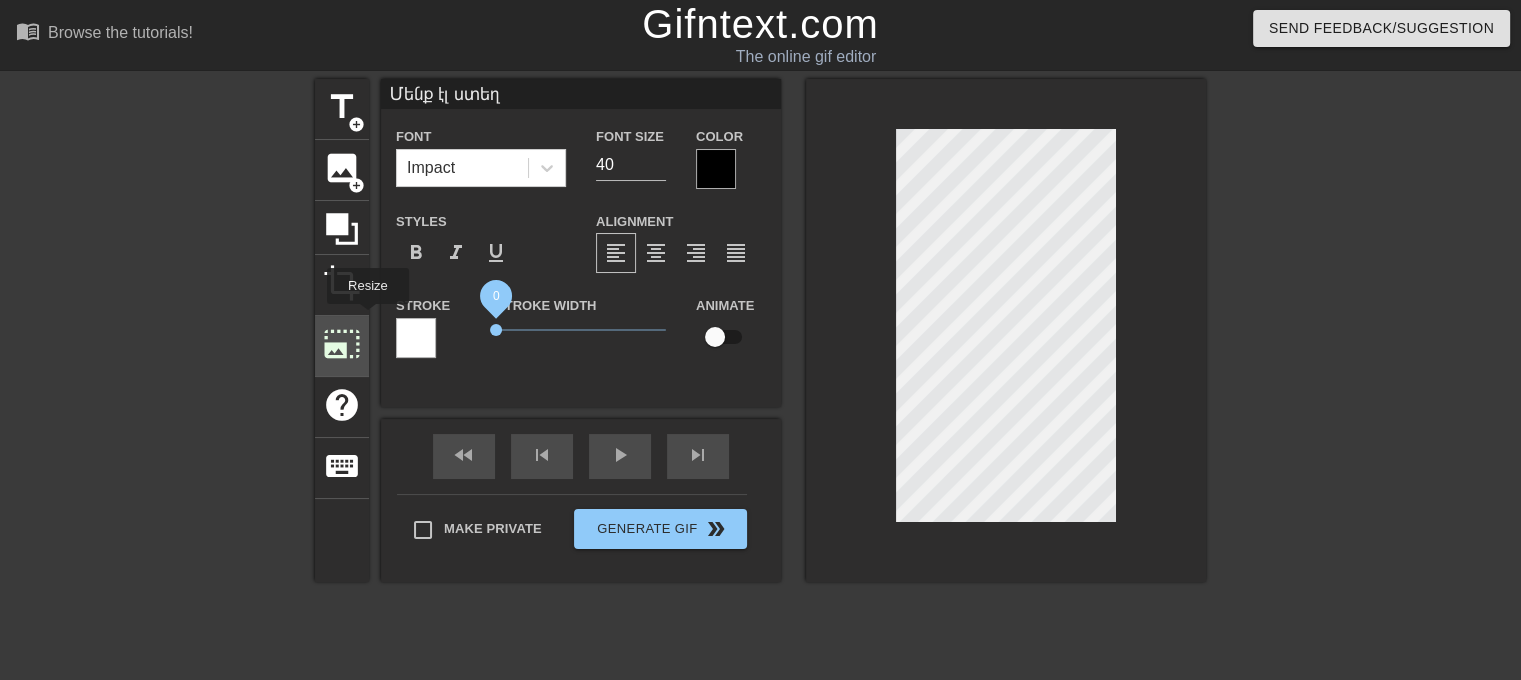drag, startPoint x: 529, startPoint y: 328, endPoint x: 366, endPoint y: 318, distance: 163.30646 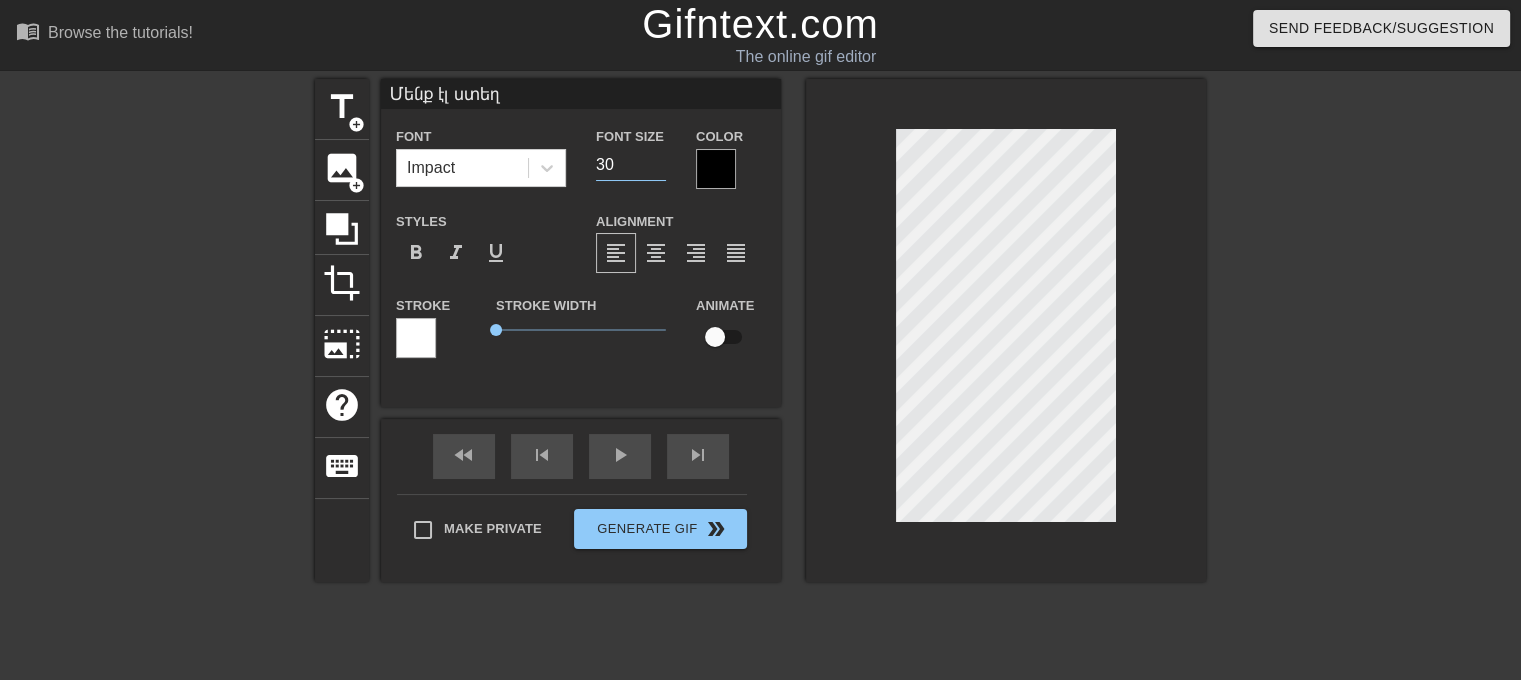 click on "30" at bounding box center [631, 165] 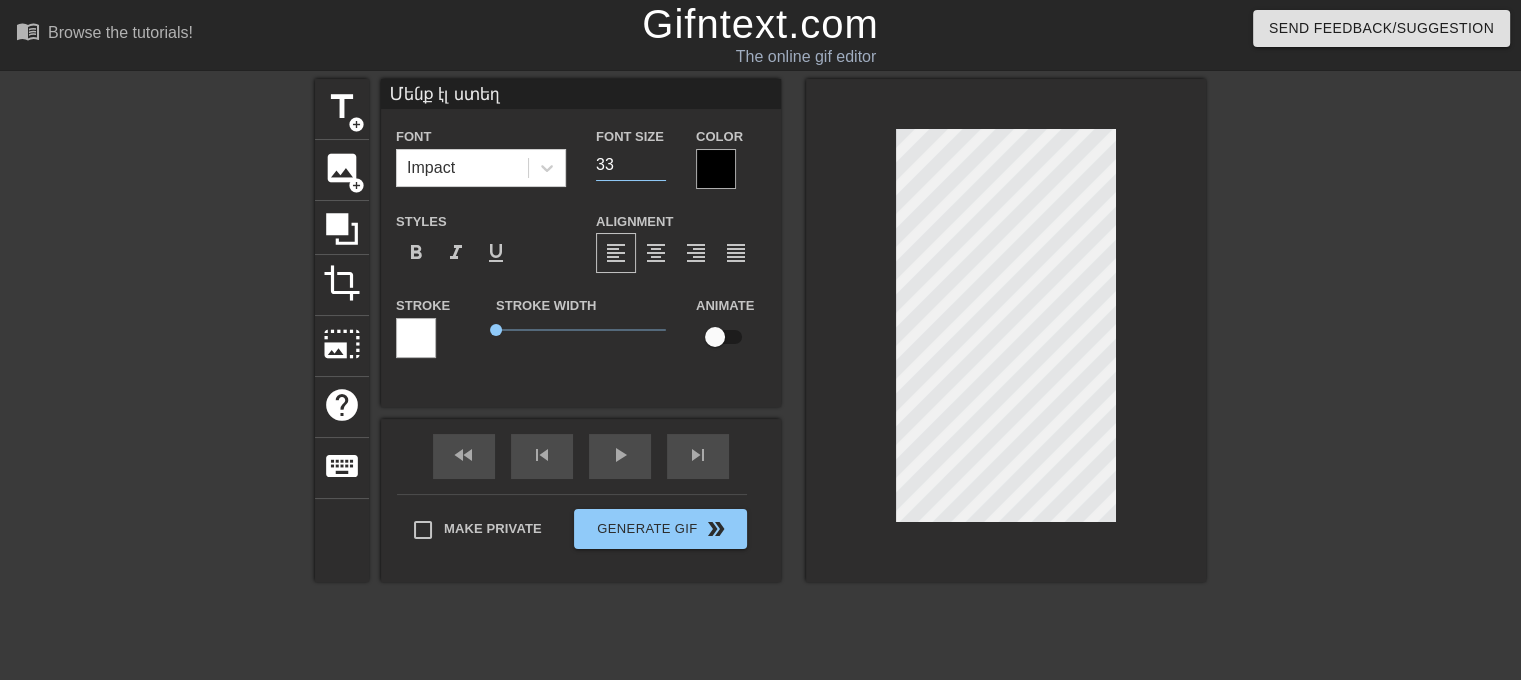 type on "33" 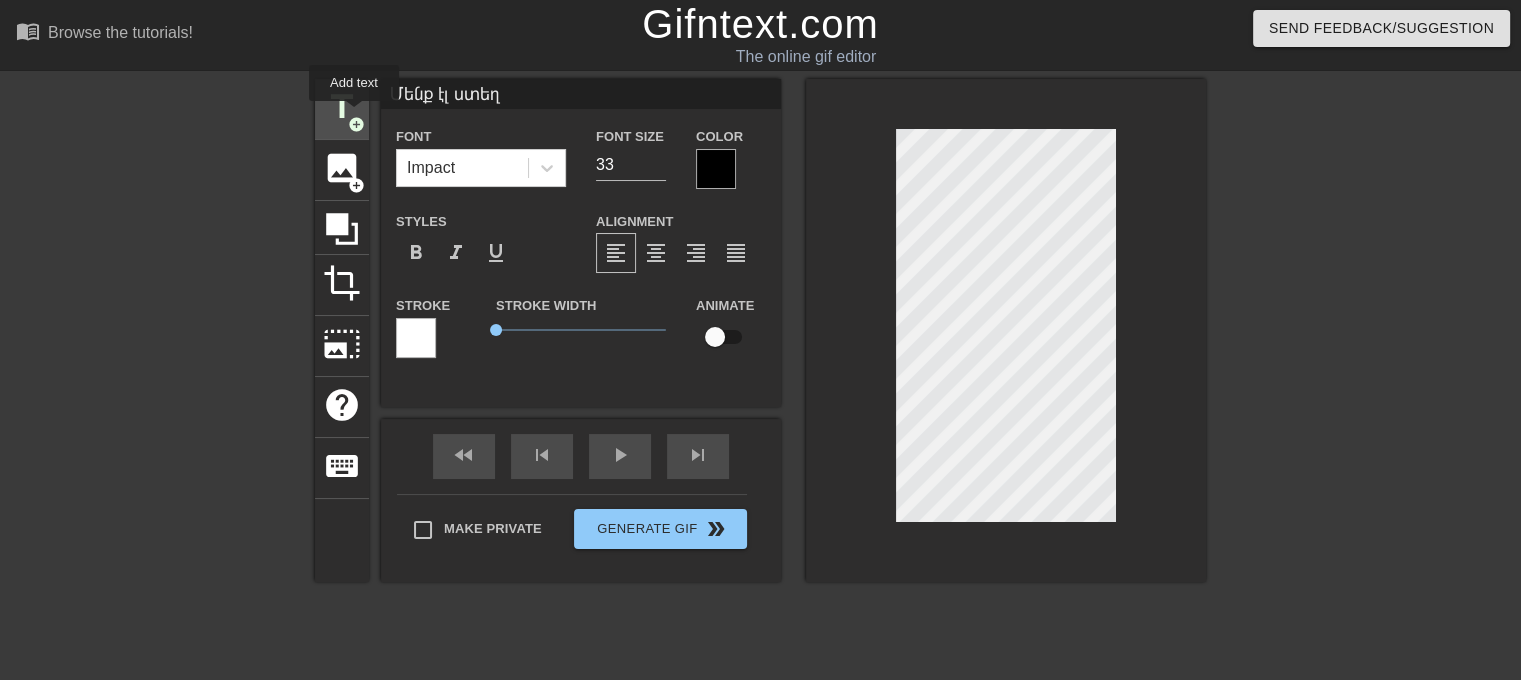 click on "add_circle" at bounding box center (356, 124) 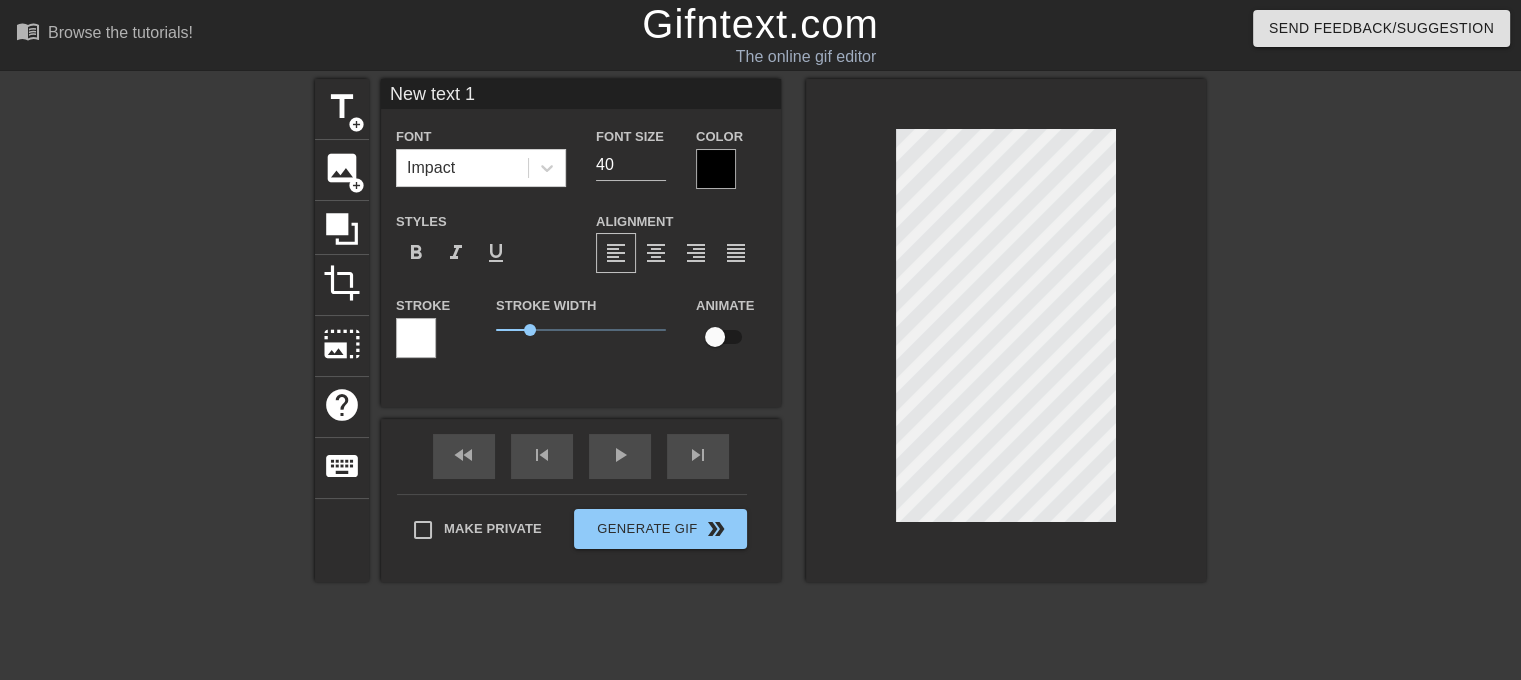 click on "New text 1" at bounding box center (581, 94) 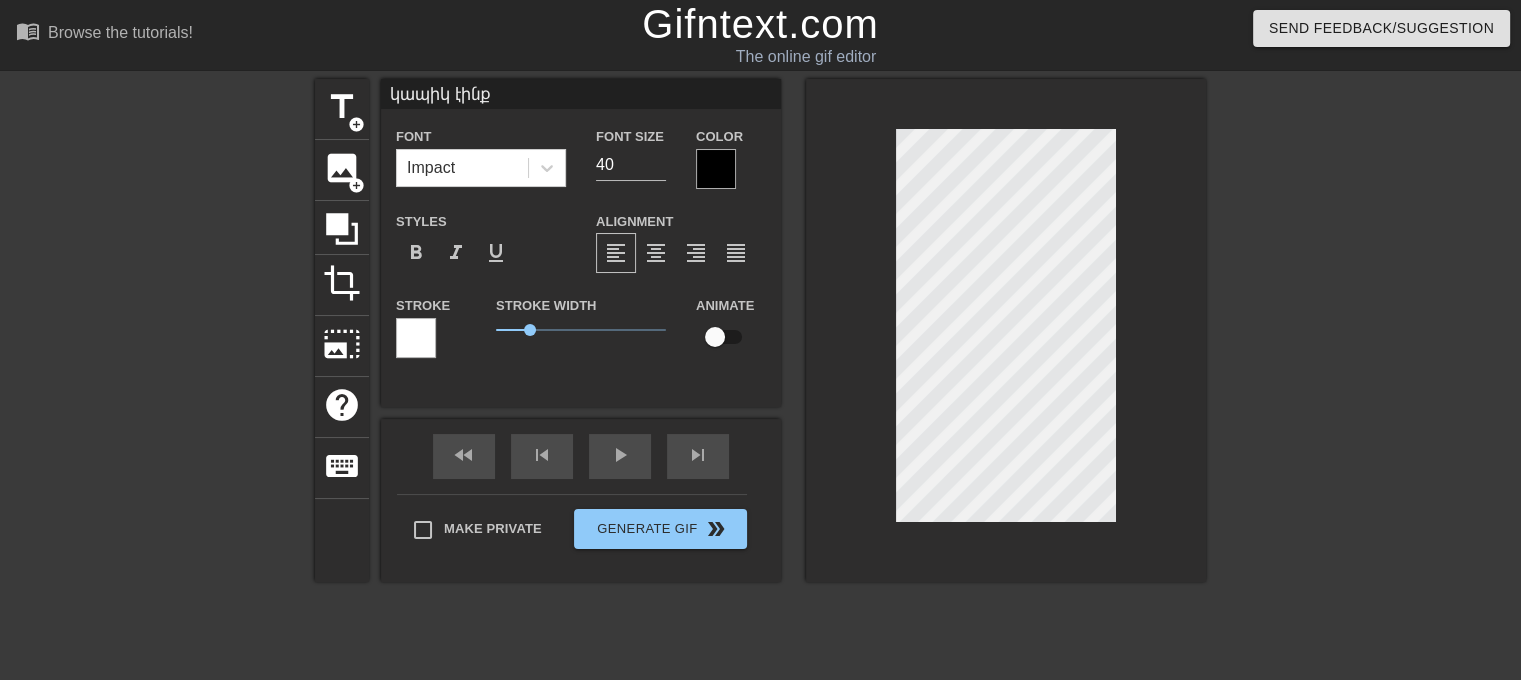 type on "Մենք էլ ստեղ" 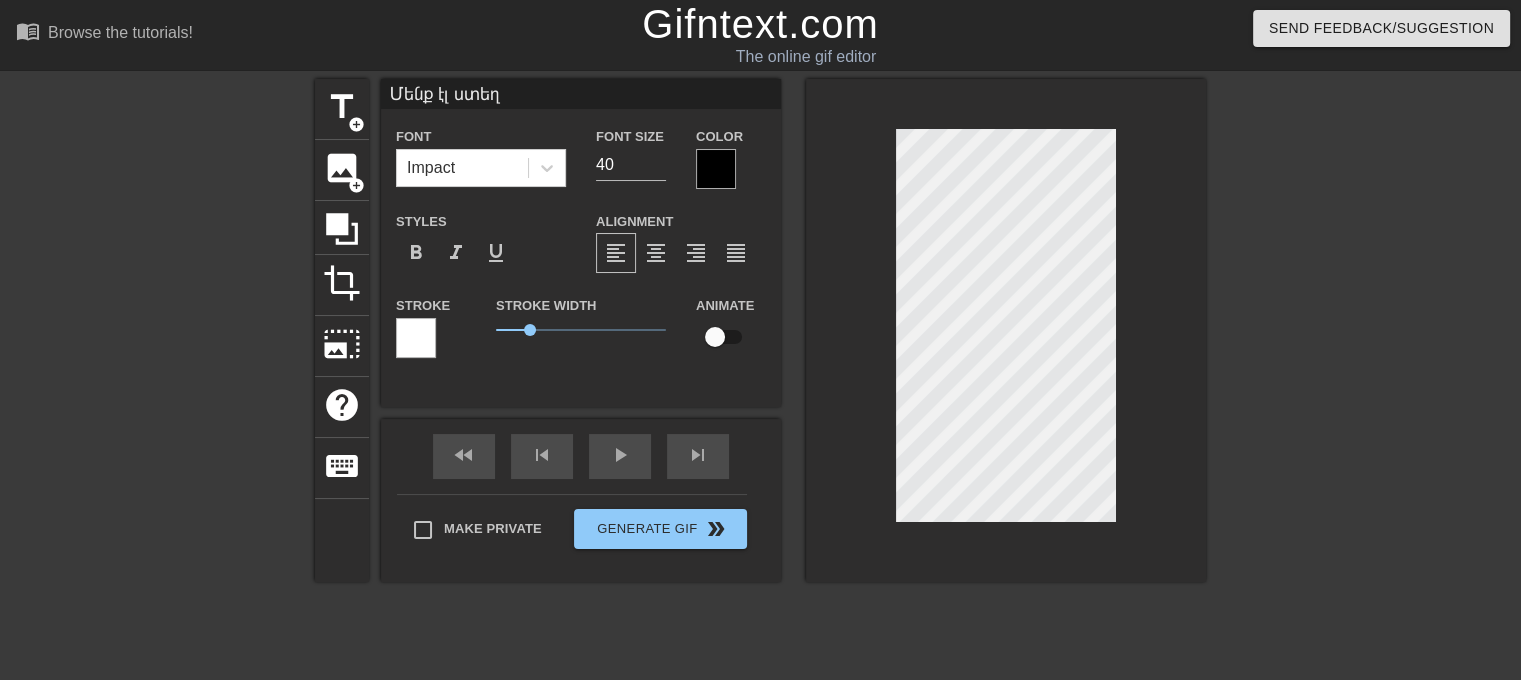 type on "33" 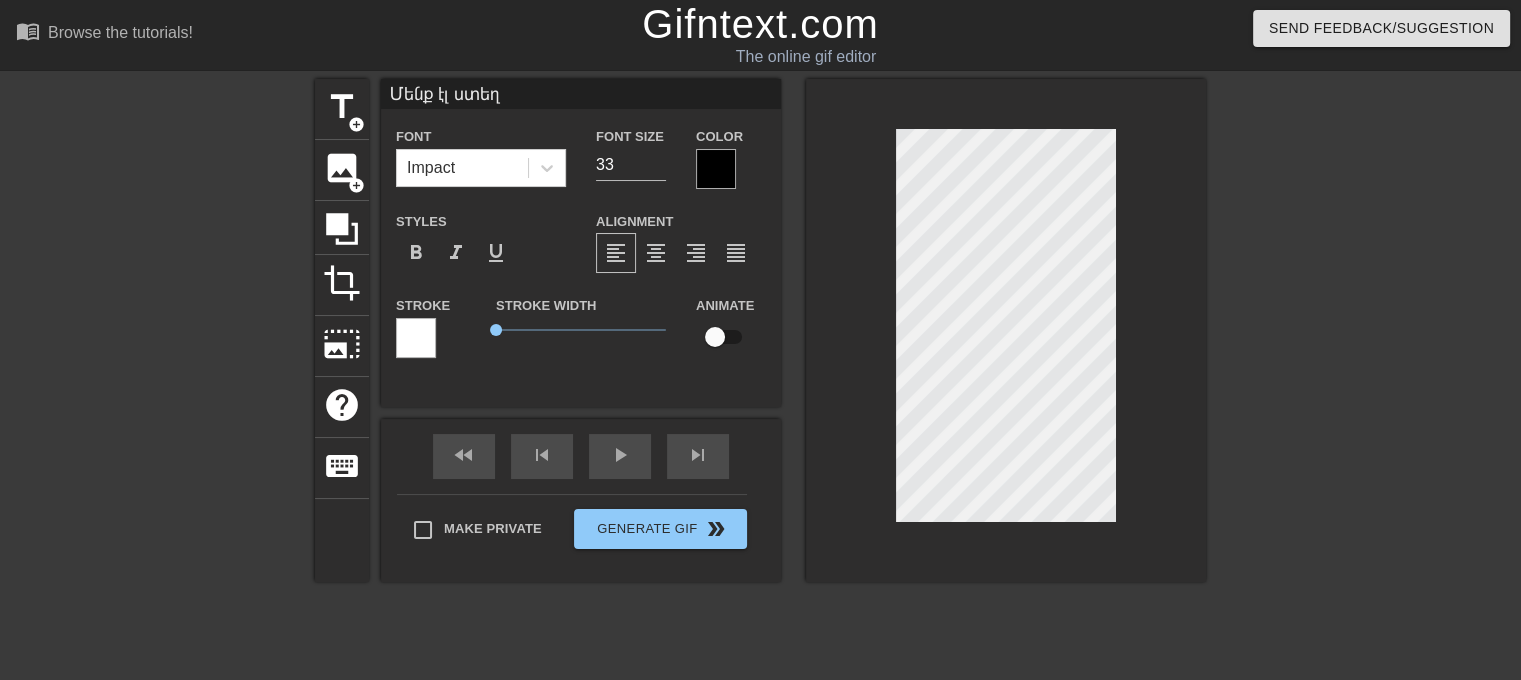 type on "կապիկ էինք" 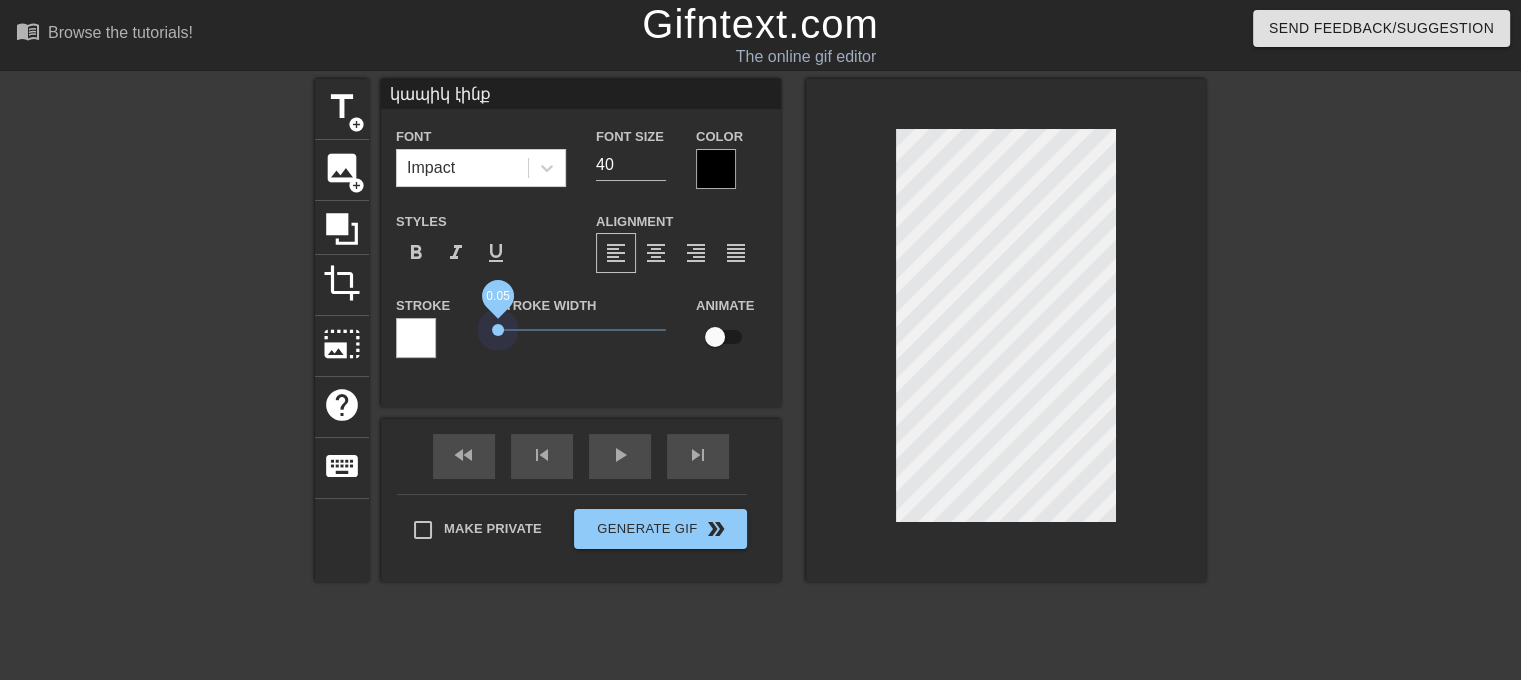 drag, startPoint x: 526, startPoint y: 324, endPoint x: 457, endPoint y: 334, distance: 69.72087 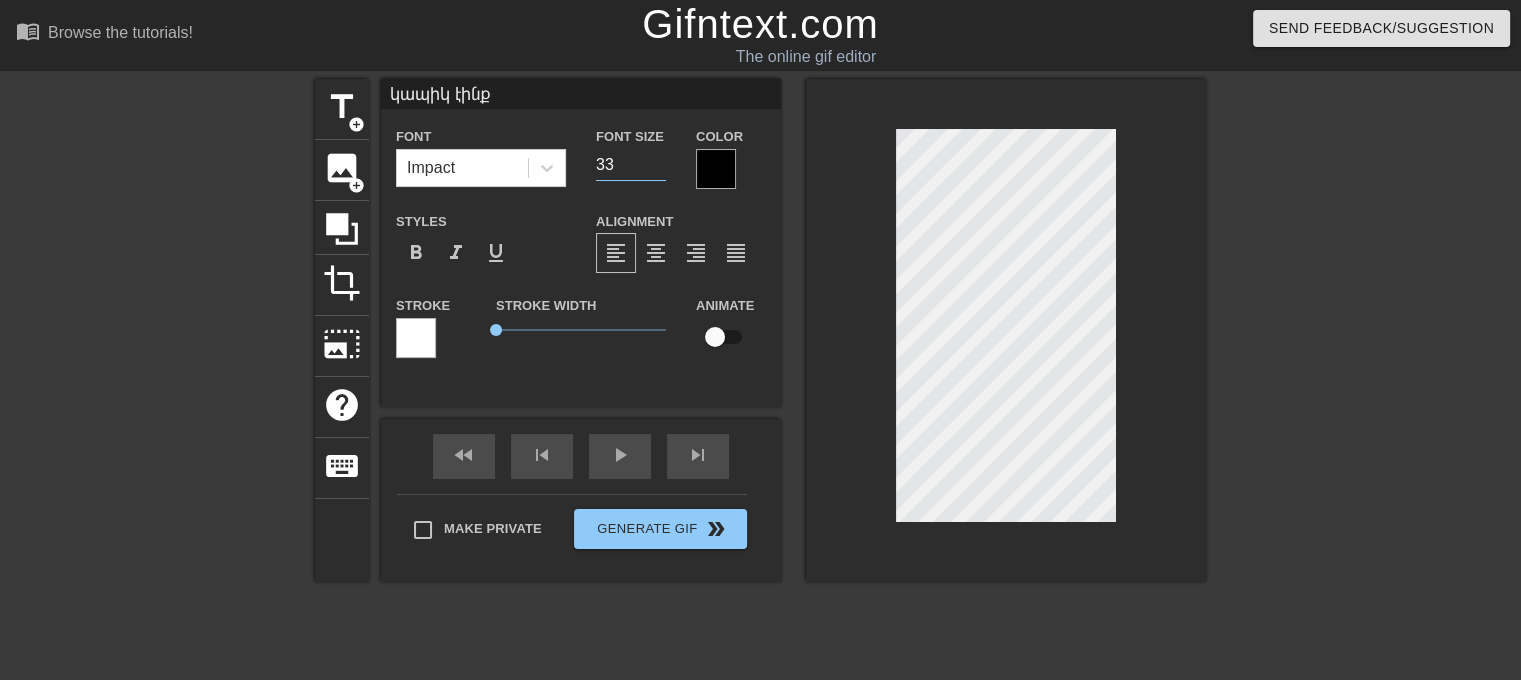 type on "33" 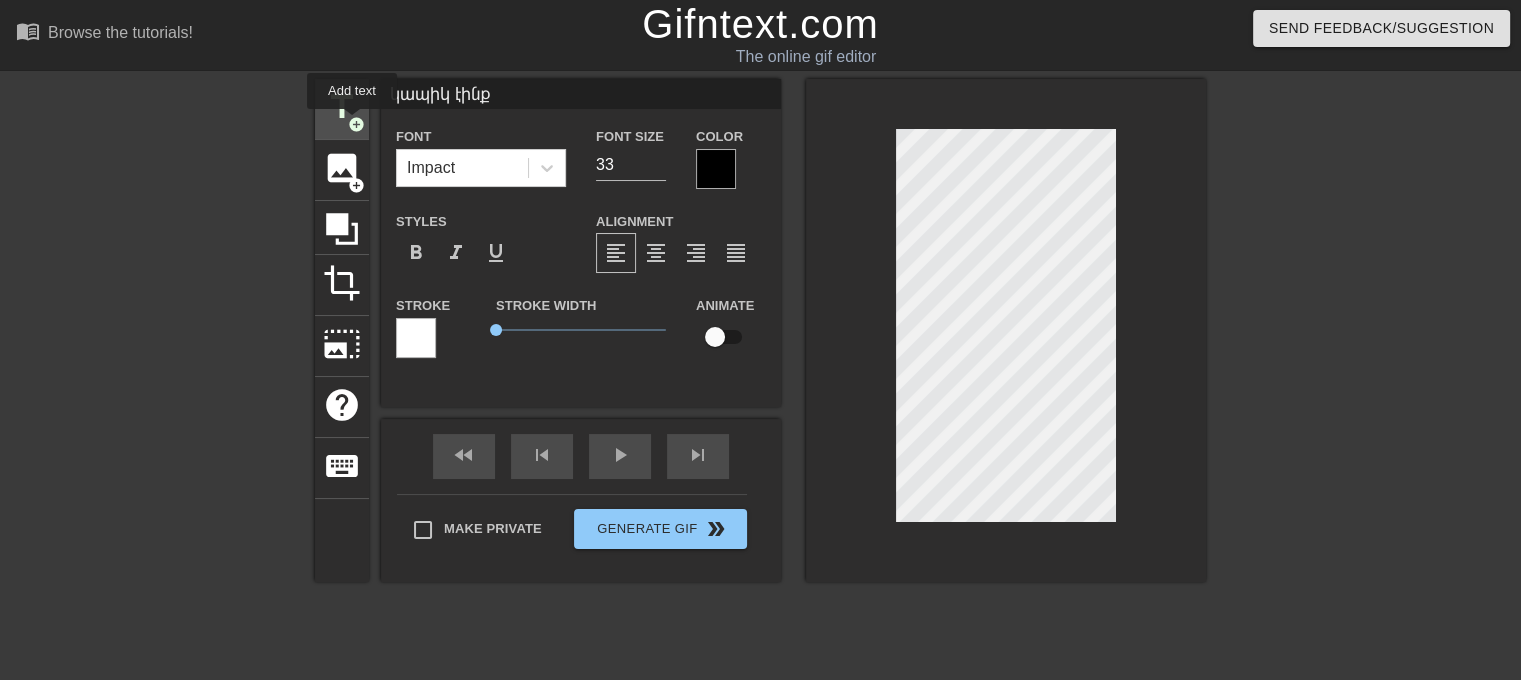 click on "add_circle" at bounding box center [356, 124] 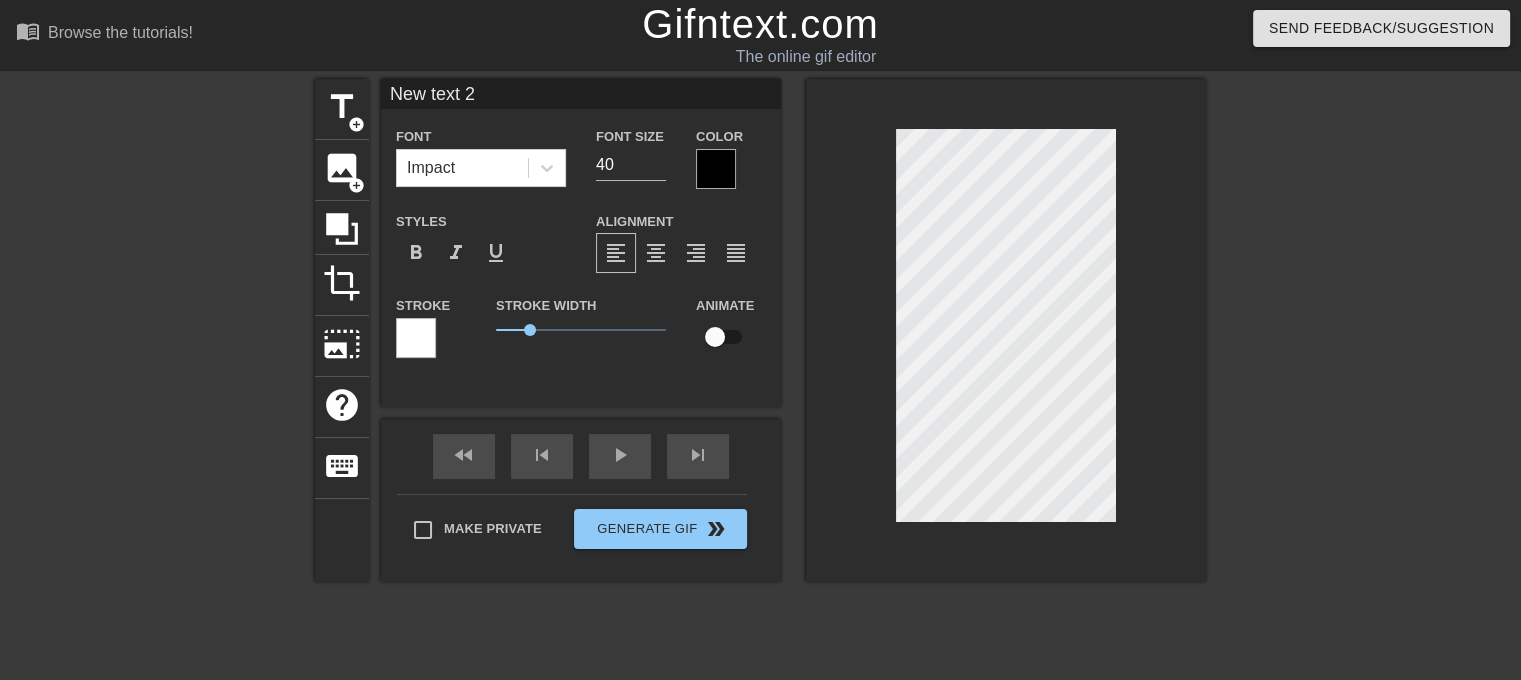 click on "New text 2" at bounding box center (581, 94) 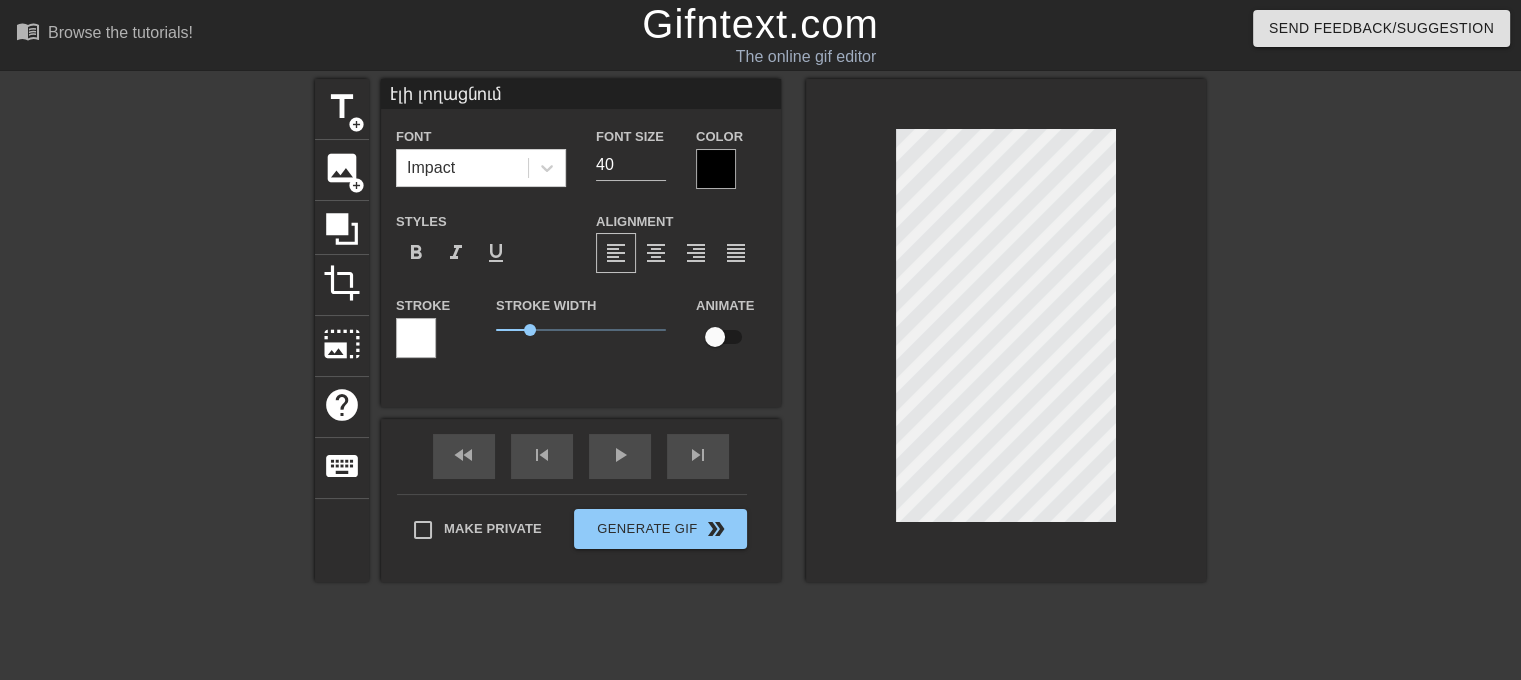 type on "Էլի լողացնում" 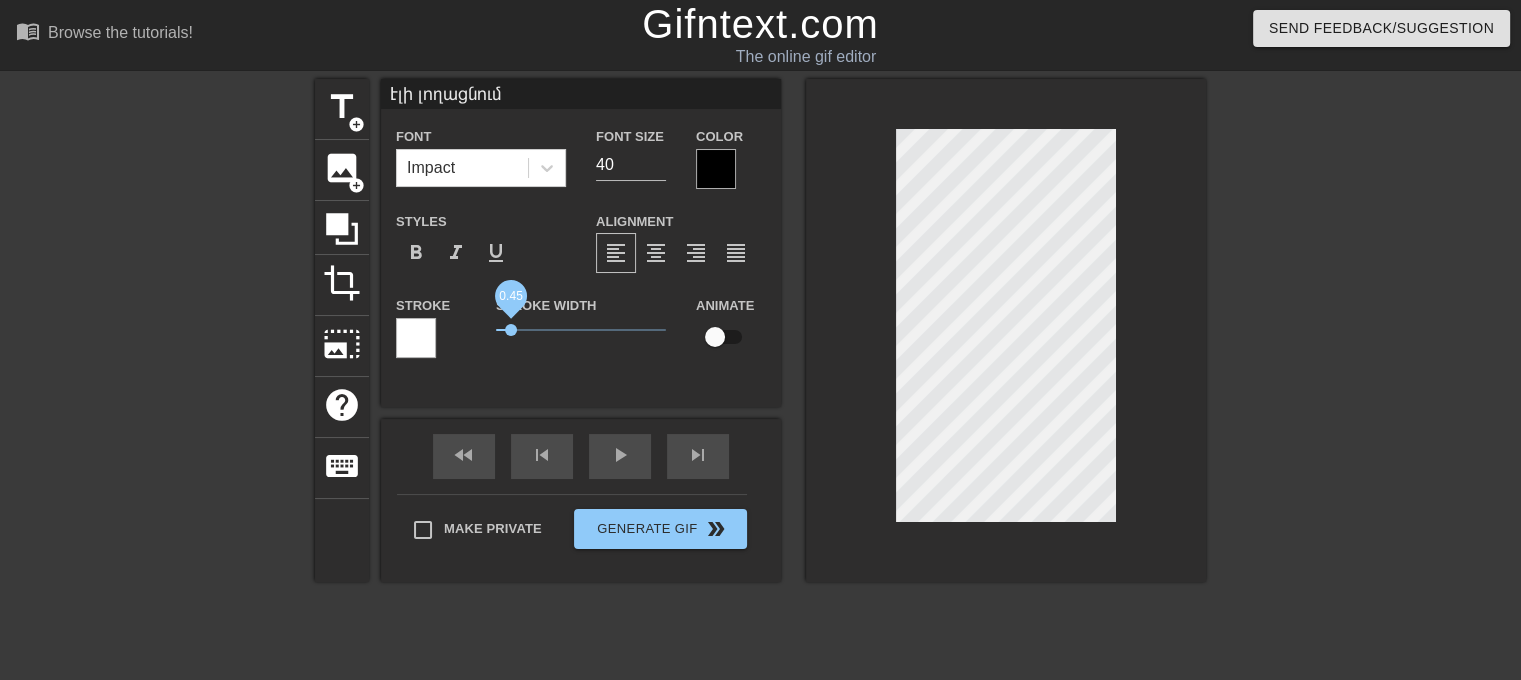 drag, startPoint x: 524, startPoint y: 326, endPoint x: 492, endPoint y: 303, distance: 39.40812 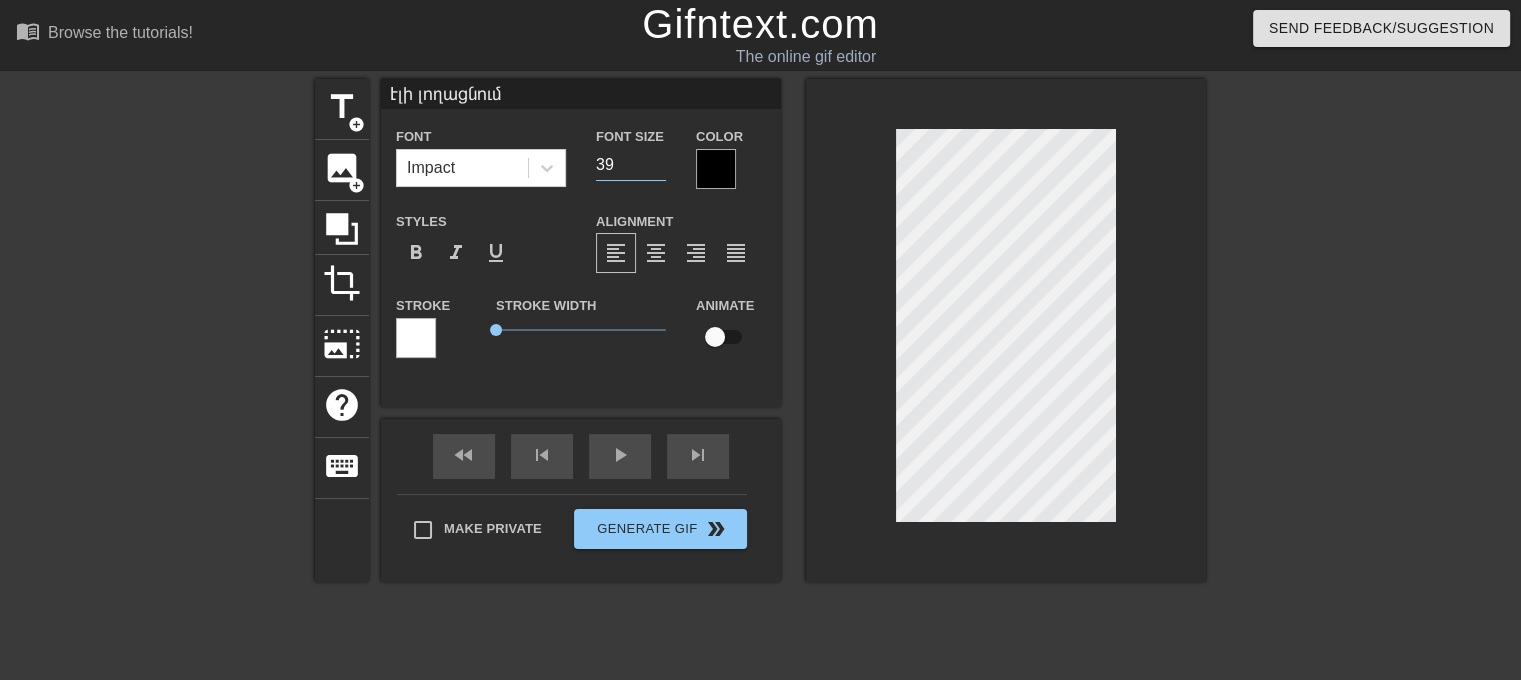 click on "39" at bounding box center (631, 165) 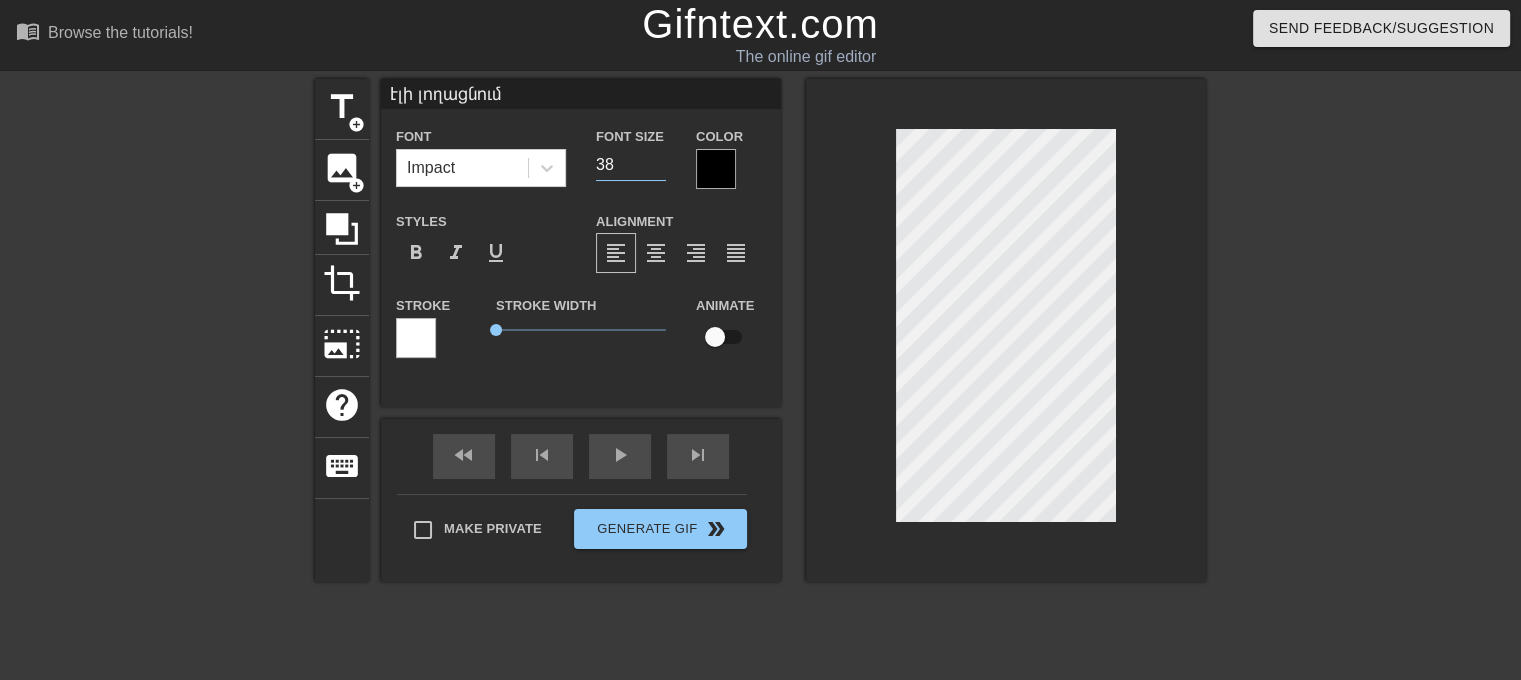 click on "38" at bounding box center (631, 165) 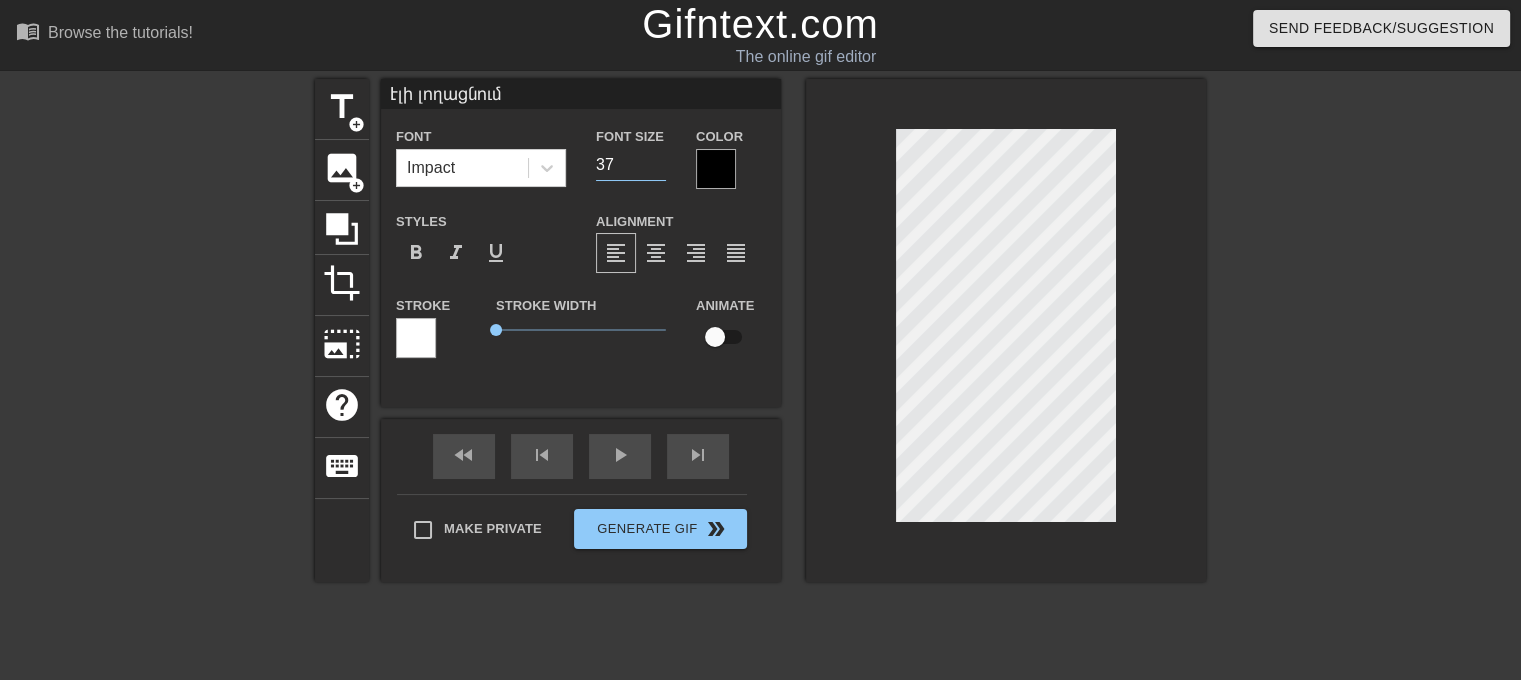 click on "37" at bounding box center [631, 165] 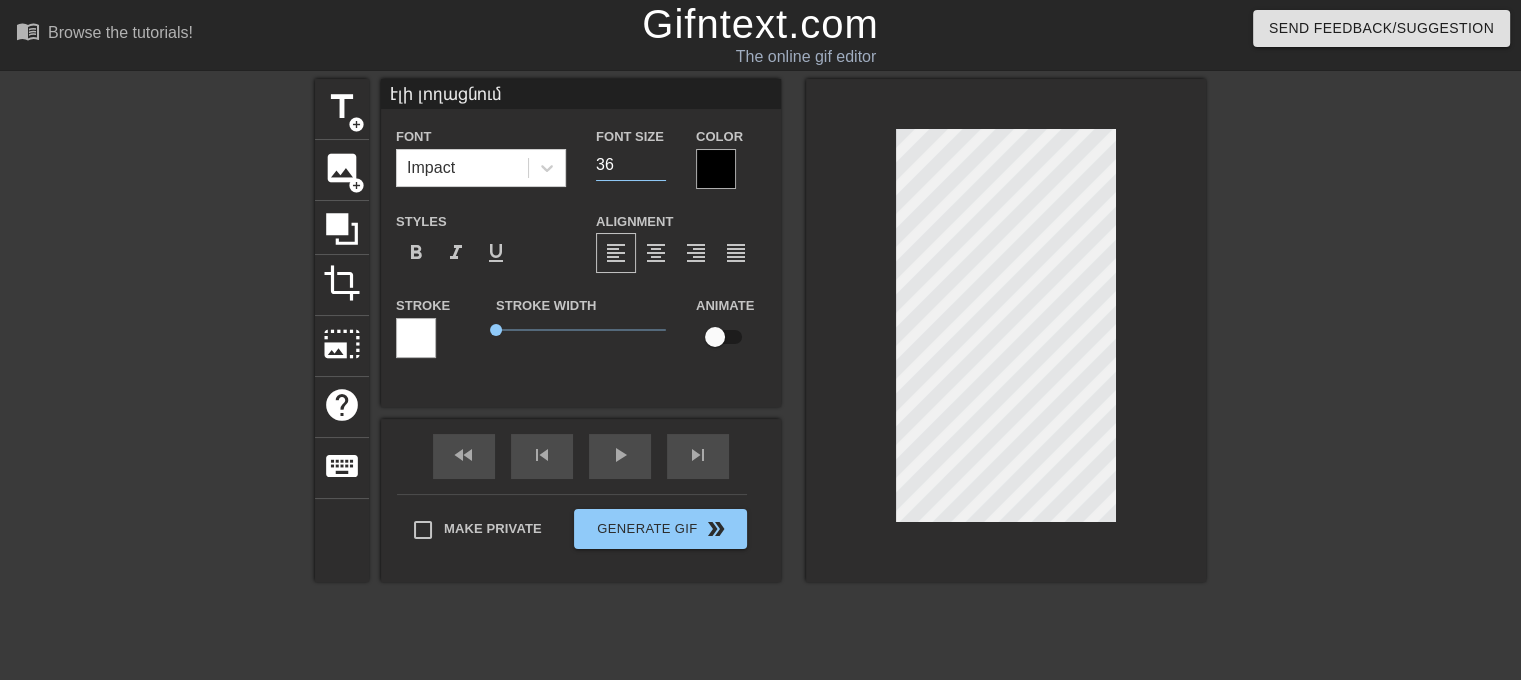 click on "36" at bounding box center [631, 165] 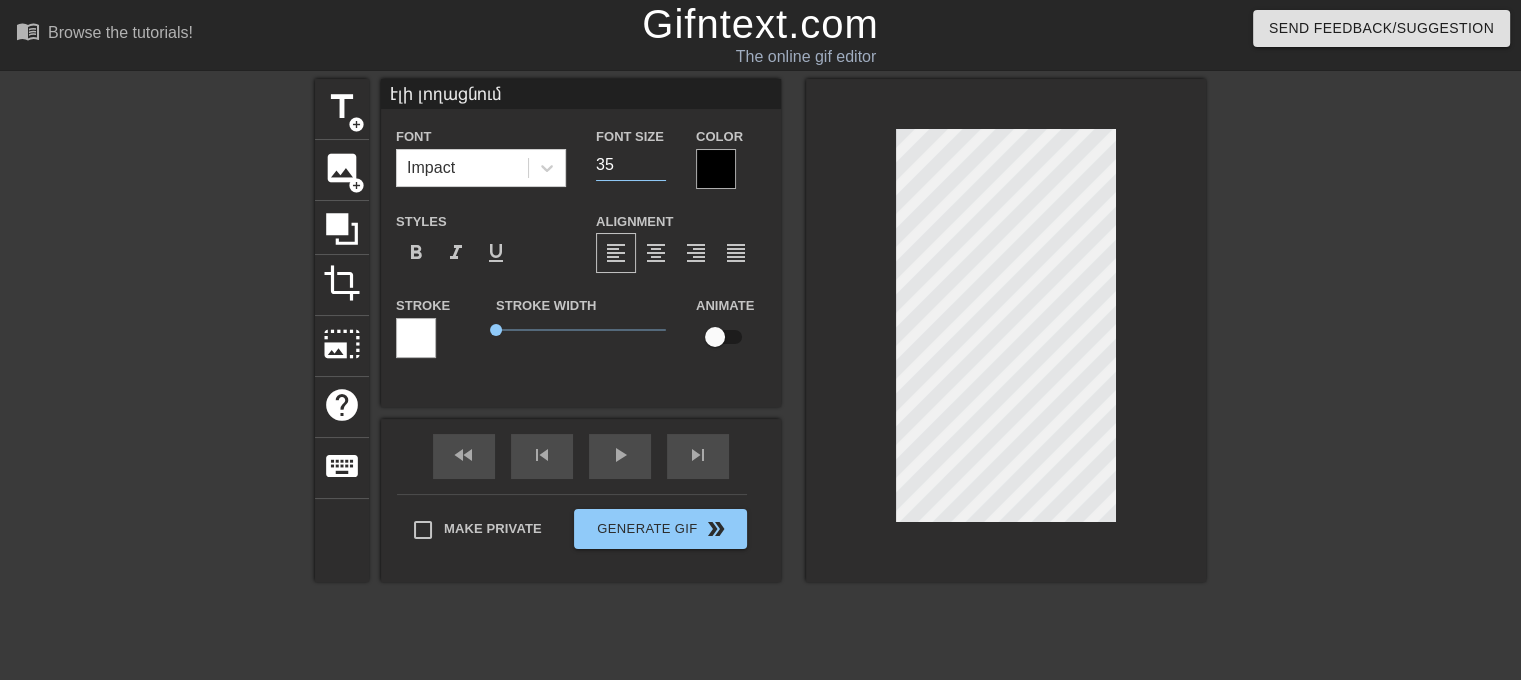 click on "35" at bounding box center [631, 165] 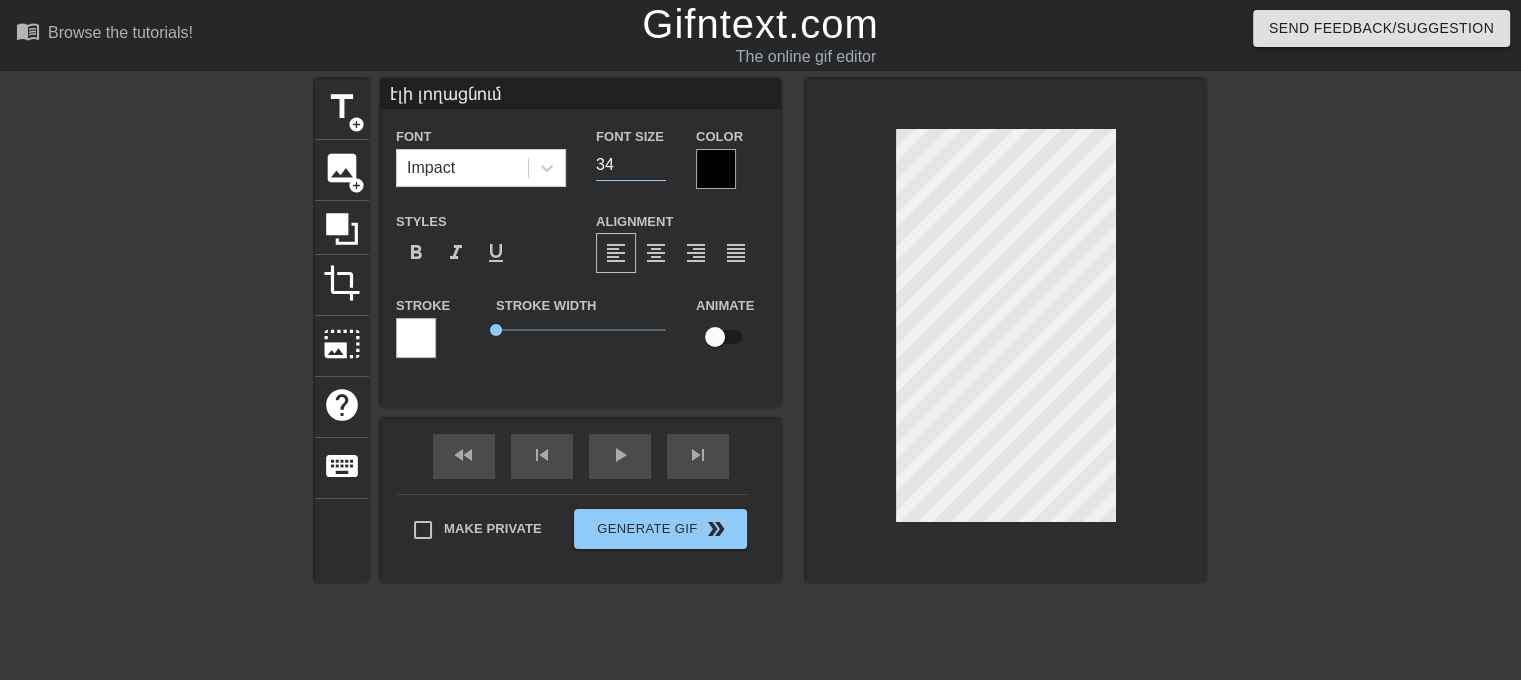 click on "34" at bounding box center (631, 165) 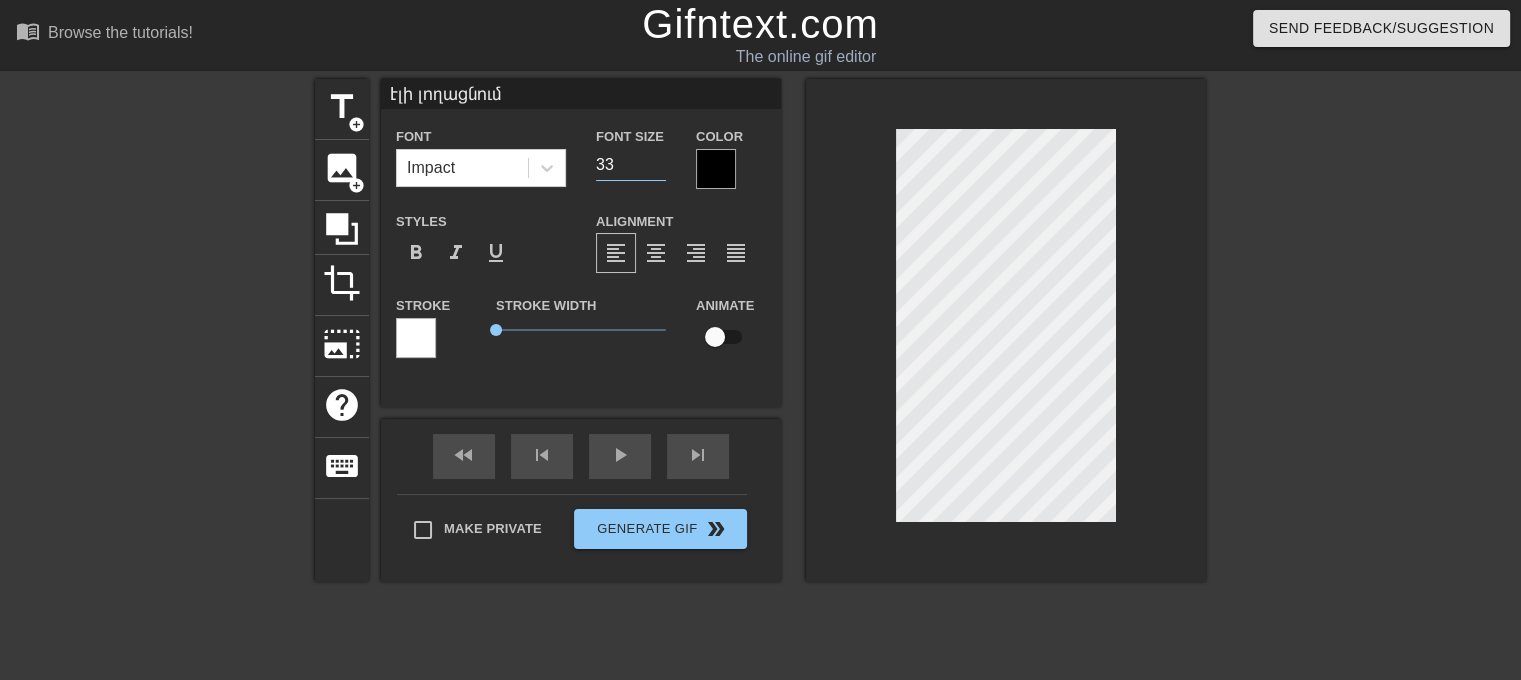 type on "33" 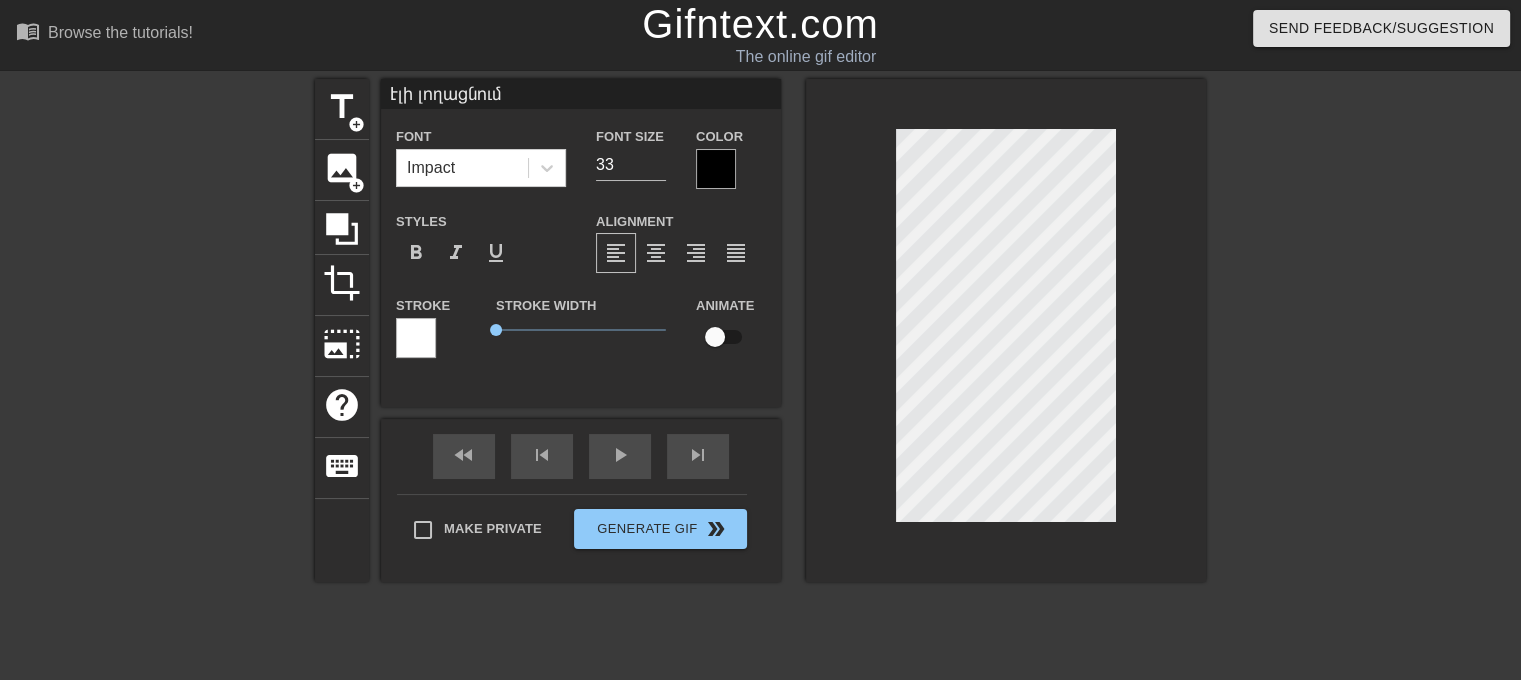 click at bounding box center (1380, 379) 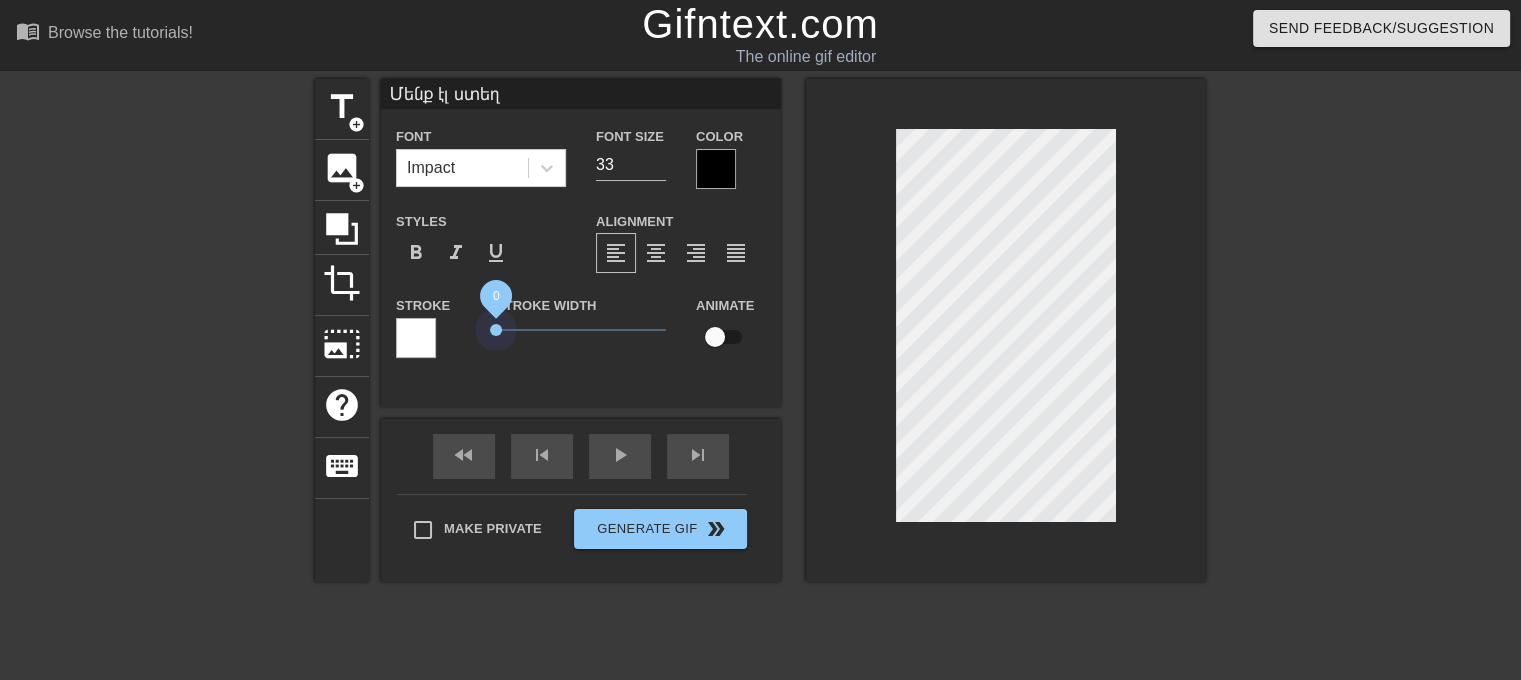 drag, startPoint x: 497, startPoint y: 326, endPoint x: 427, endPoint y: 333, distance: 70.34913 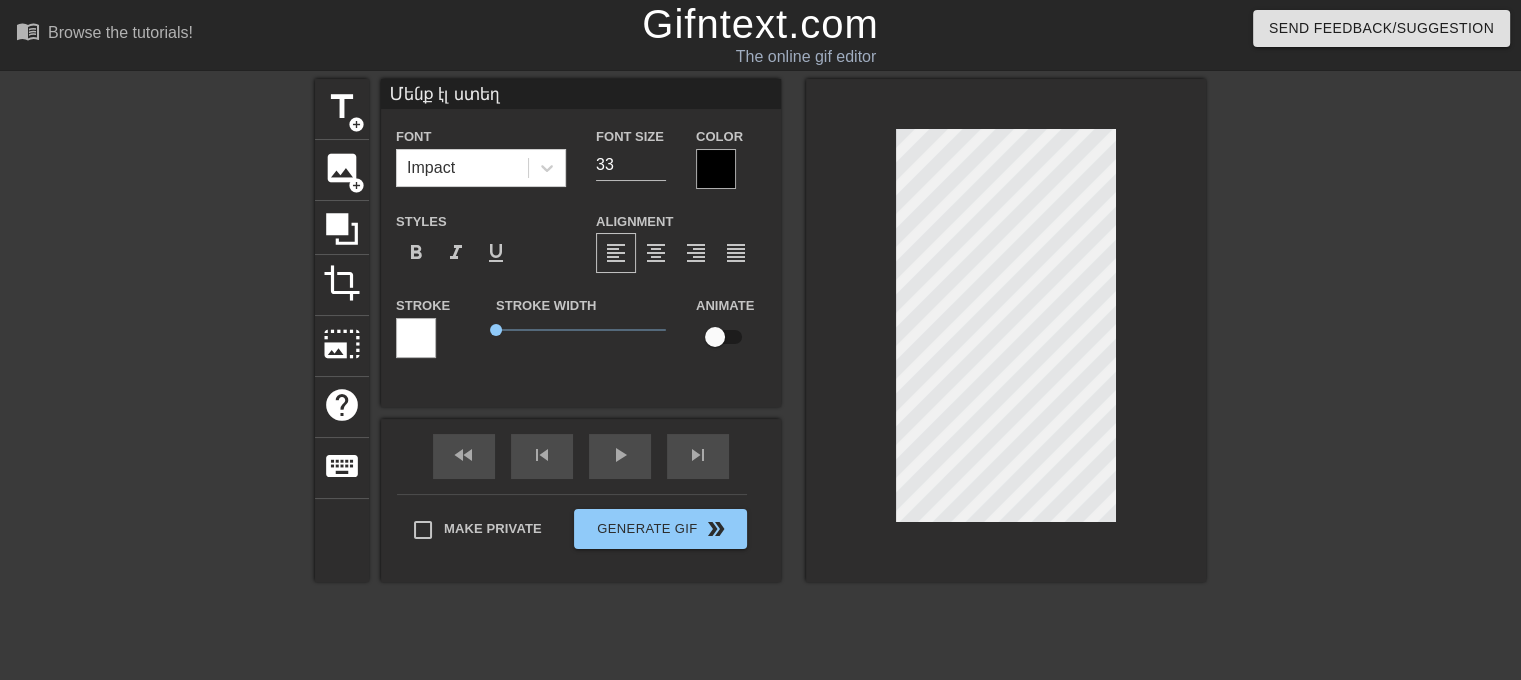 type on "կապիկ էինք" 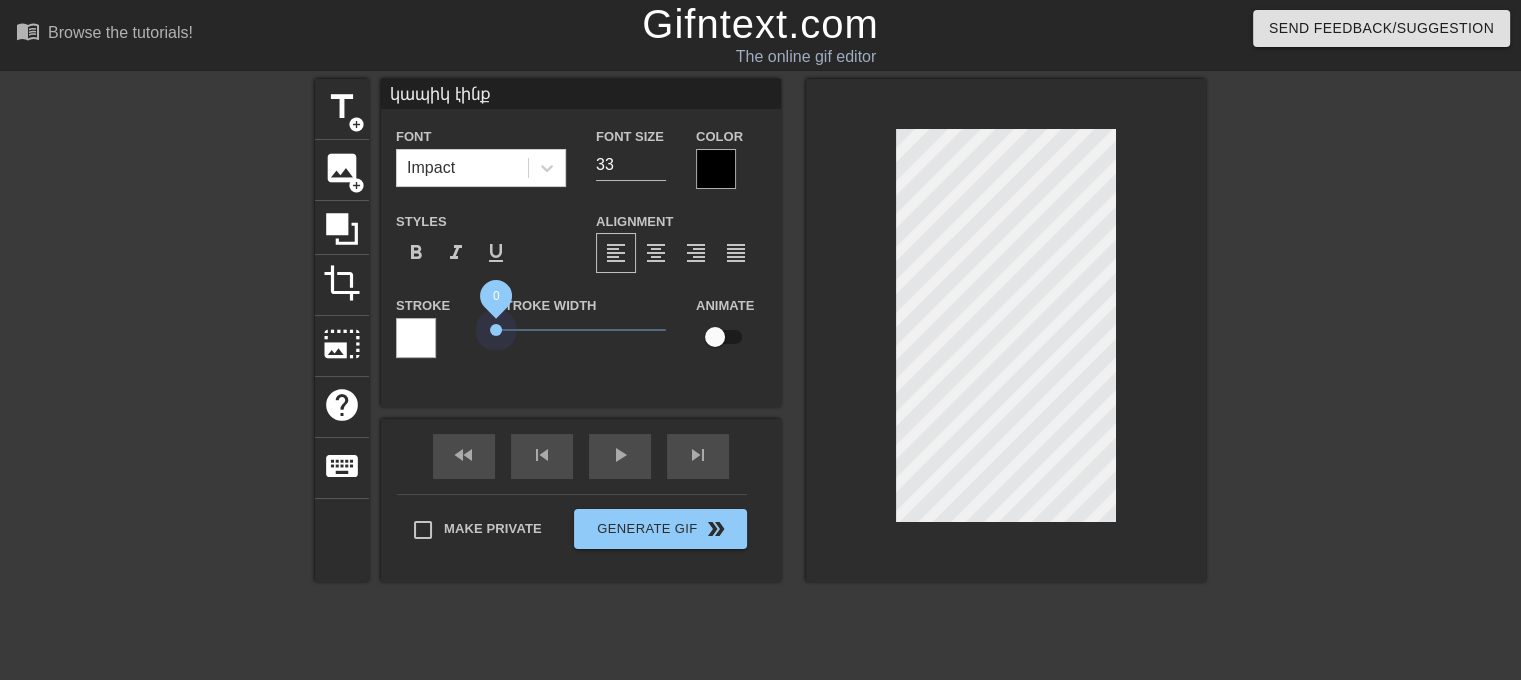drag, startPoint x: 507, startPoint y: 330, endPoint x: 442, endPoint y: 337, distance: 65.37584 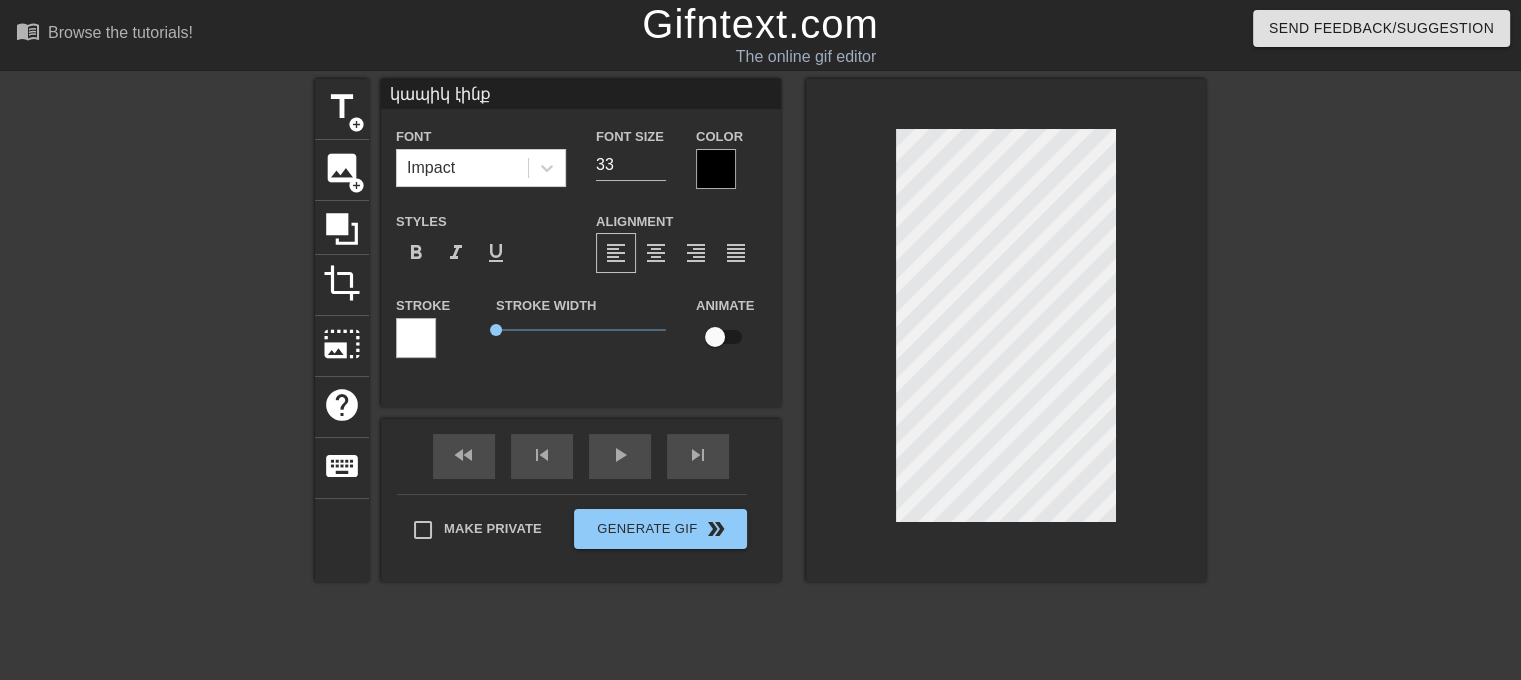 click at bounding box center [416, 338] 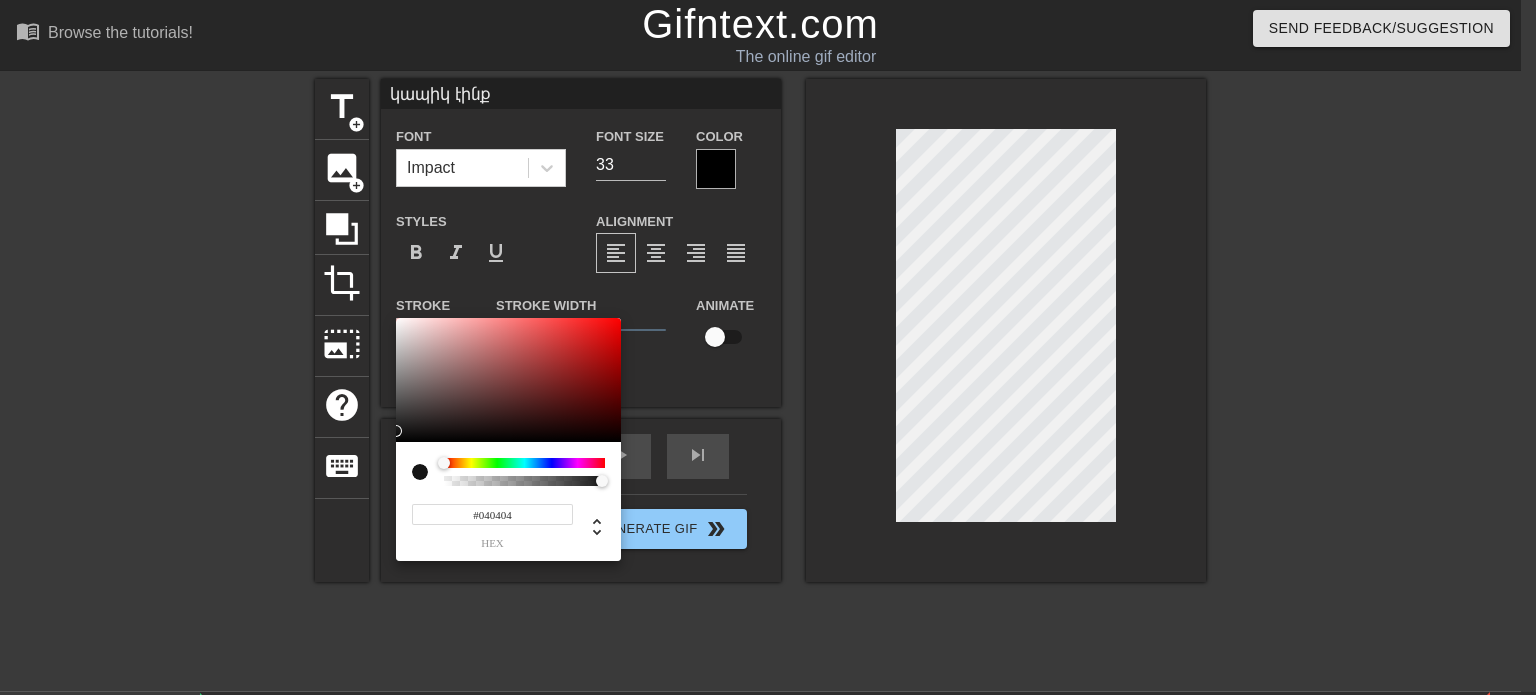 type on "#000000" 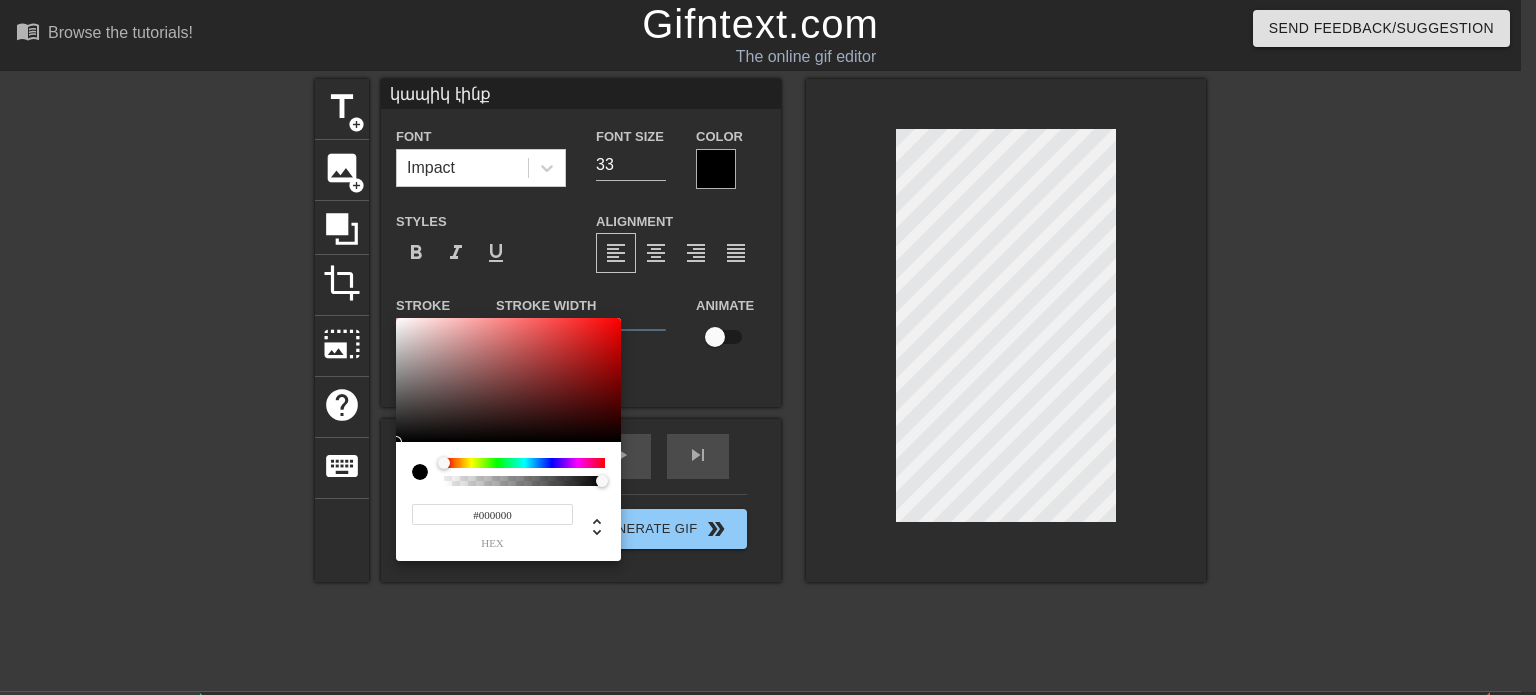 drag, startPoint x: 416, startPoint y: 394, endPoint x: 384, endPoint y: 444, distance: 59.36329 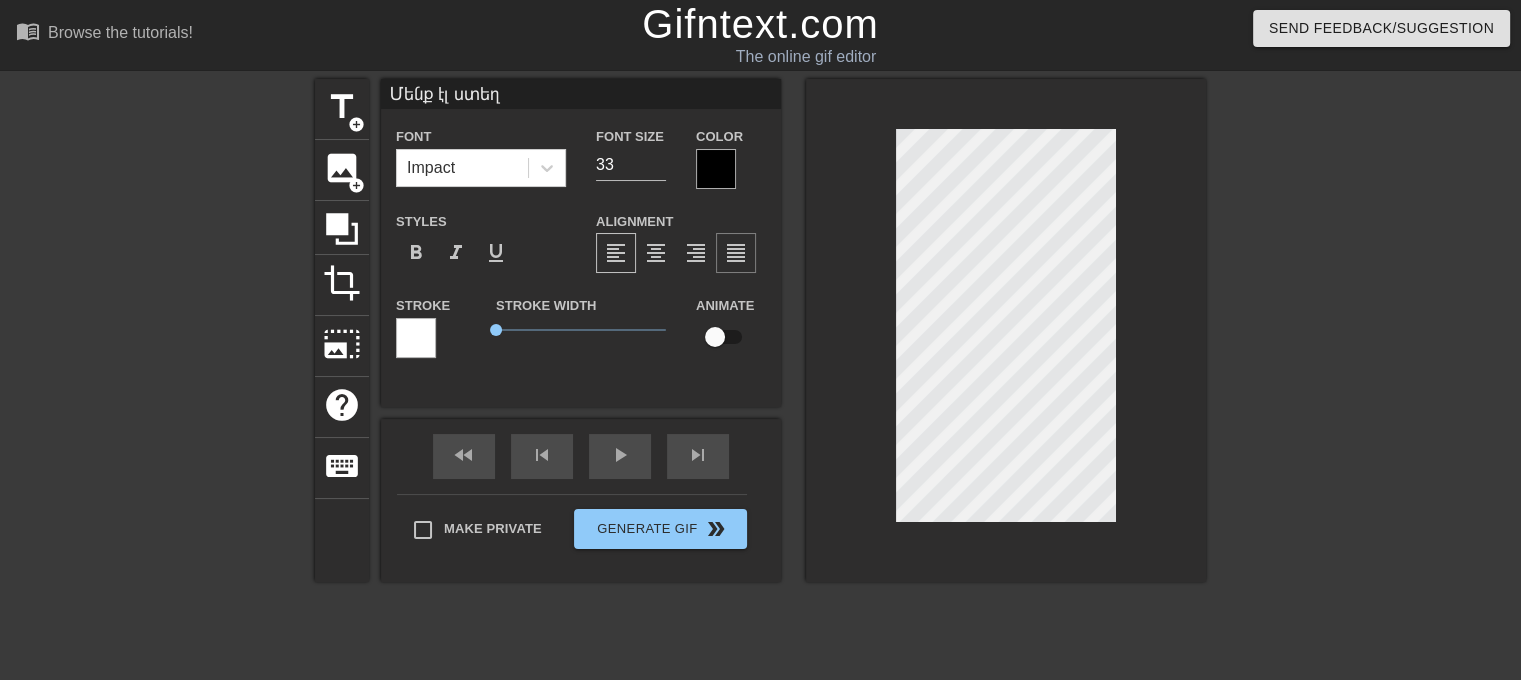 click on "format_align_justify" at bounding box center (736, 253) 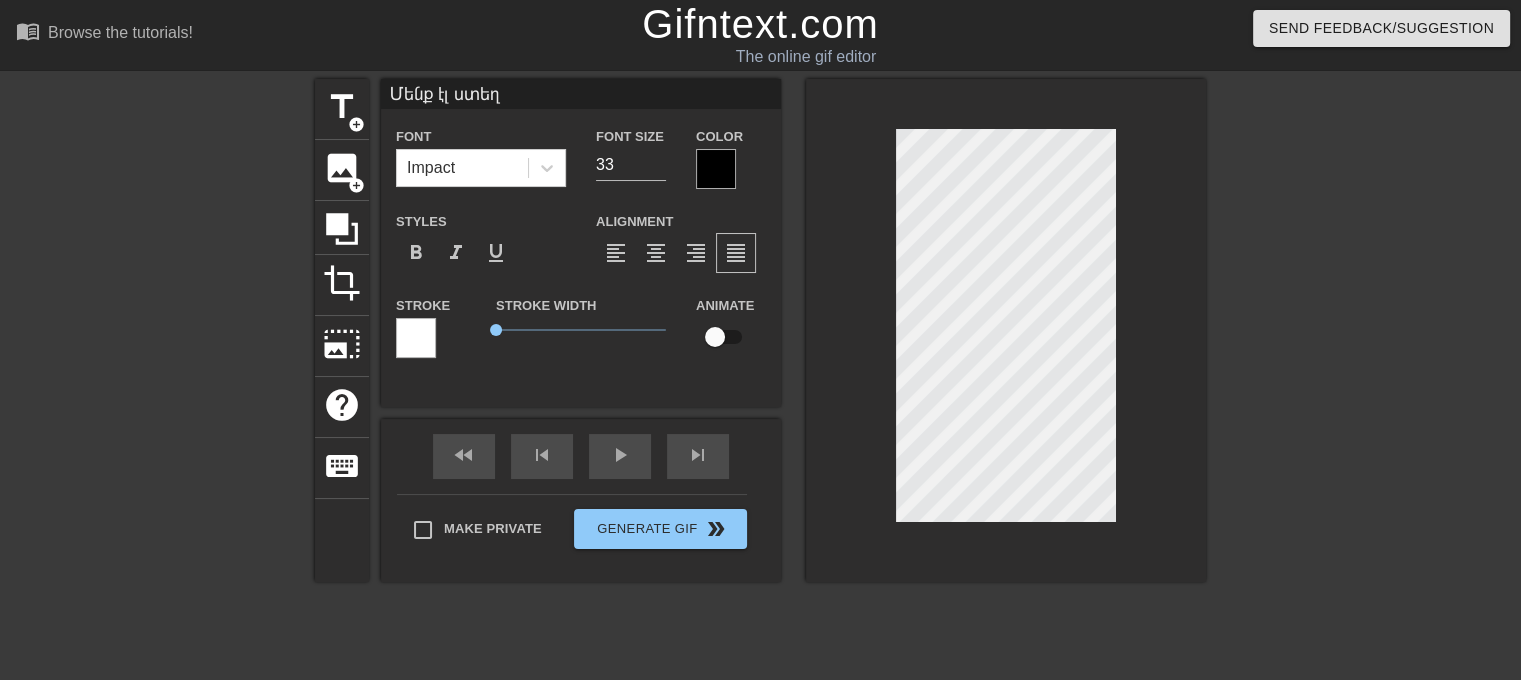 click at bounding box center (716, 169) 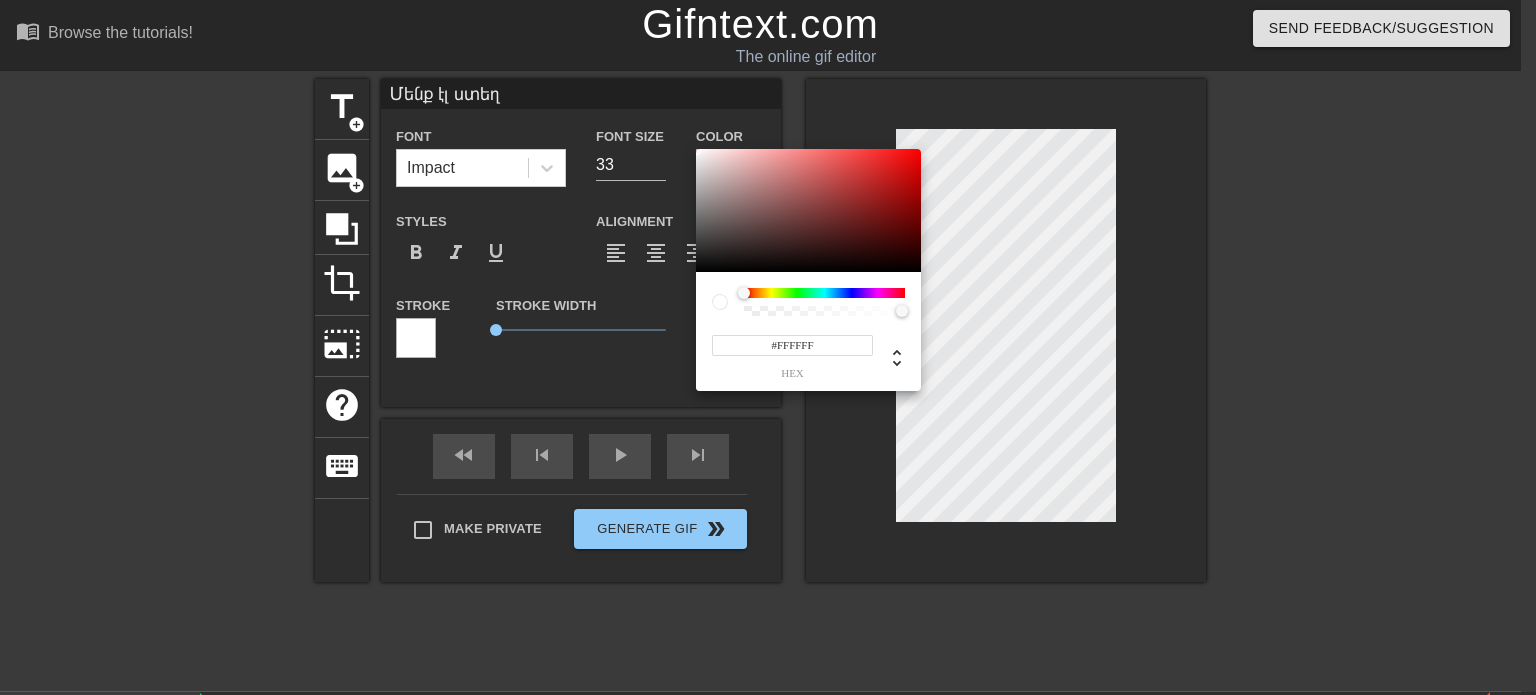 drag, startPoint x: 768, startPoint y: 220, endPoint x: 621, endPoint y: 79, distance: 203.69095 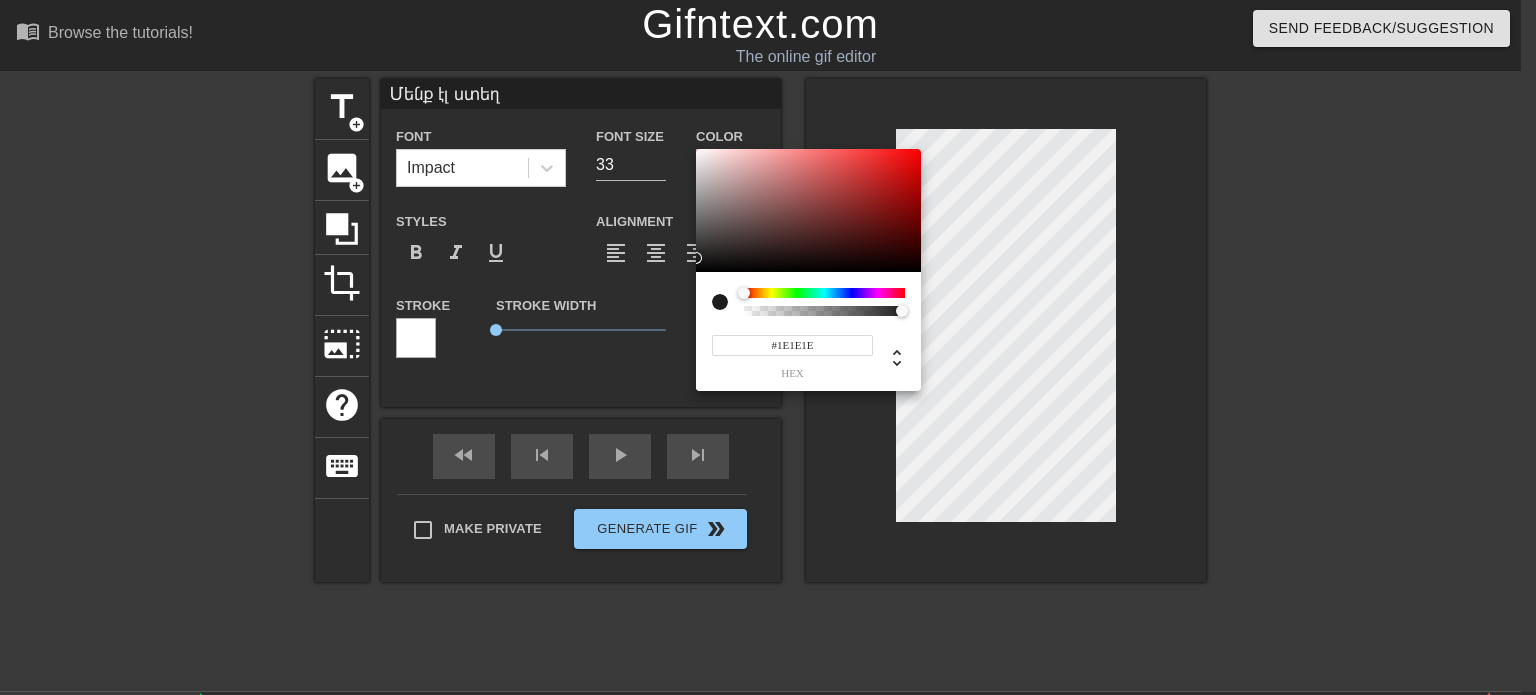 type on "#000000" 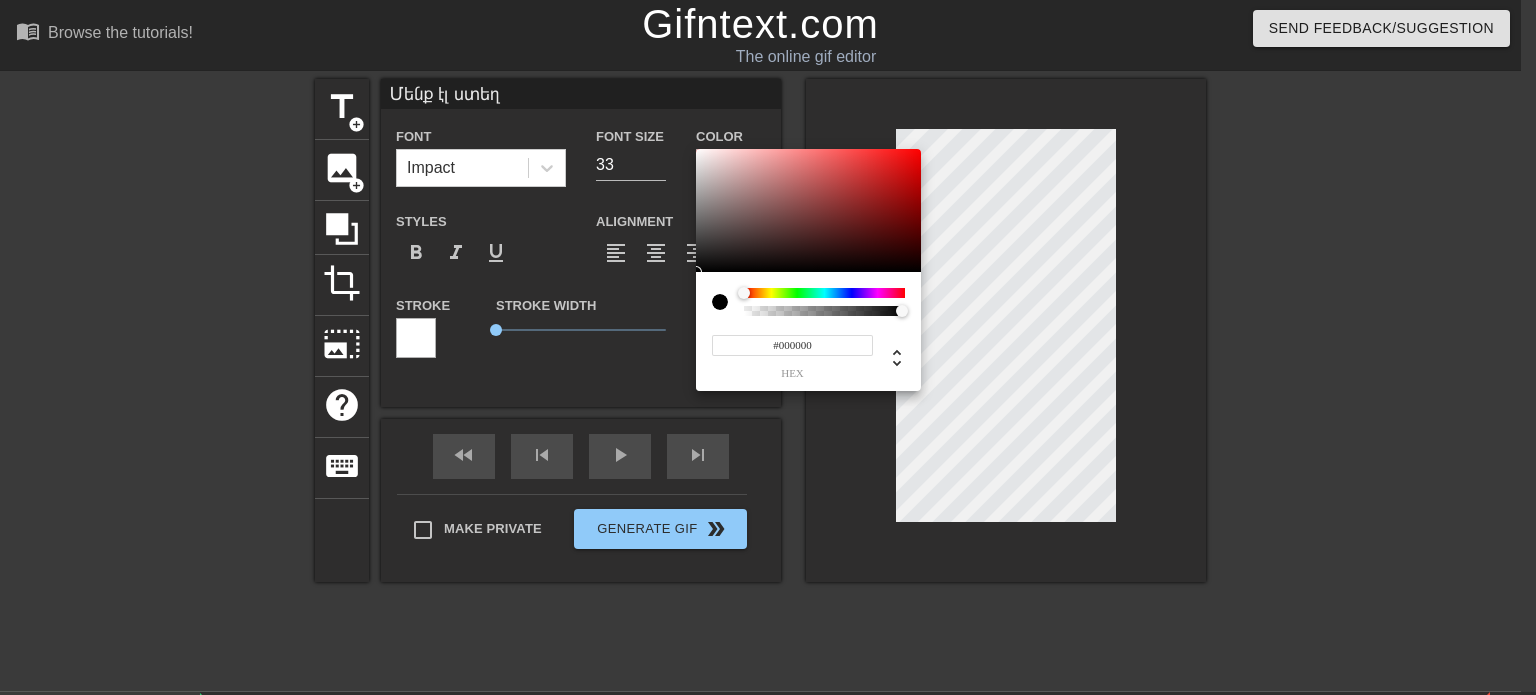 drag, startPoint x: 701, startPoint y: 150, endPoint x: 675, endPoint y: 343, distance: 194.74342 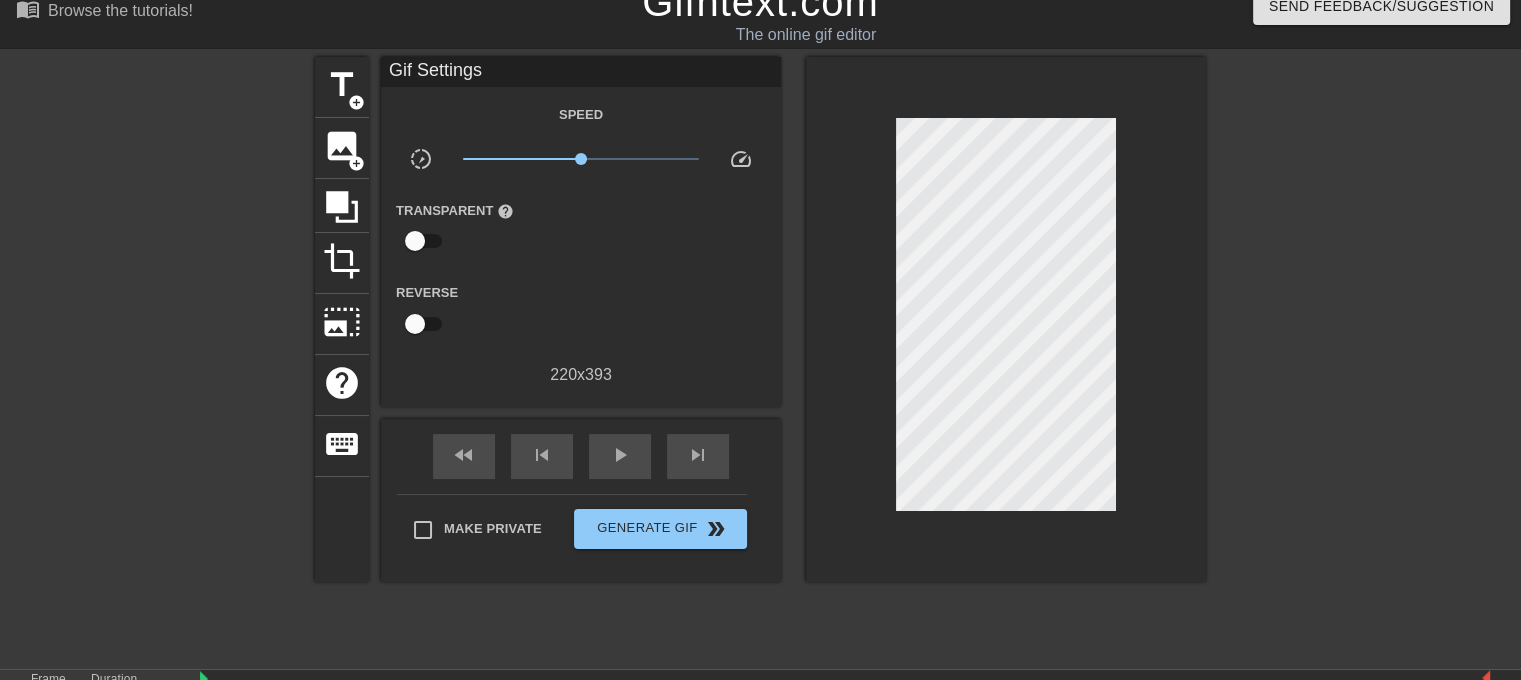 scroll, scrollTop: 11, scrollLeft: 0, axis: vertical 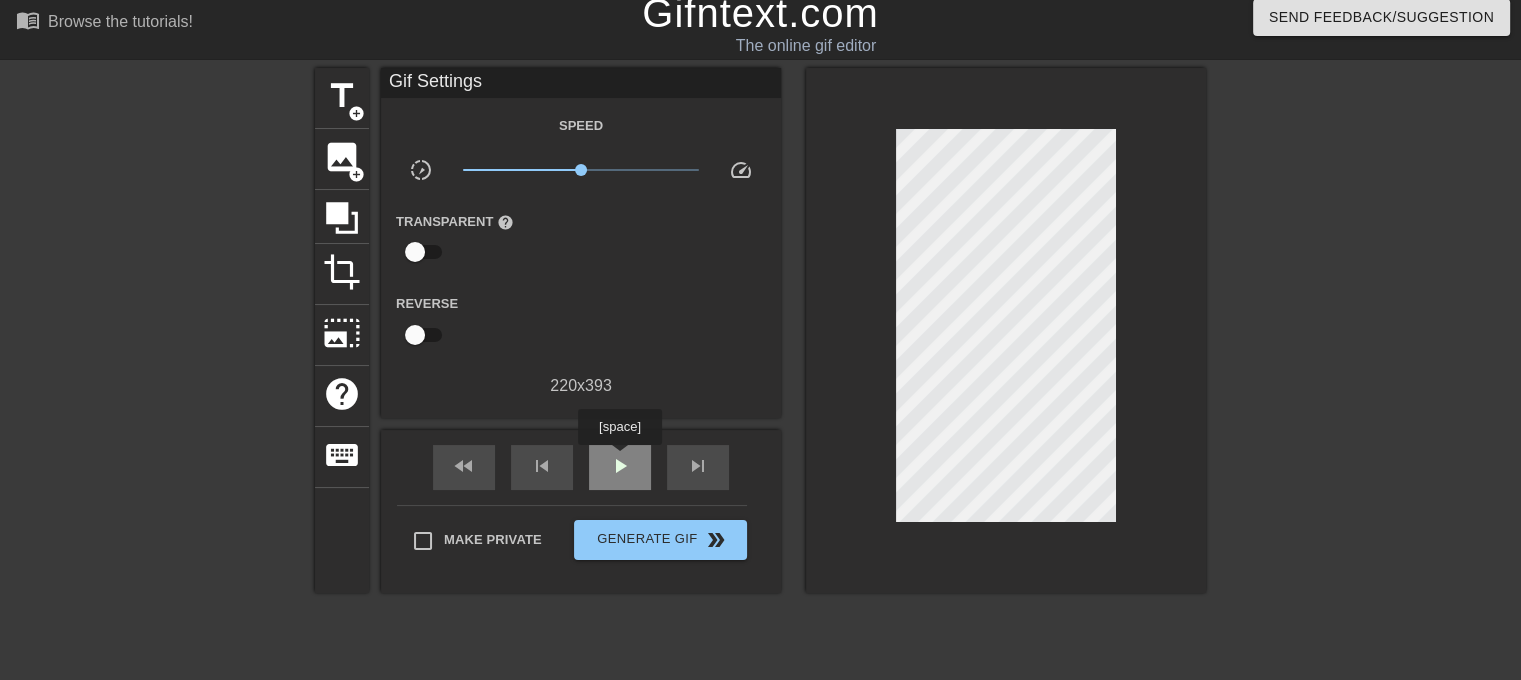 click on "play_arrow" at bounding box center [620, 466] 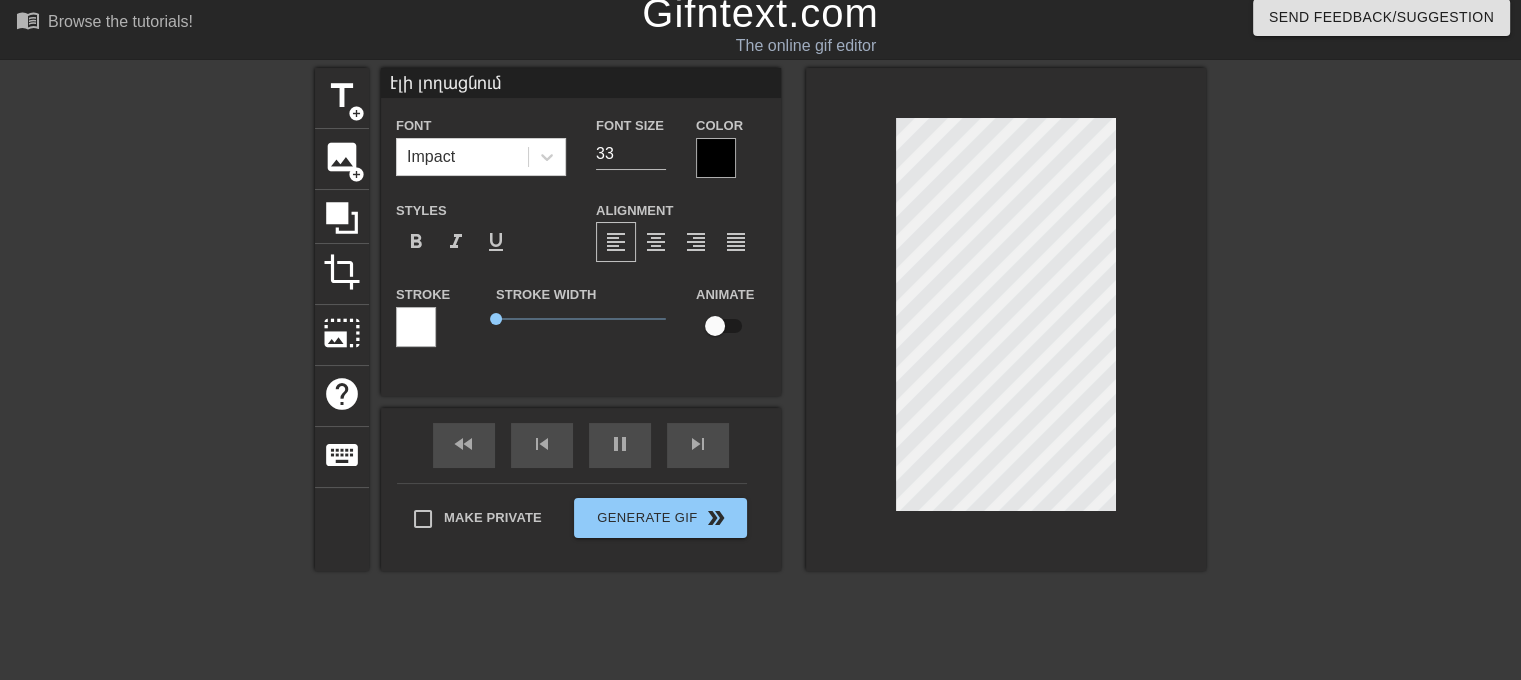 type on "կապիկ էինք" 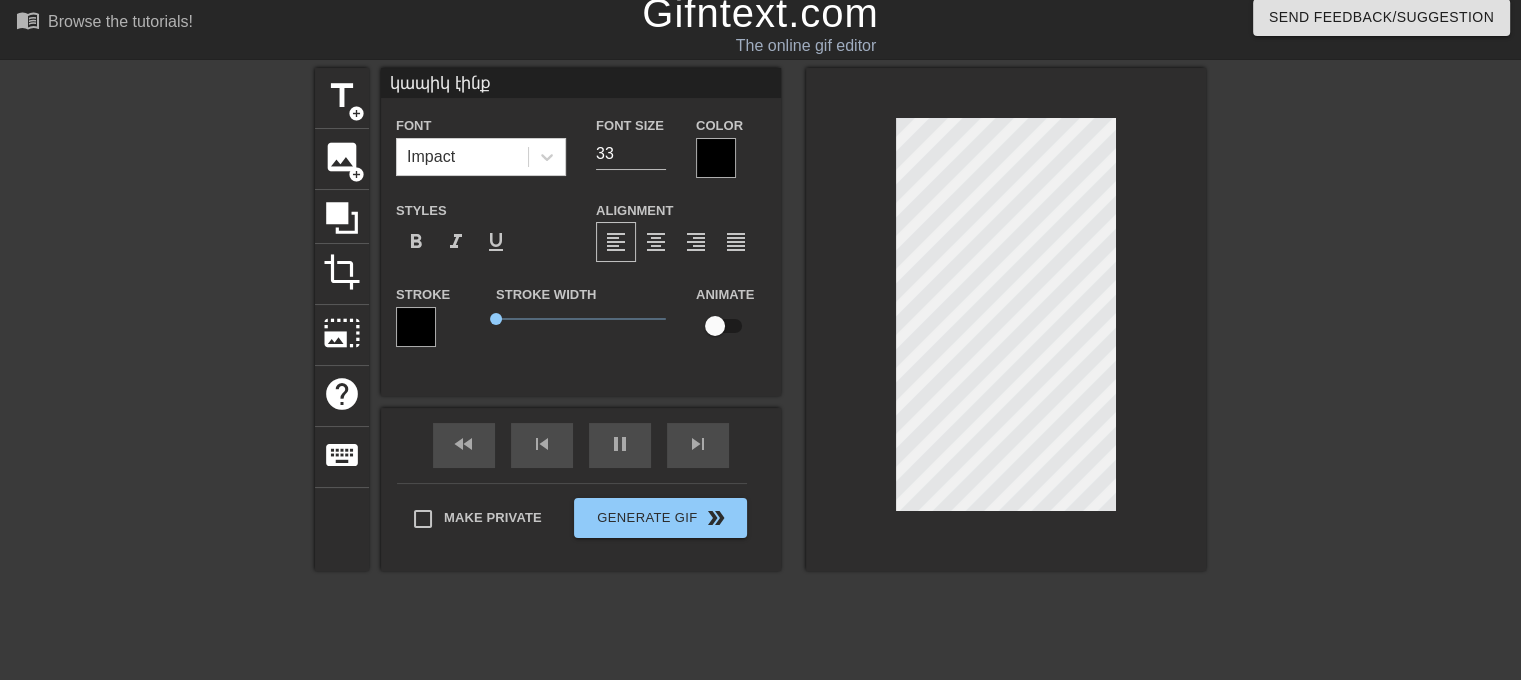 click at bounding box center [1006, 319] 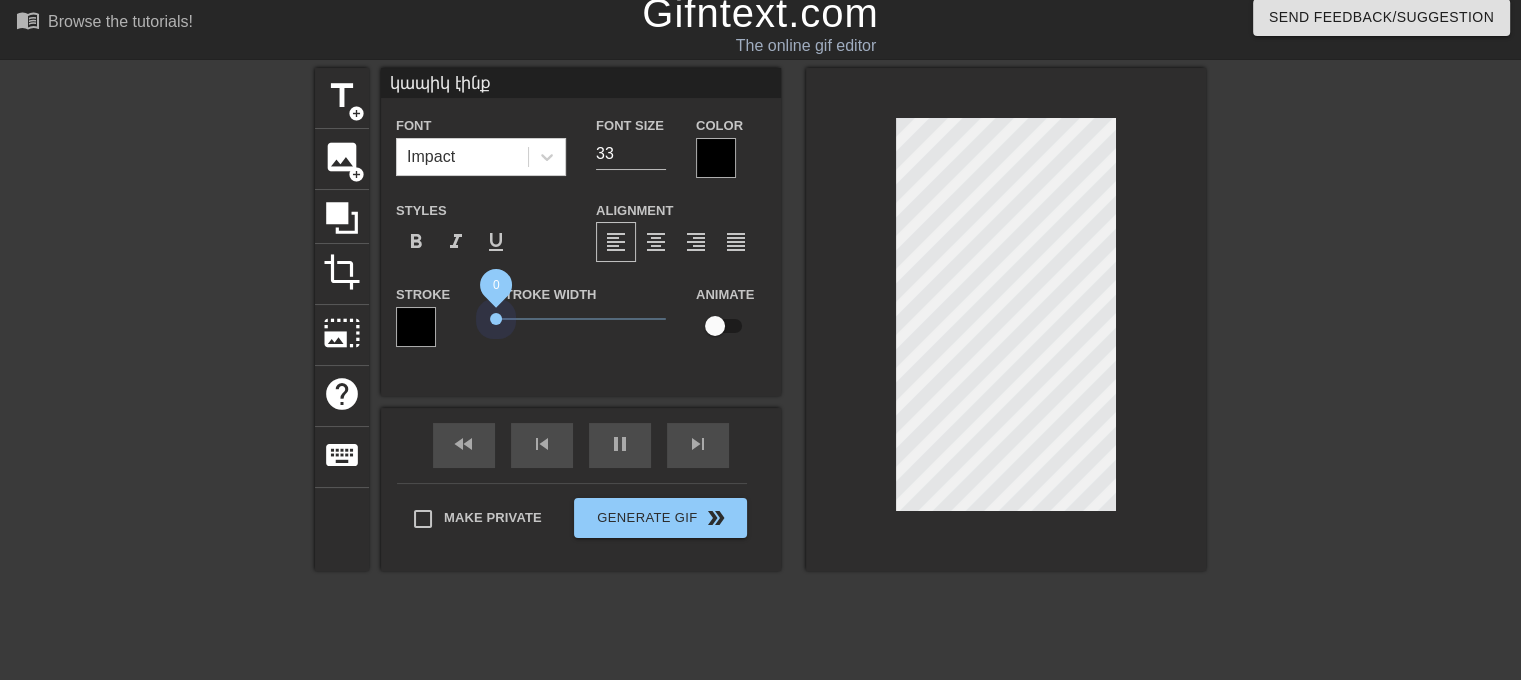 drag, startPoint x: 496, startPoint y: 317, endPoint x: 405, endPoint y: 322, distance: 91.13726 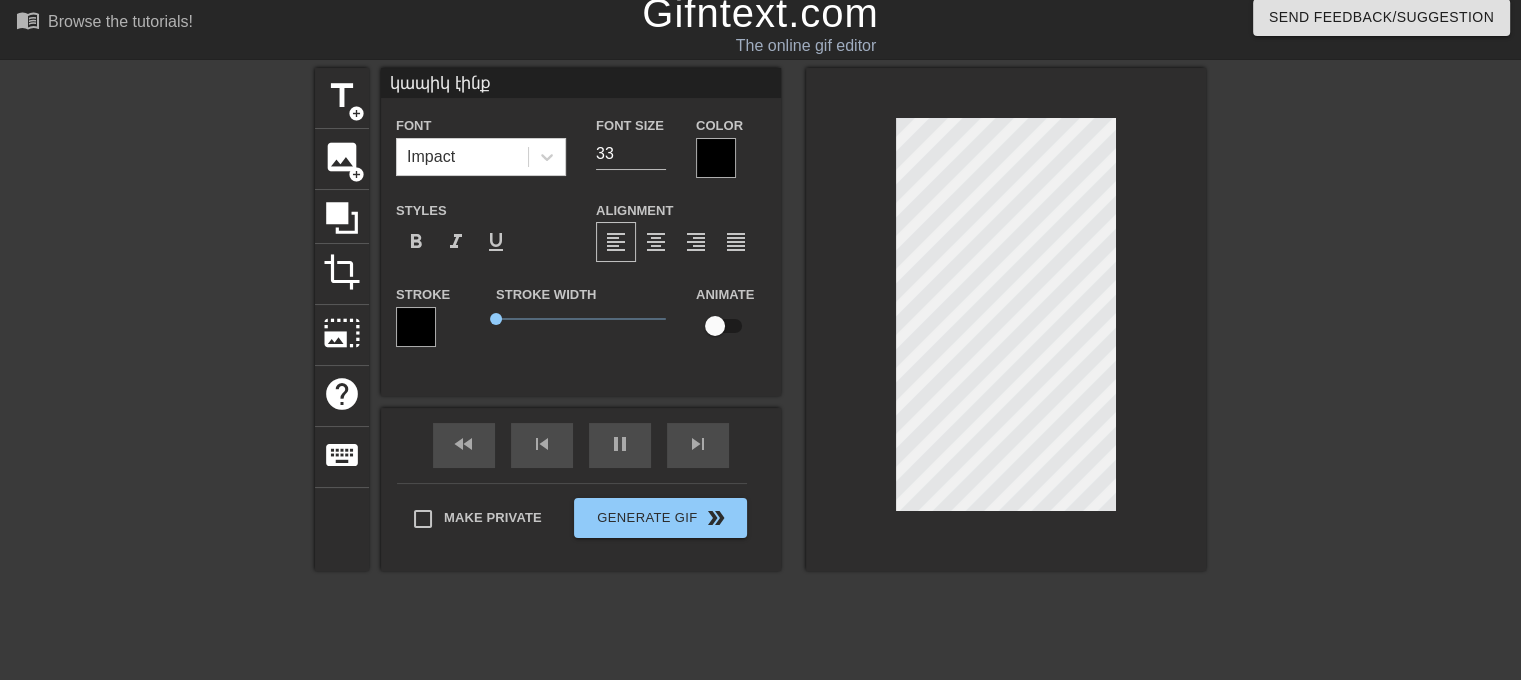 type on "Էլի լողացնում" 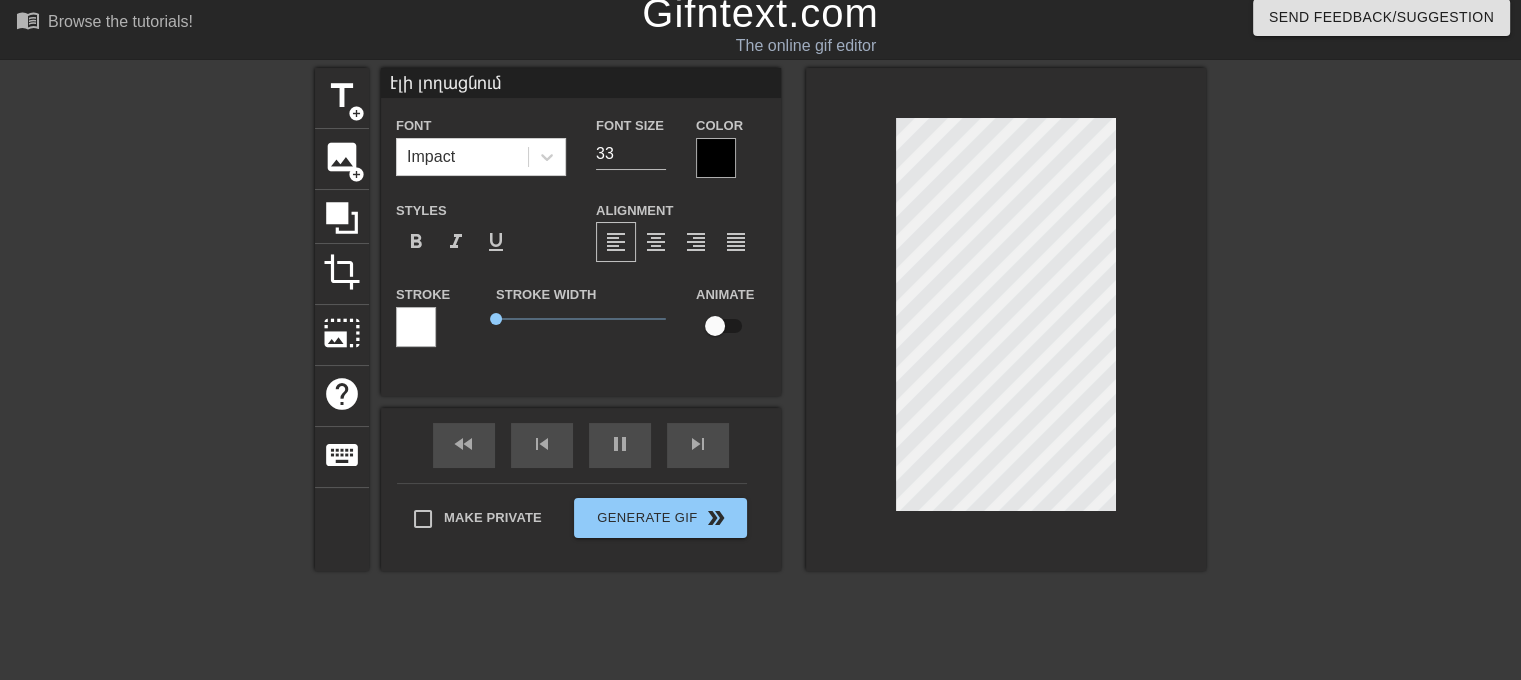 click at bounding box center [1380, 368] 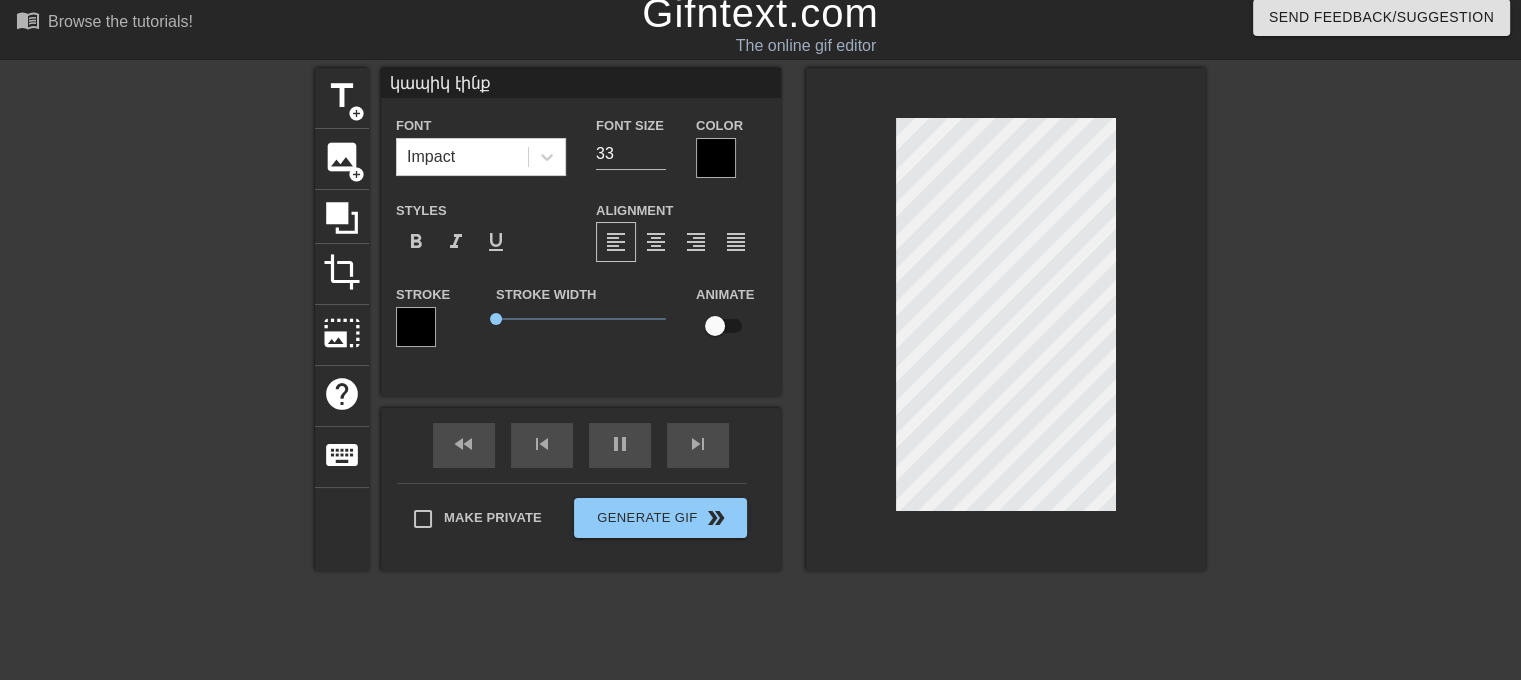 click at bounding box center (1380, 368) 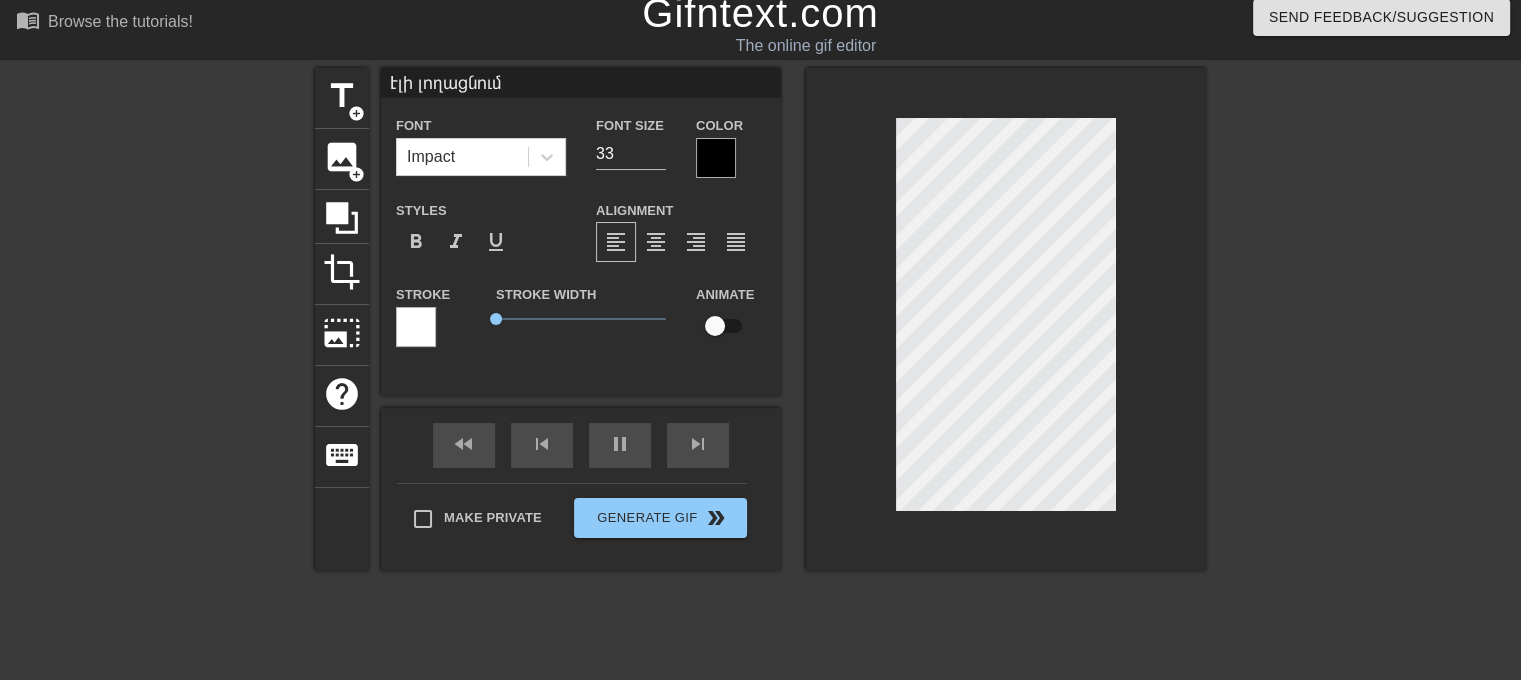 click at bounding box center [716, 158] 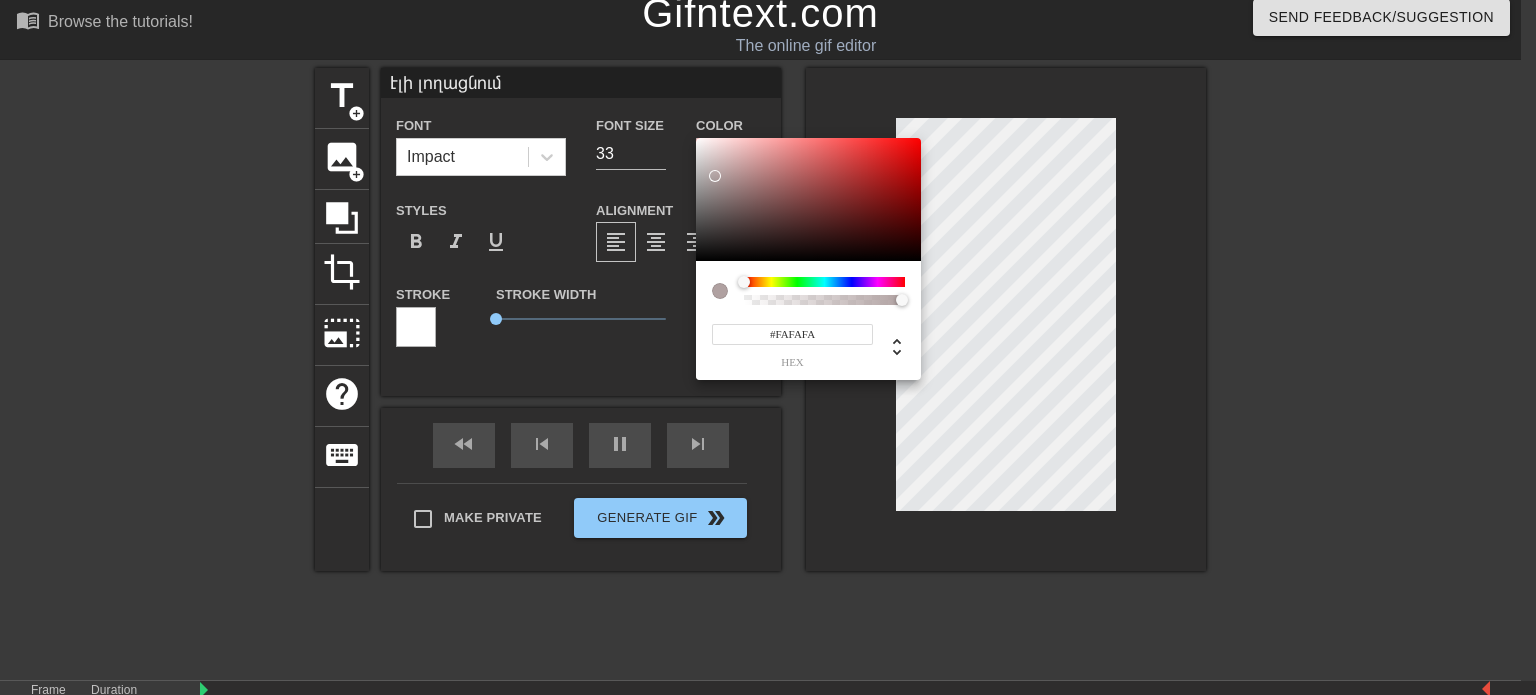 type on "#FFFFFF" 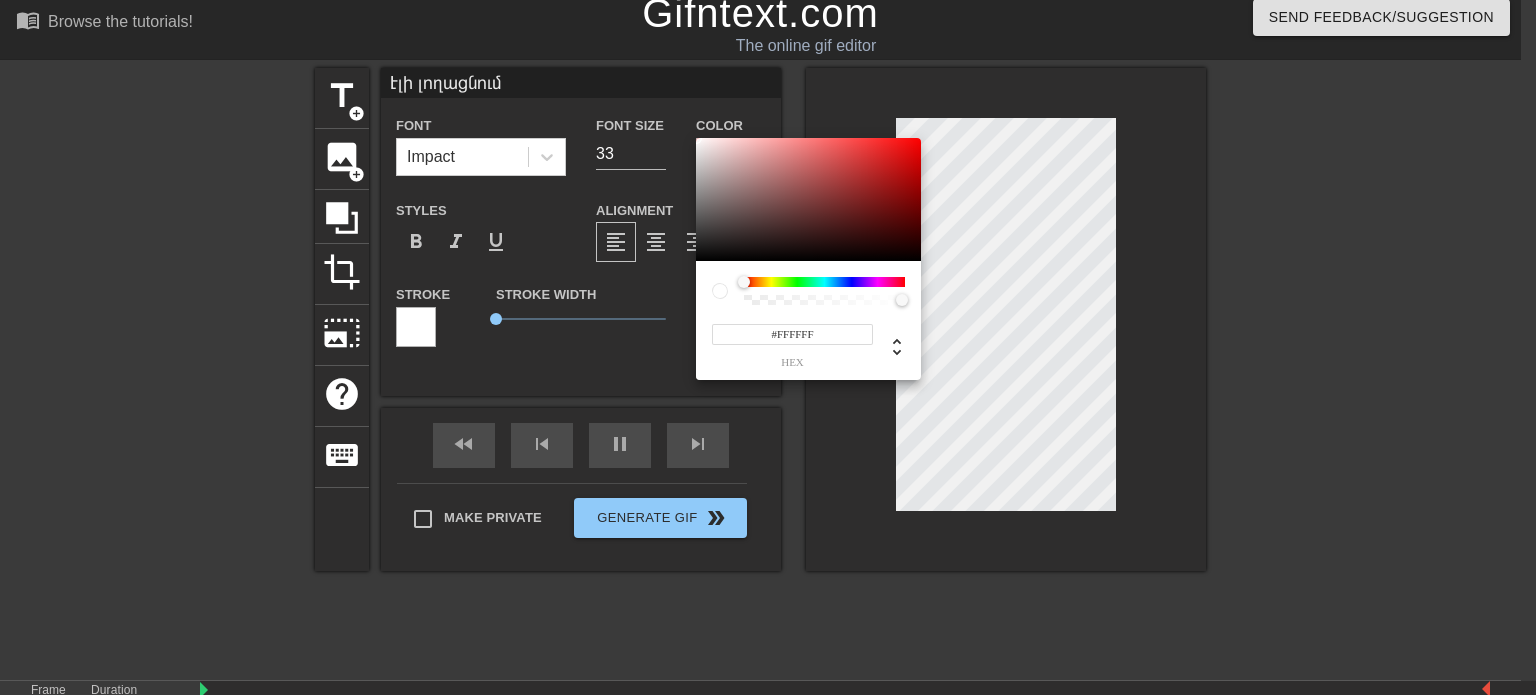 drag, startPoint x: 713, startPoint y: 176, endPoint x: 664, endPoint y: 75, distance: 112.25863 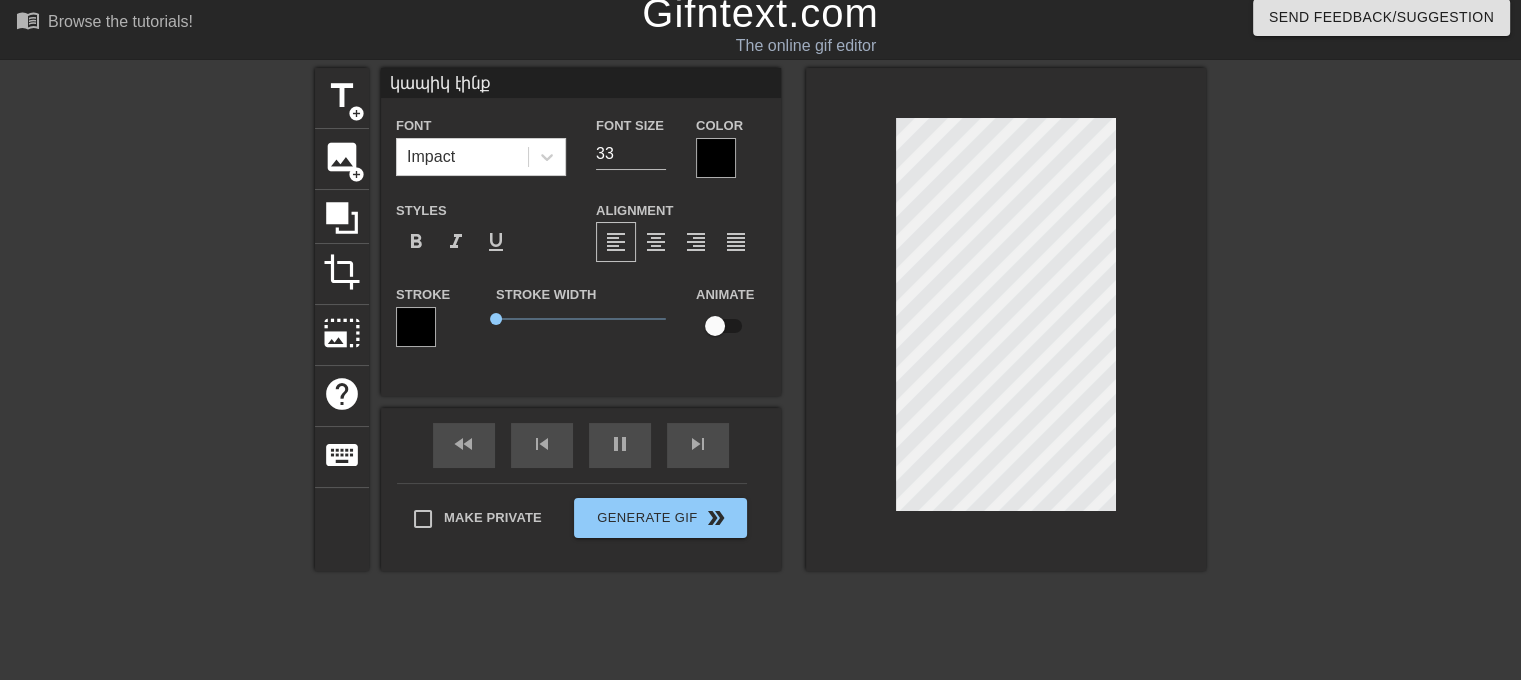 click at bounding box center (716, 158) 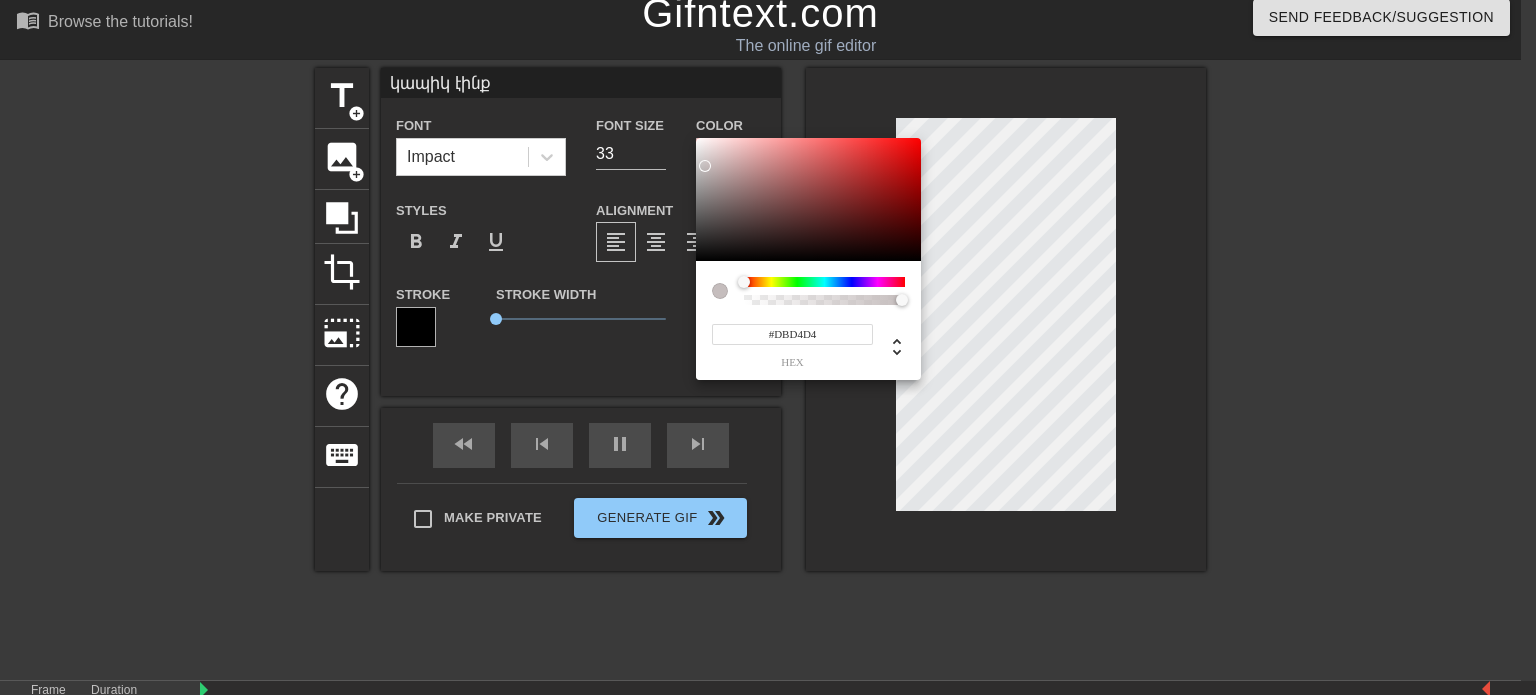 type on "#FFFFFF" 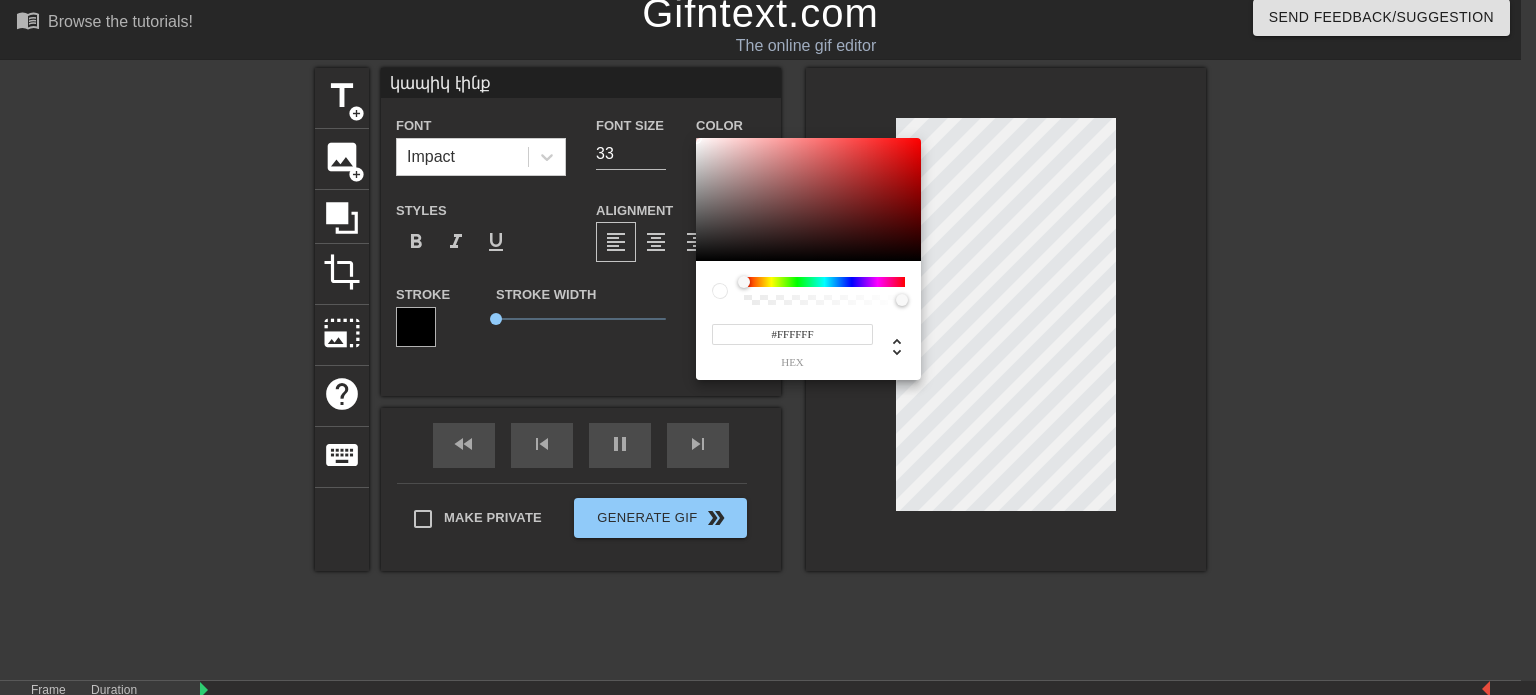 drag, startPoint x: 705, startPoint y: 166, endPoint x: 639, endPoint y: 59, distance: 125.71794 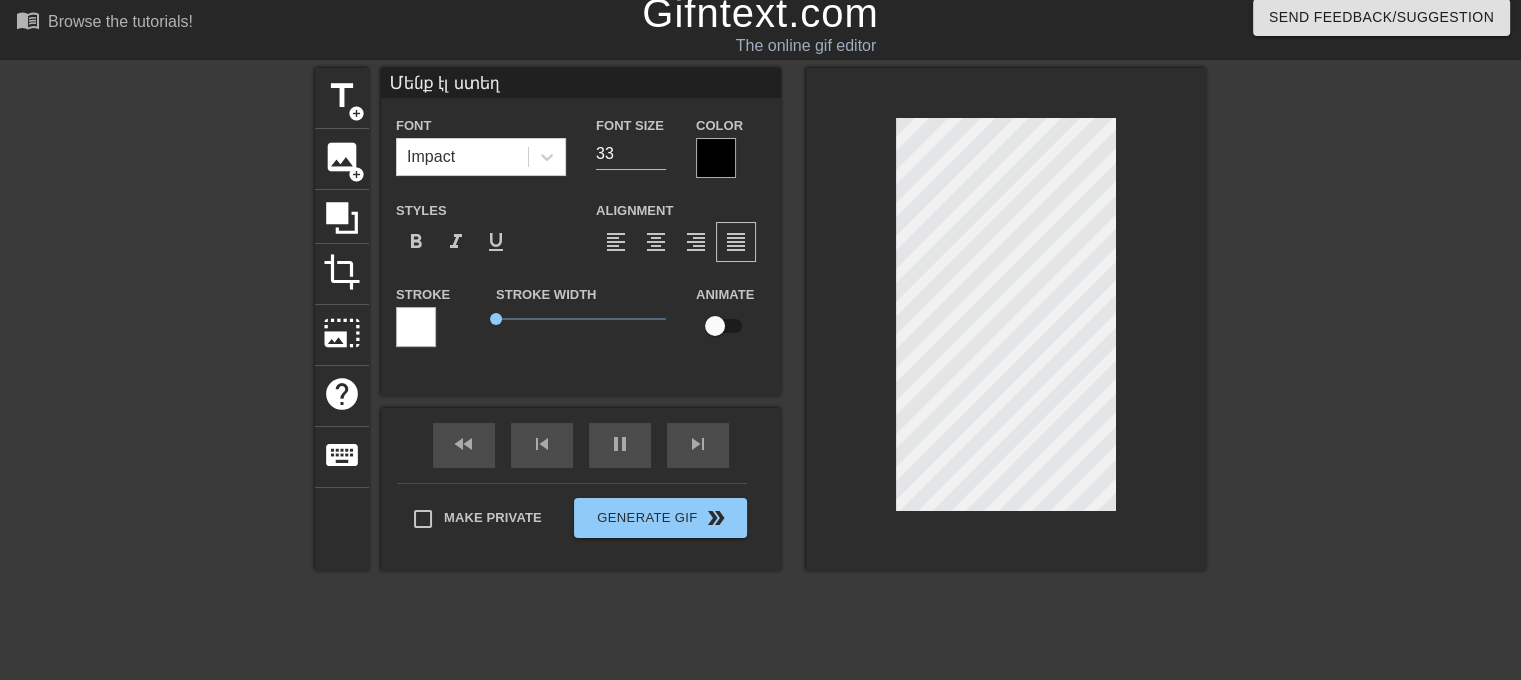 click at bounding box center [716, 158] 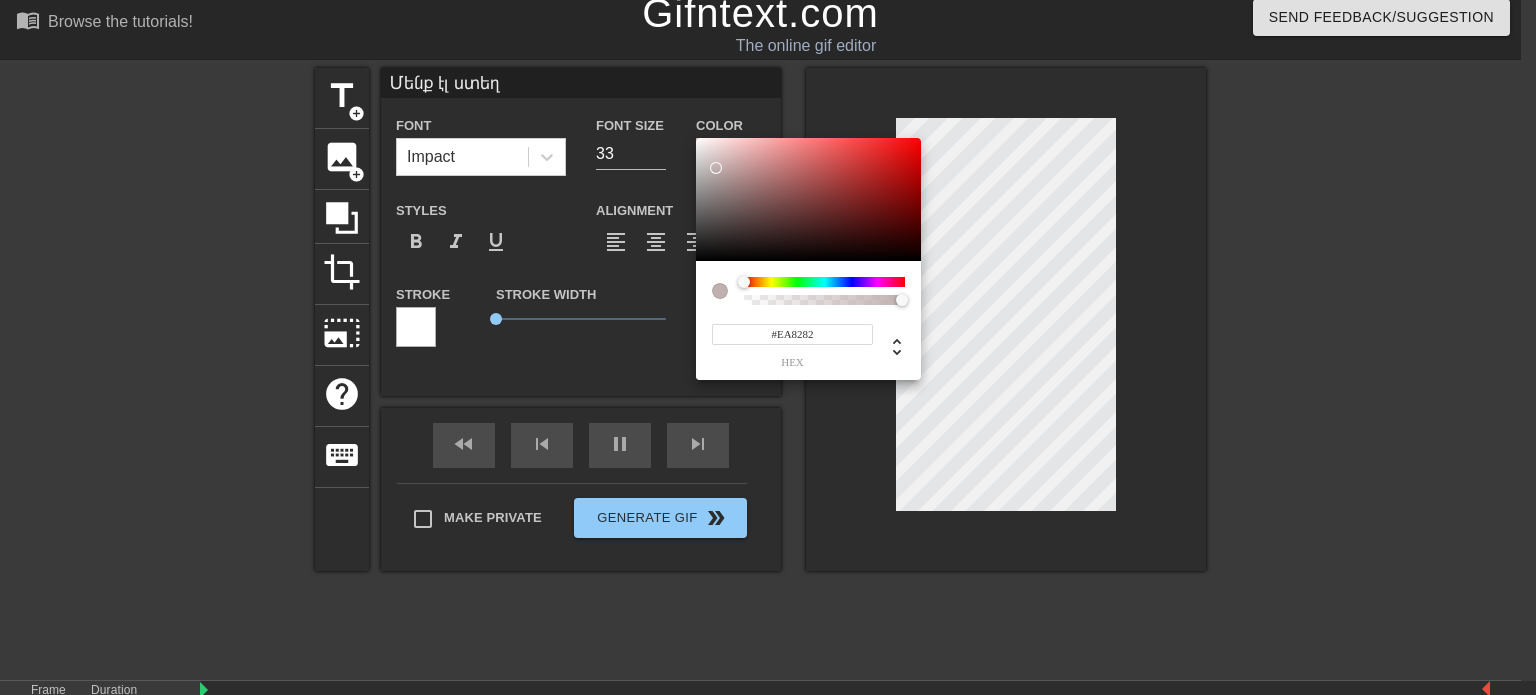 type on "#FFFFFF" 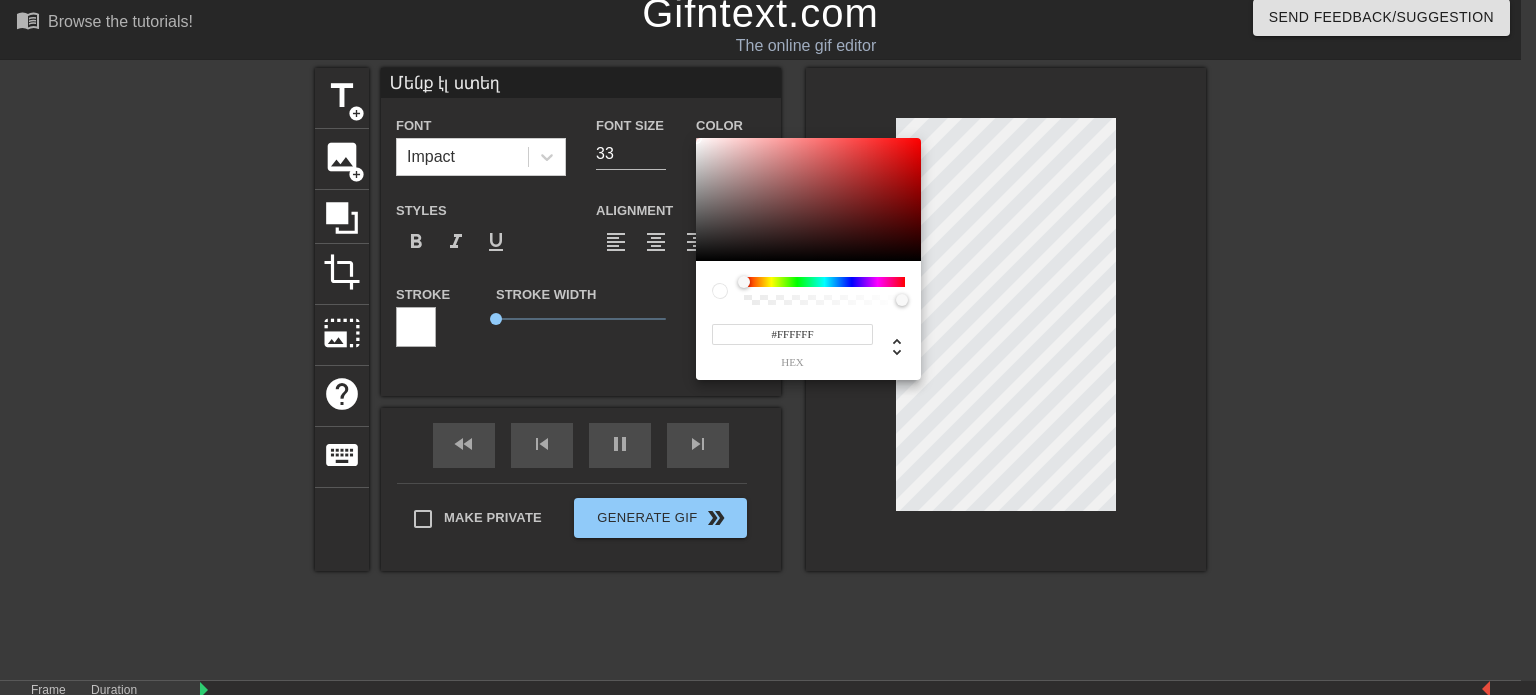 drag, startPoint x: 715, startPoint y: 167, endPoint x: 607, endPoint y: 41, distance: 165.9518 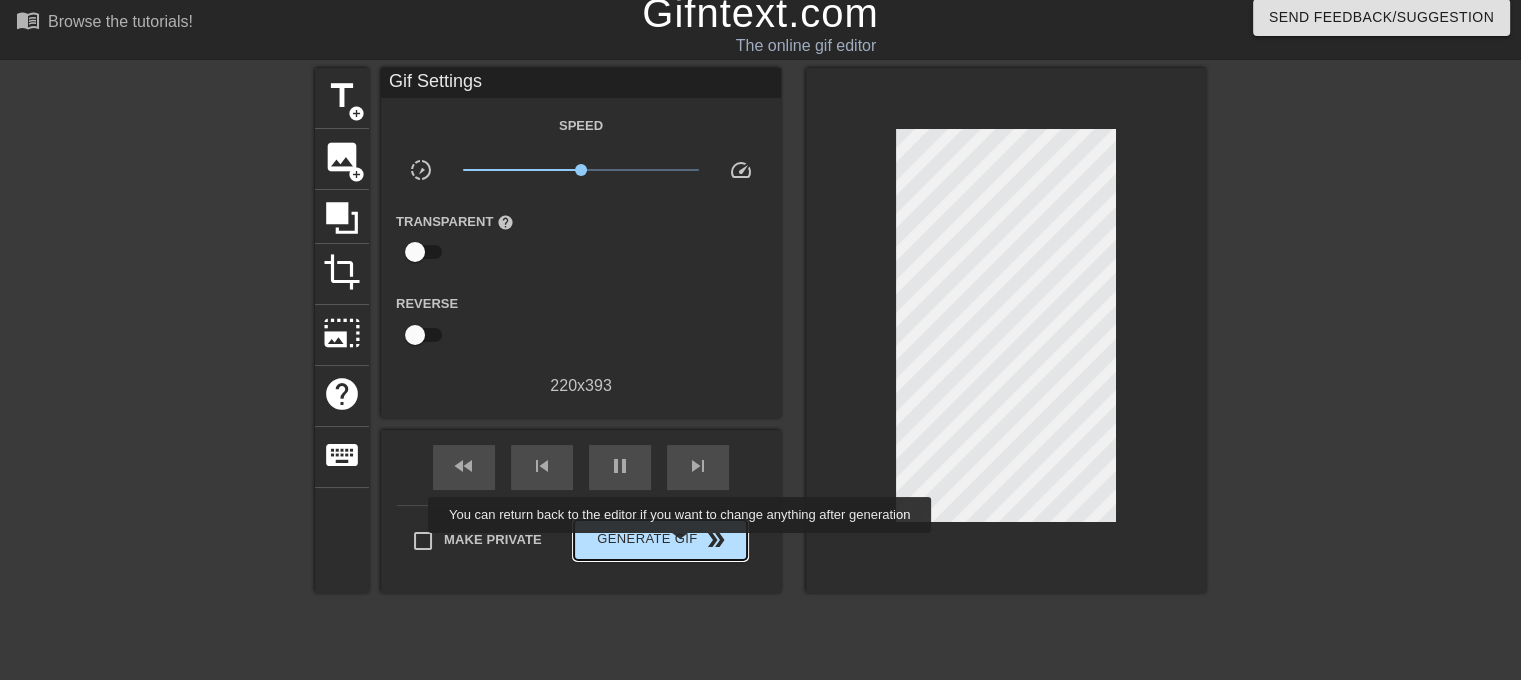 click on "Generate Gif double_arrow" at bounding box center (660, 540) 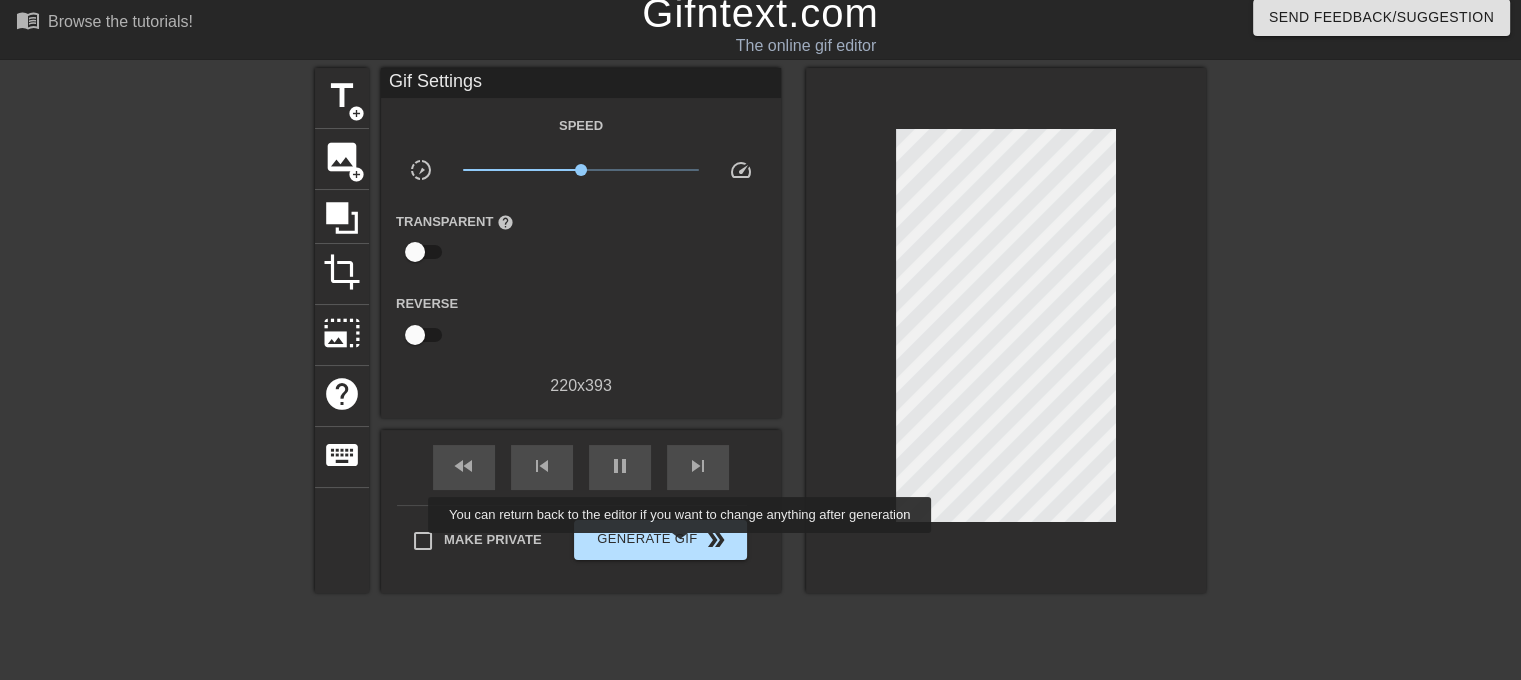 scroll, scrollTop: 8, scrollLeft: 0, axis: vertical 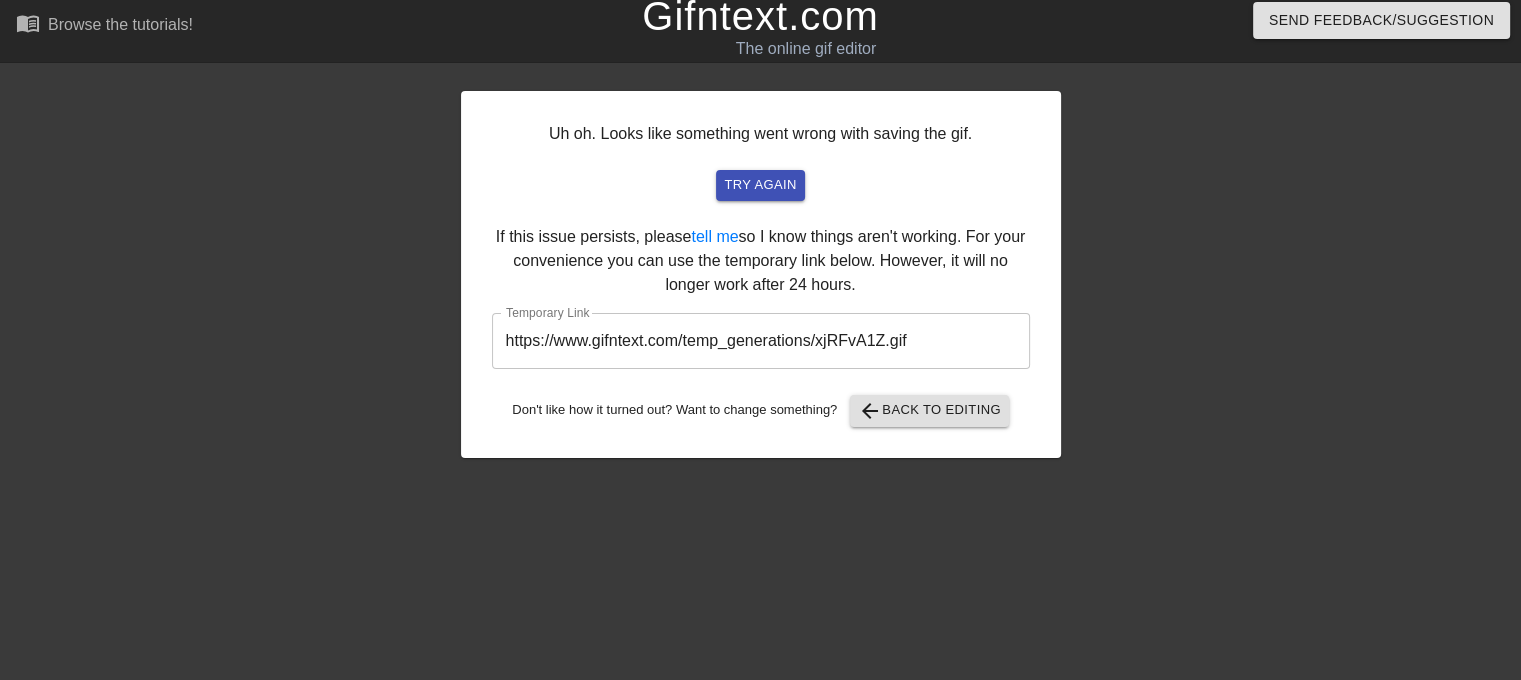 click on "https://www.gifntext.com/temp_generations/xjRFvA1Z.gif" at bounding box center (761, 341) 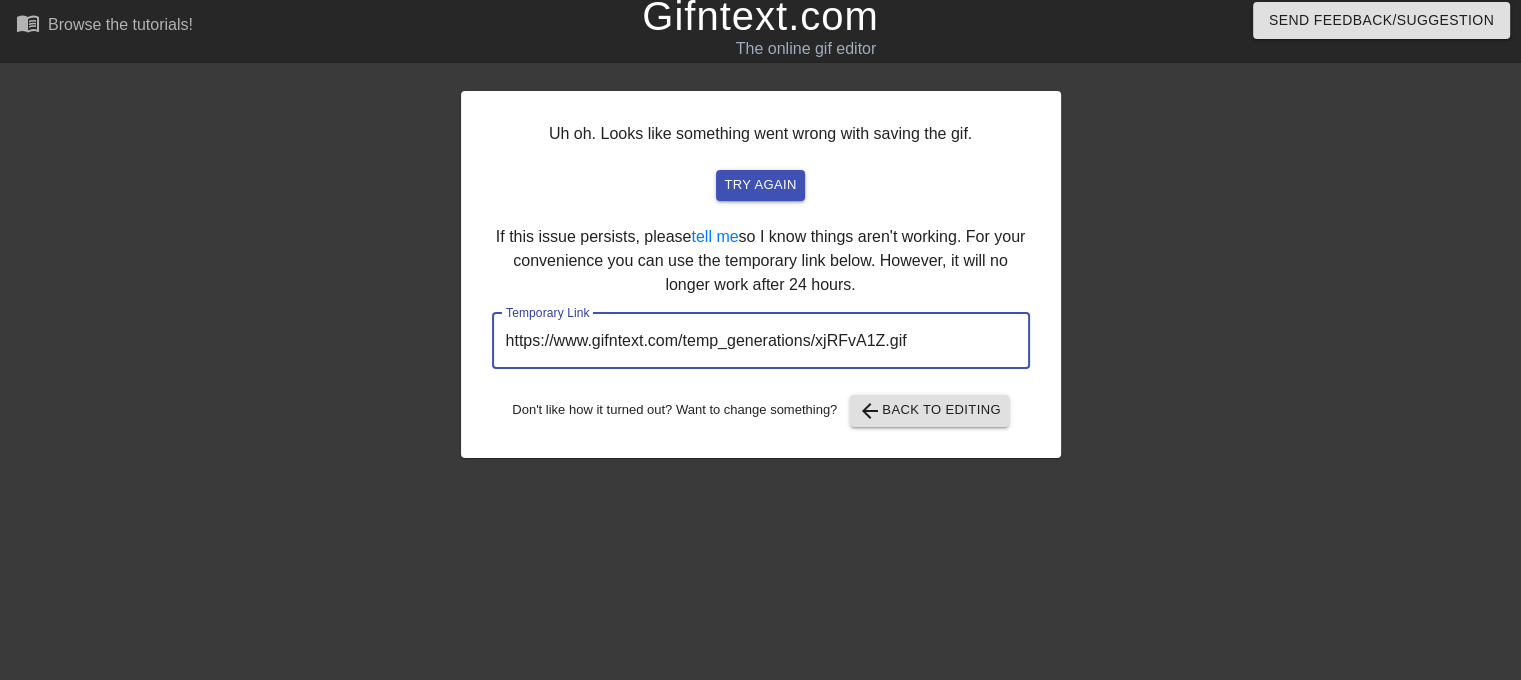 click on "https://www.gifntext.com/temp_generations/xjRFvA1Z.gif" at bounding box center [761, 341] 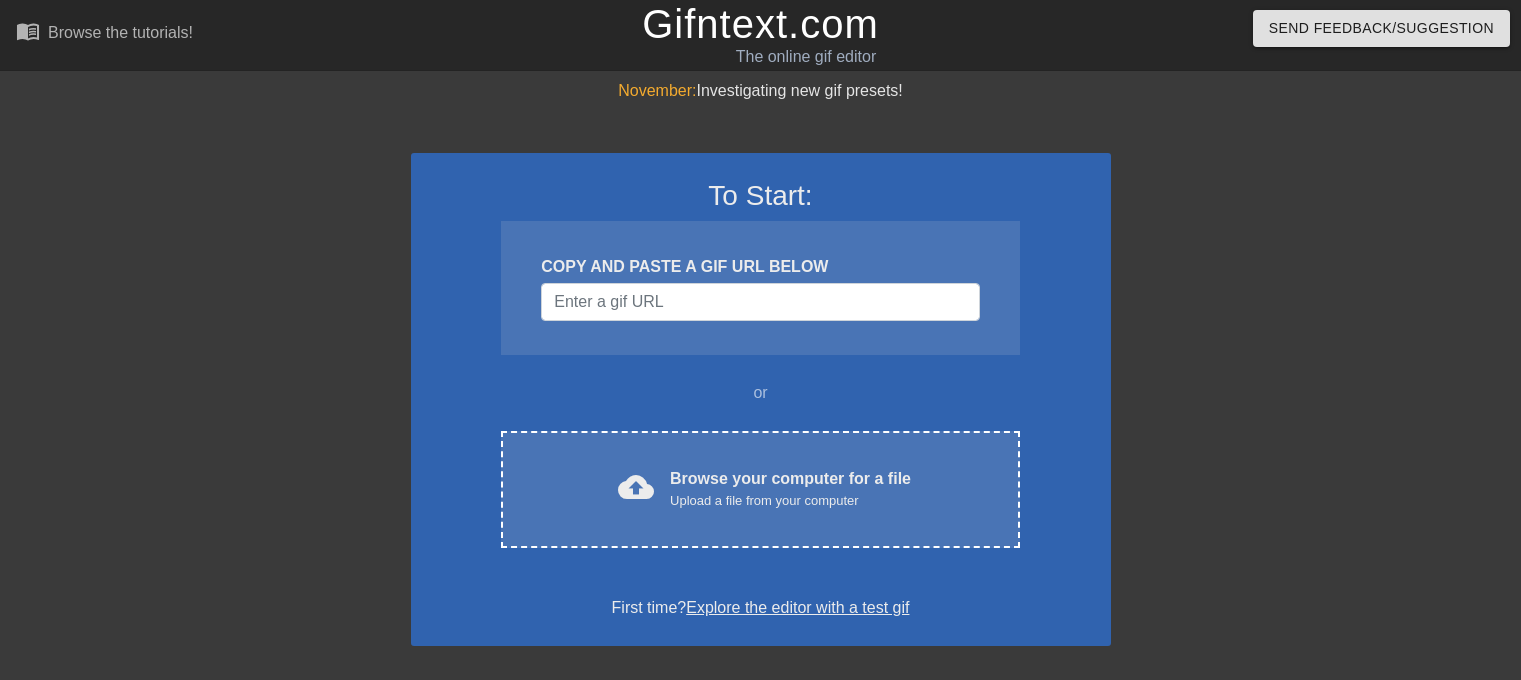 scroll, scrollTop: 8, scrollLeft: 0, axis: vertical 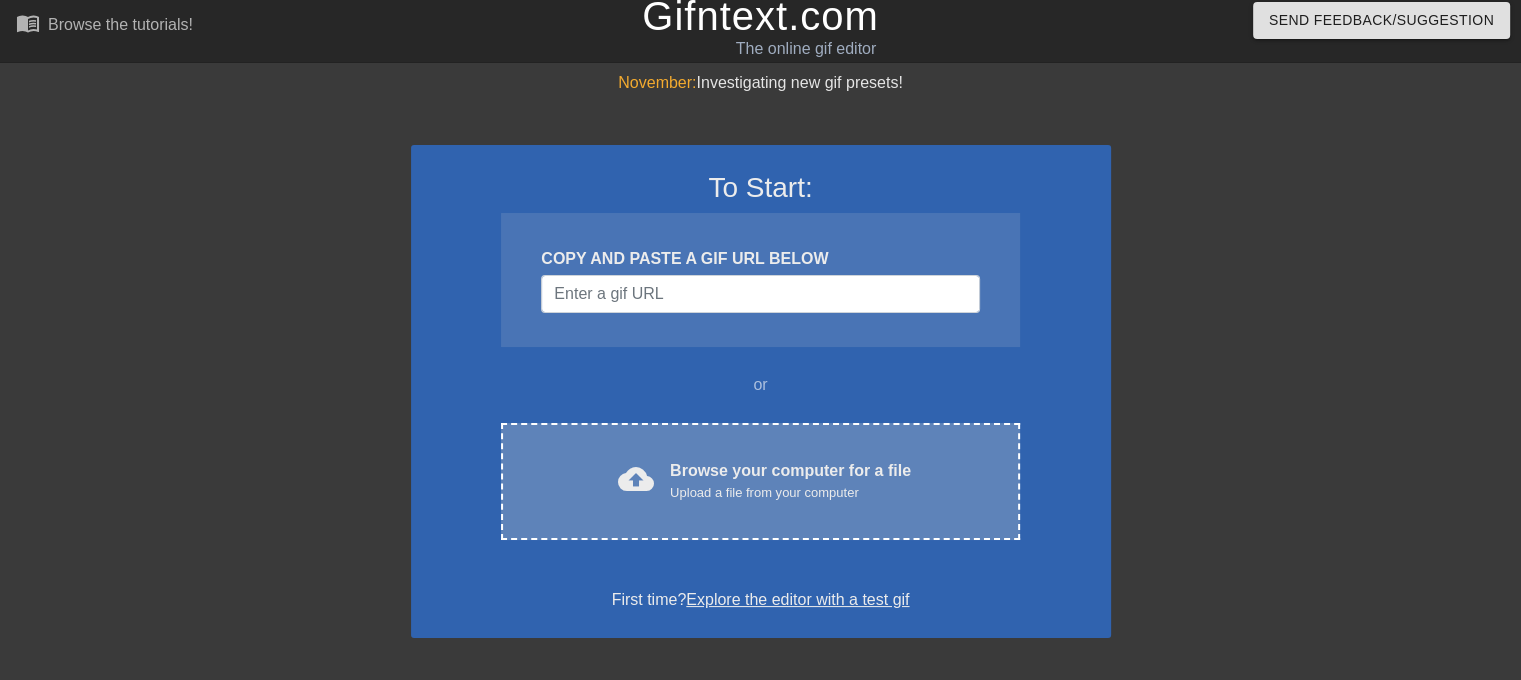 click on "cloud_upload" at bounding box center [636, 479] 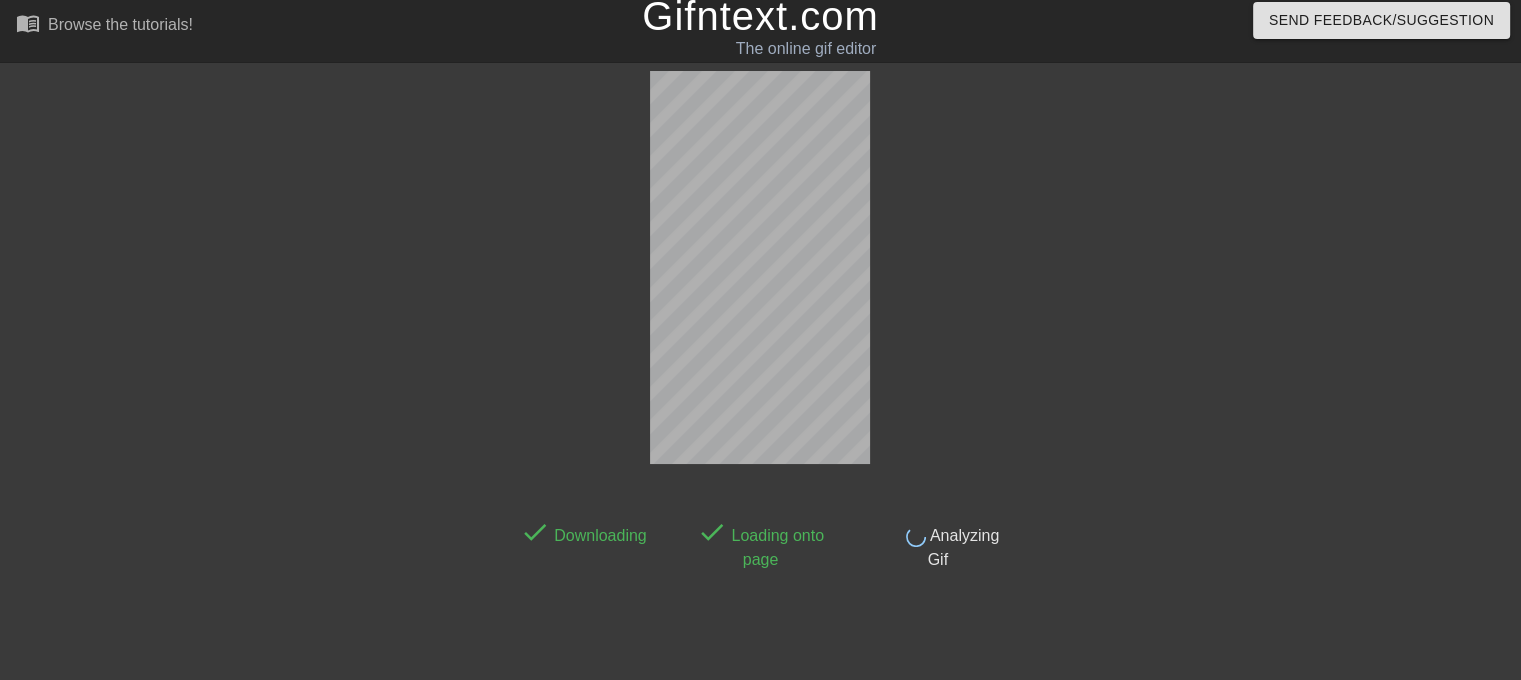 scroll, scrollTop: 48, scrollLeft: 0, axis: vertical 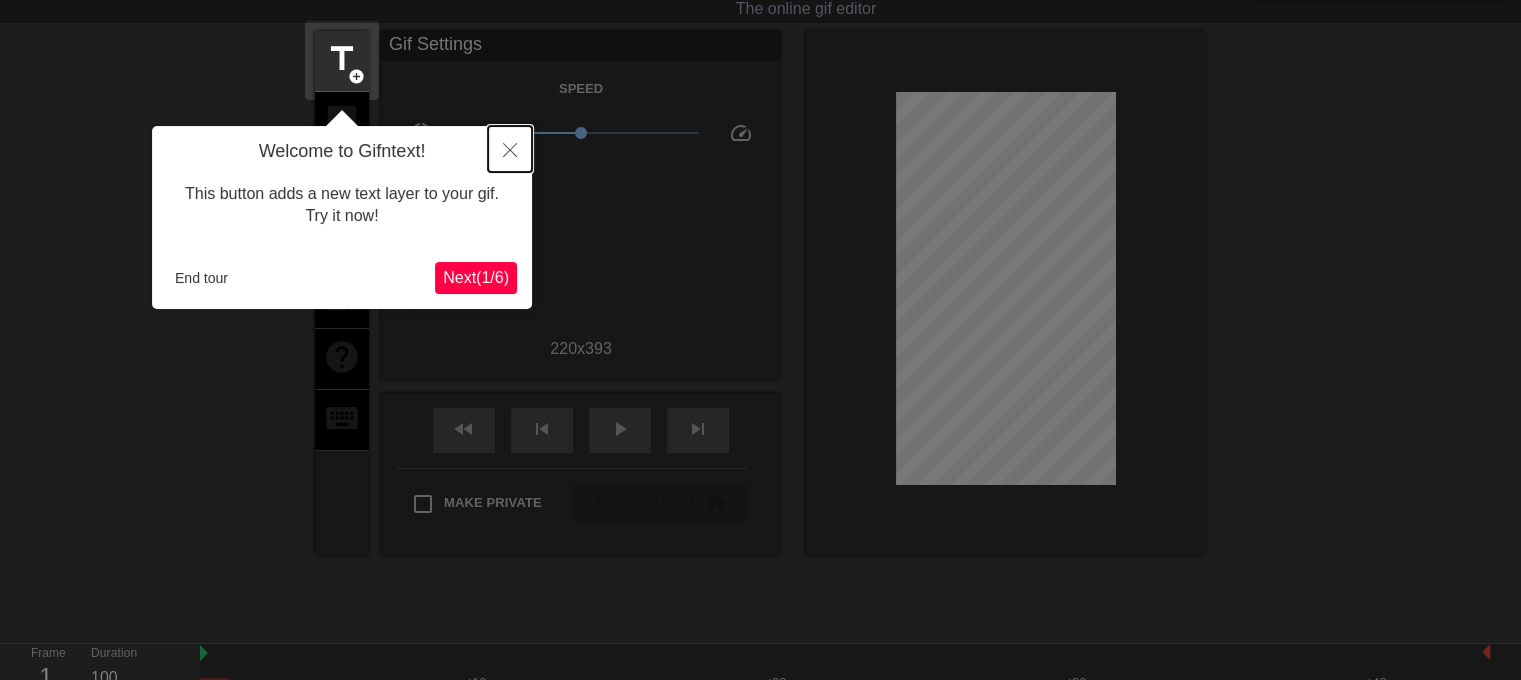 click 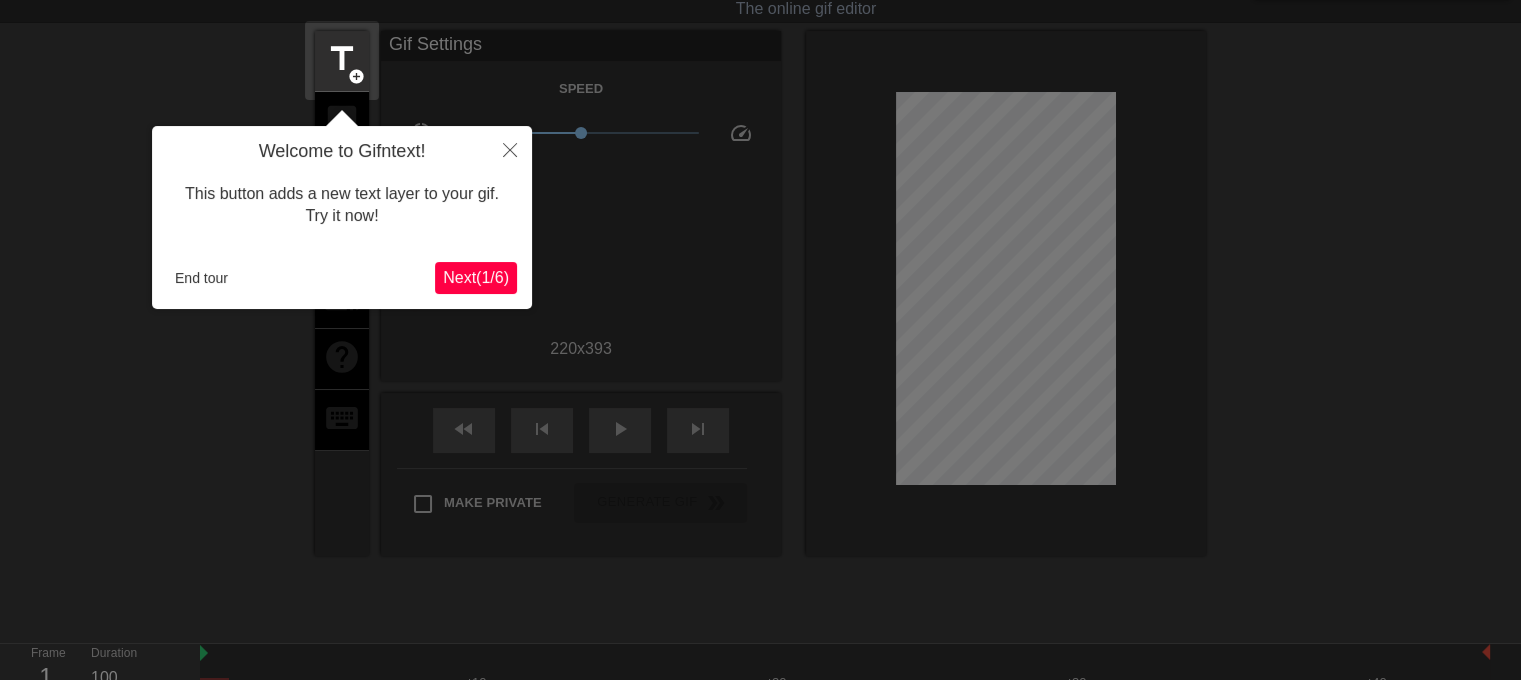 scroll, scrollTop: 0, scrollLeft: 0, axis: both 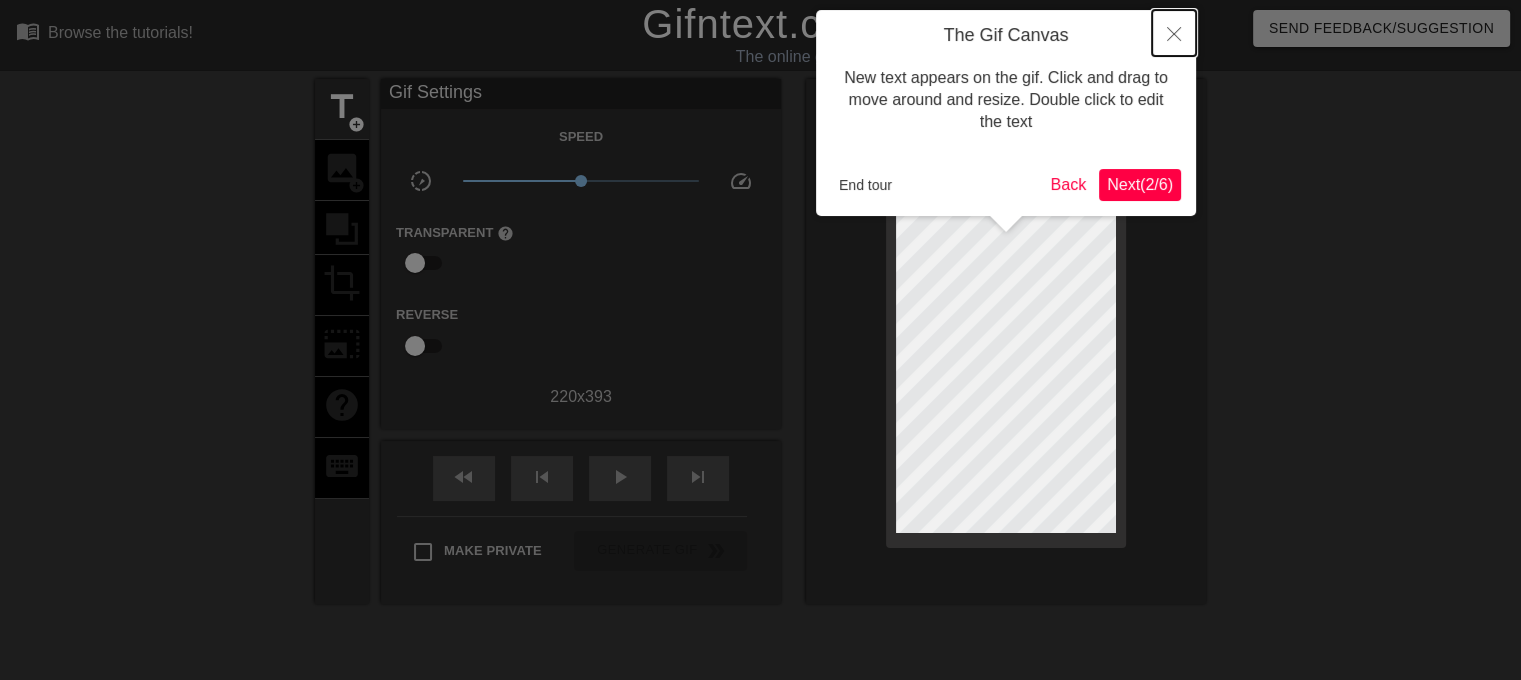 click at bounding box center [1174, 33] 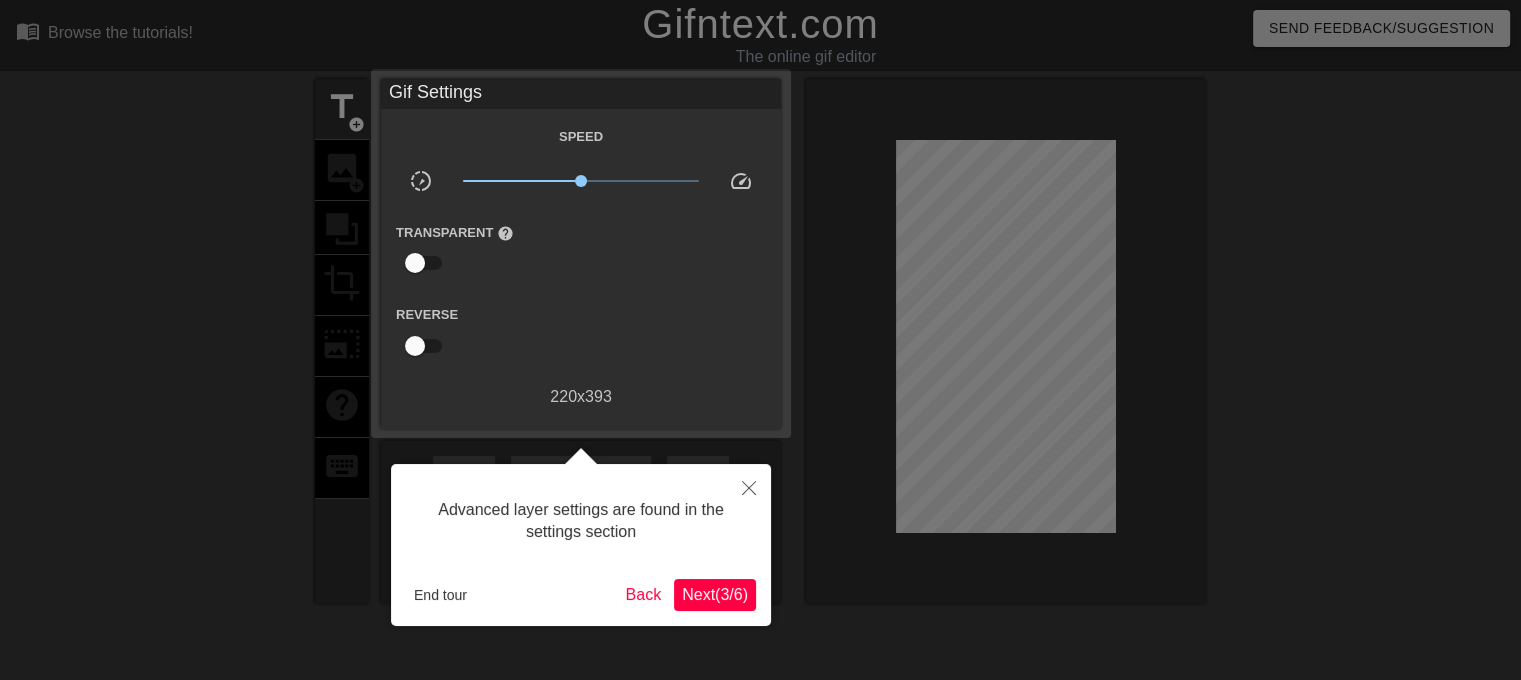 scroll, scrollTop: 48, scrollLeft: 0, axis: vertical 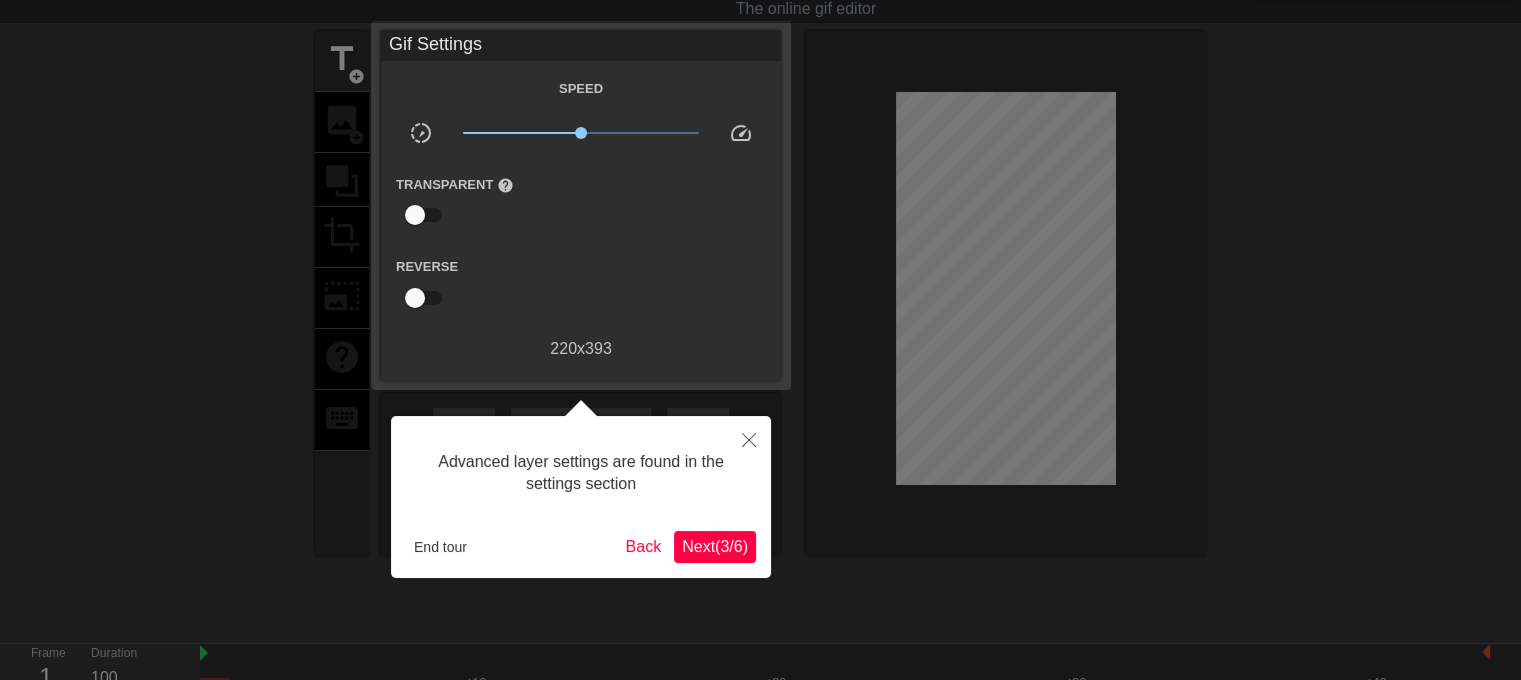 click on "Next  ( 3 / 6 )" at bounding box center (715, 547) 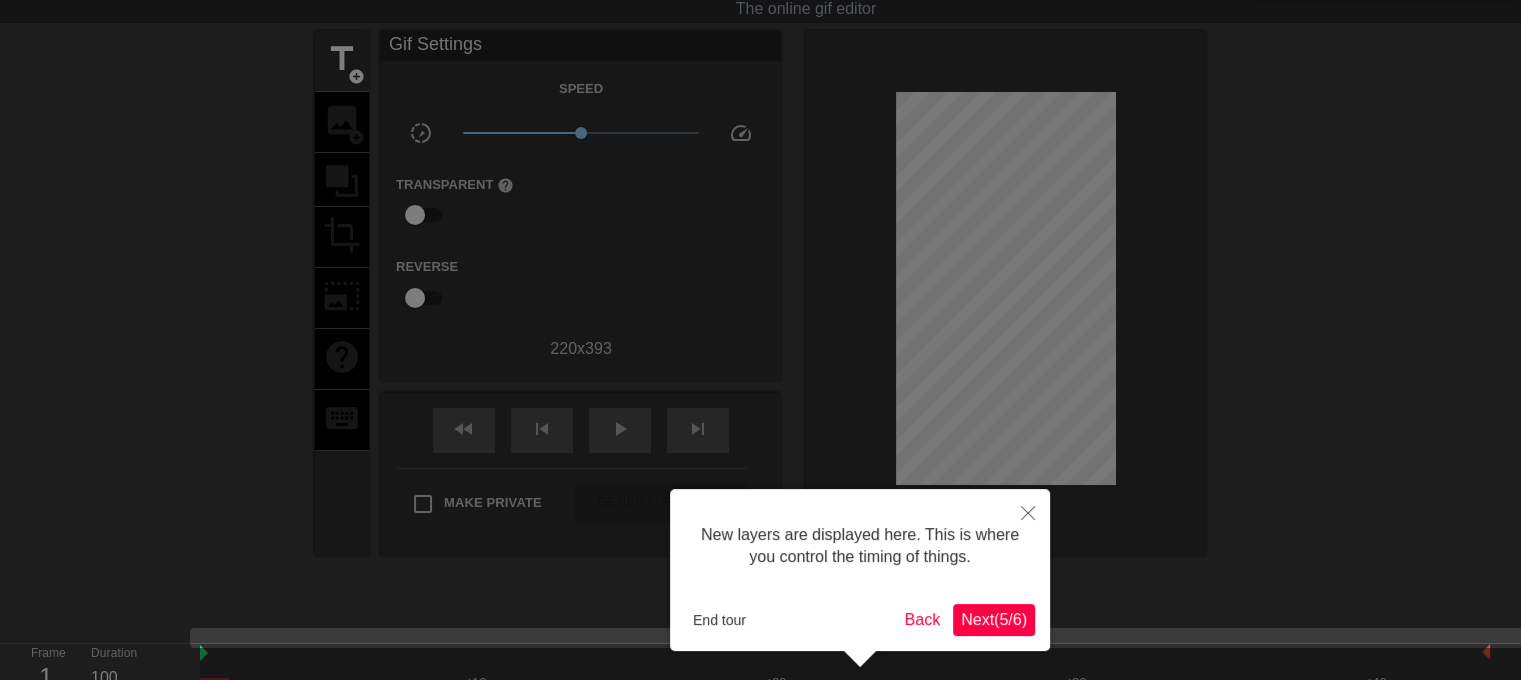 click on "Next  ( 5 / 6 )" at bounding box center [994, 619] 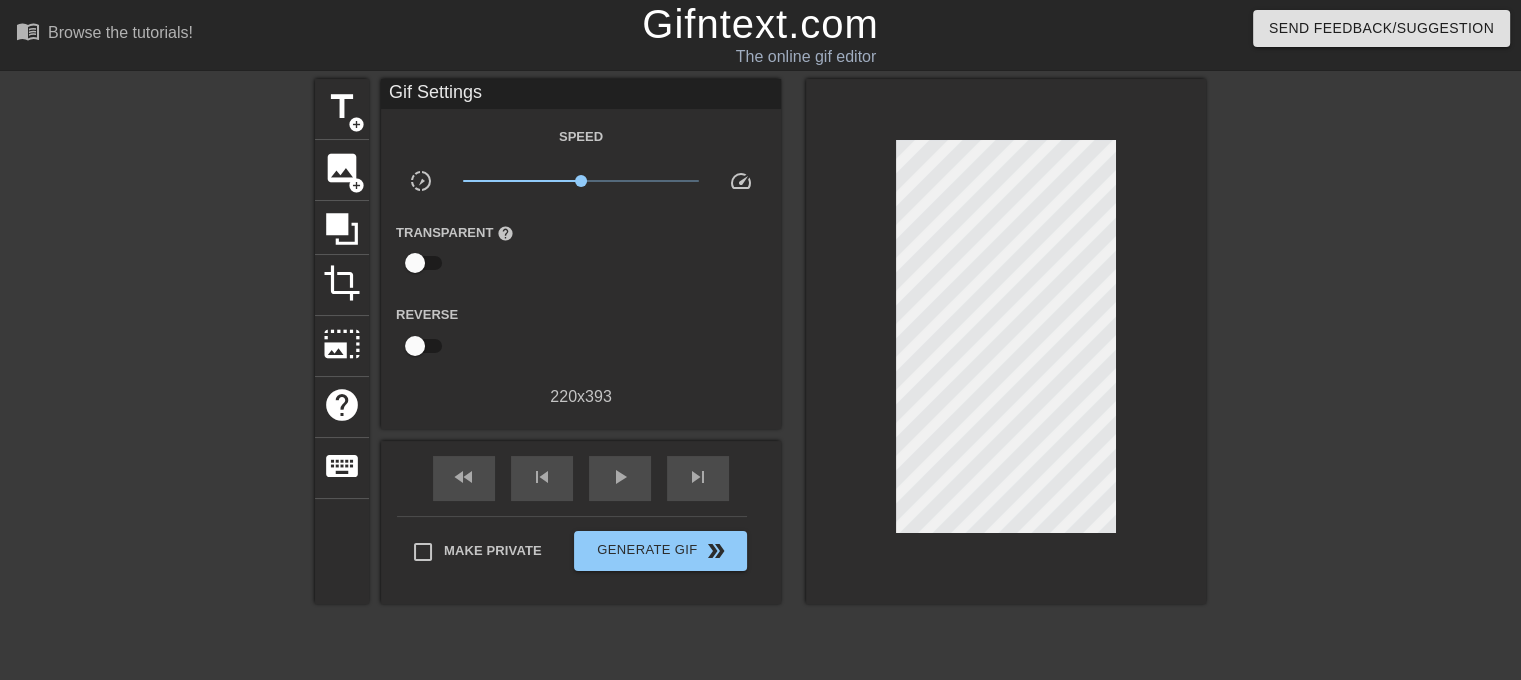 scroll, scrollTop: 0, scrollLeft: 0, axis: both 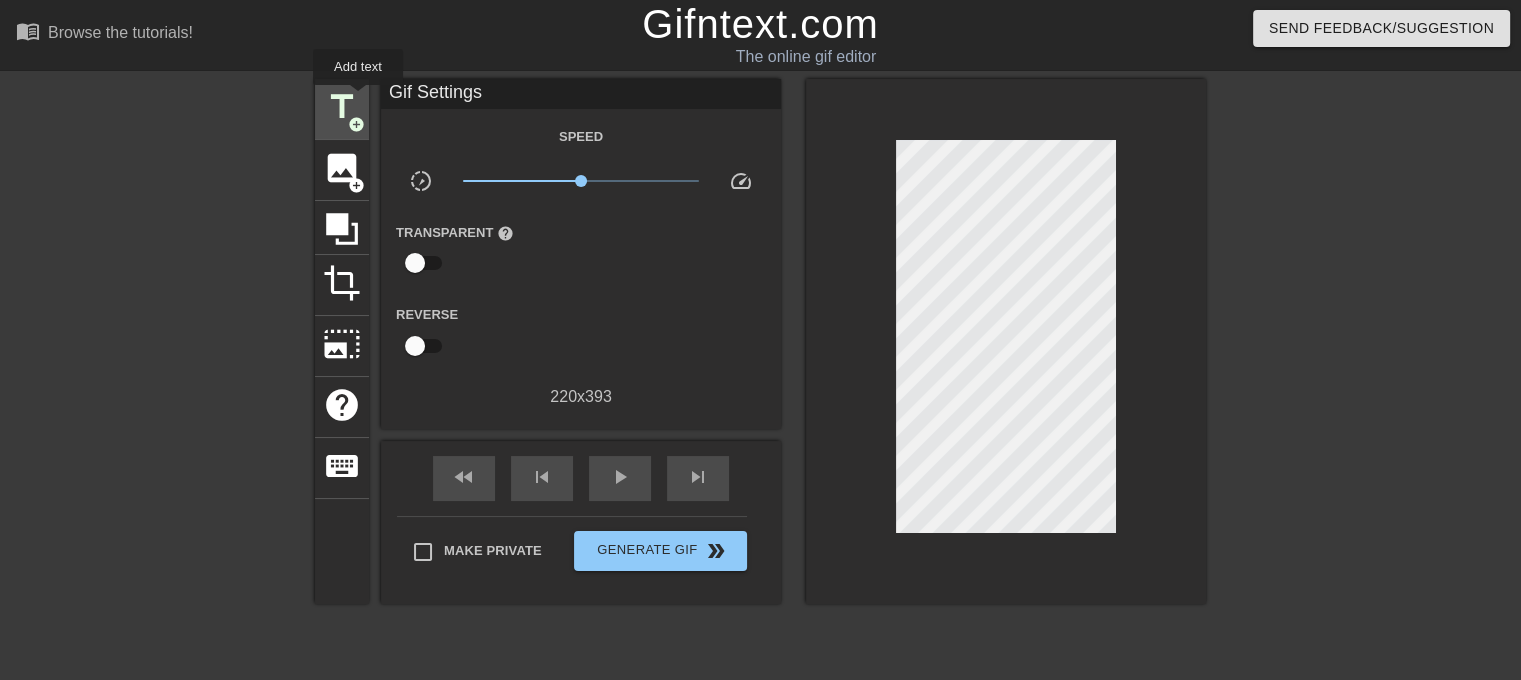 click on "title" at bounding box center (342, 107) 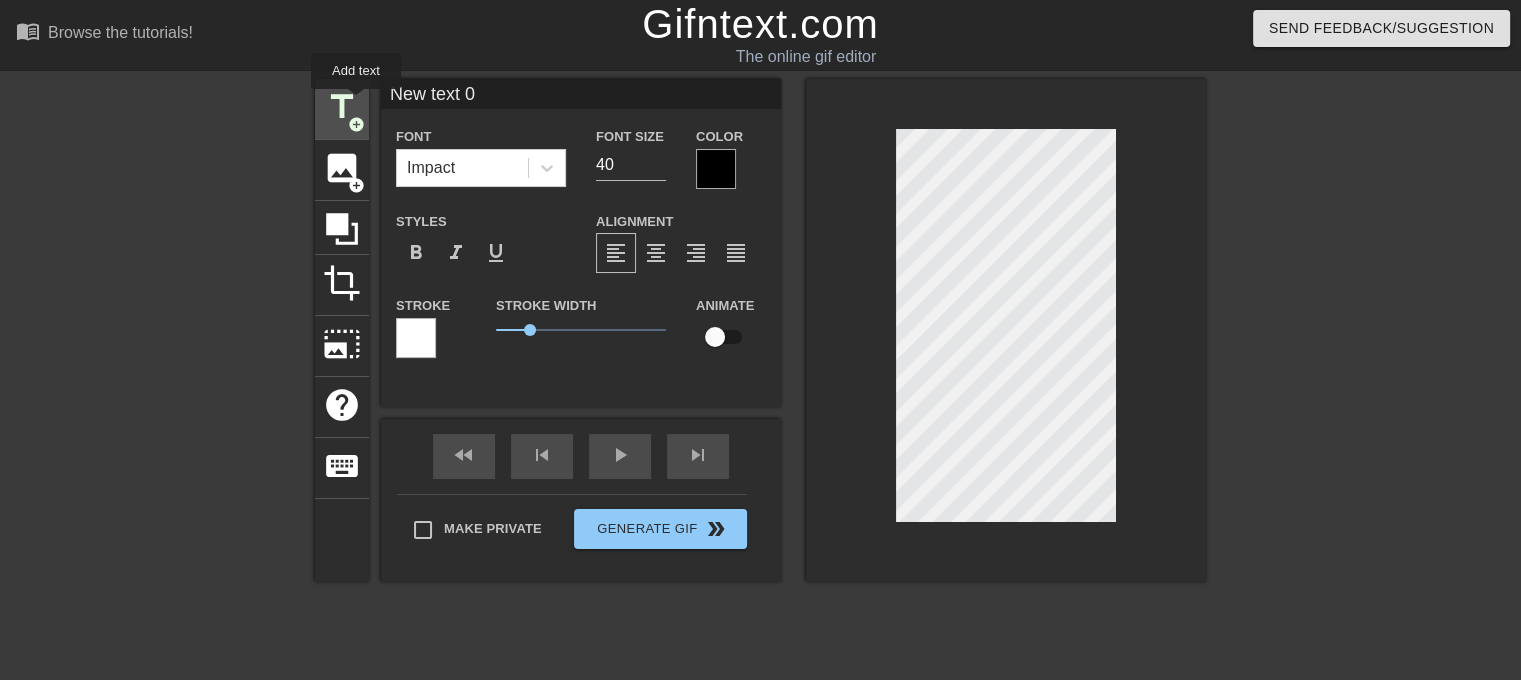 scroll, scrollTop: 0, scrollLeft: 0, axis: both 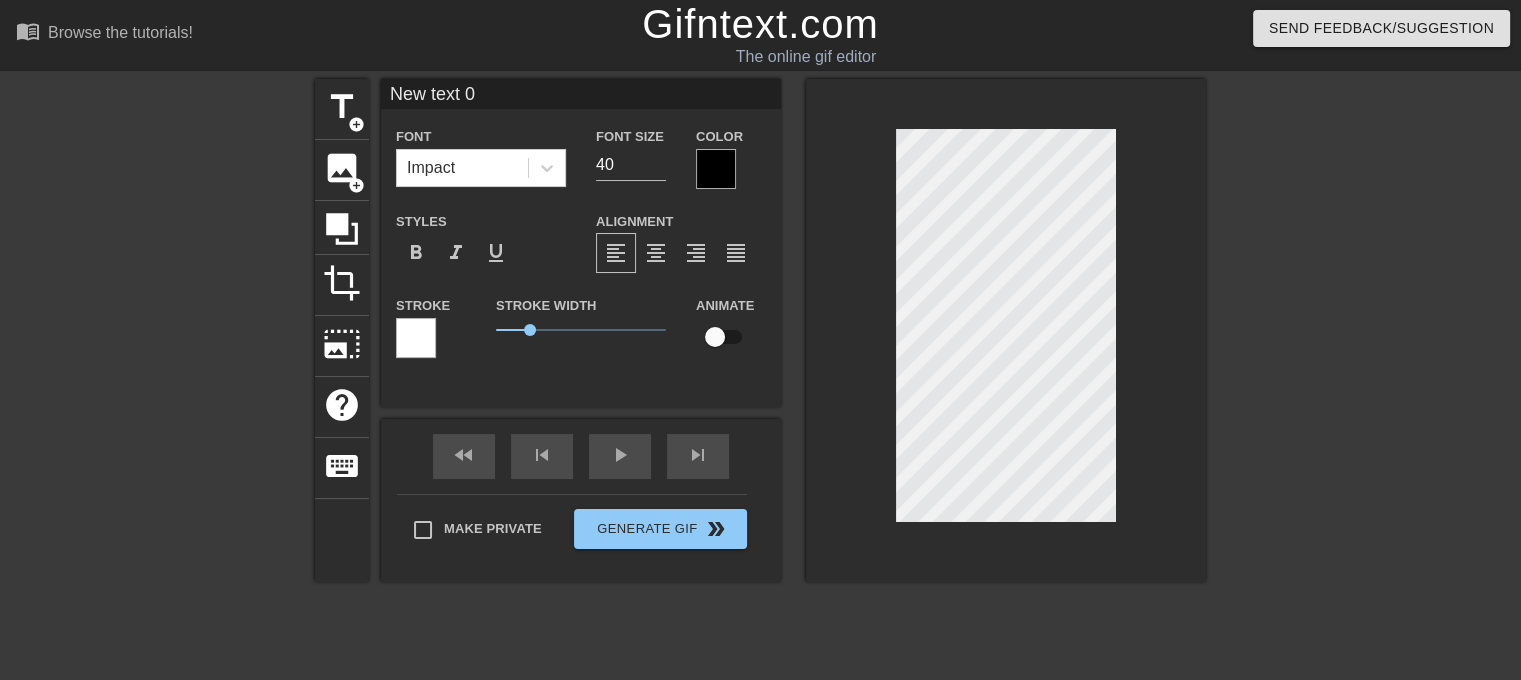 click on "New text 0" at bounding box center (581, 94) 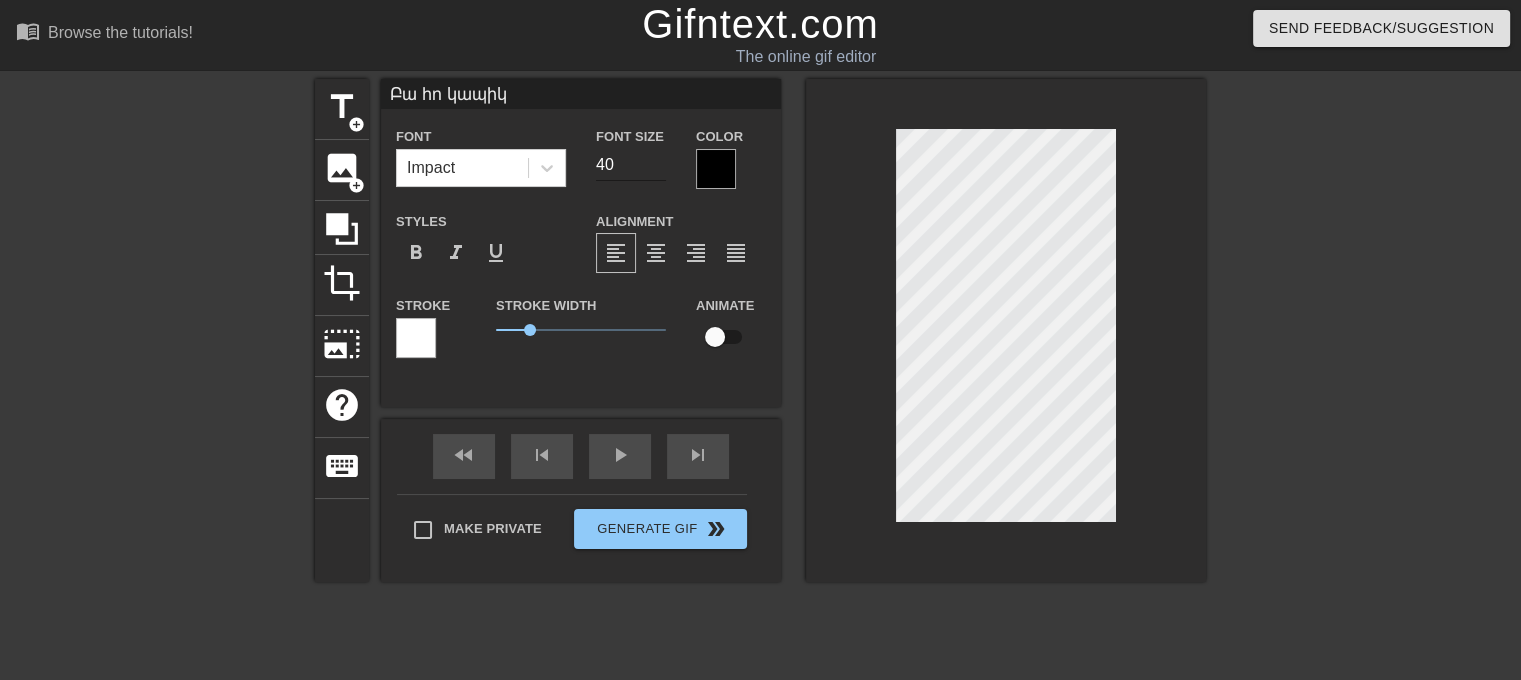 type on "Բա հո կապիկ" 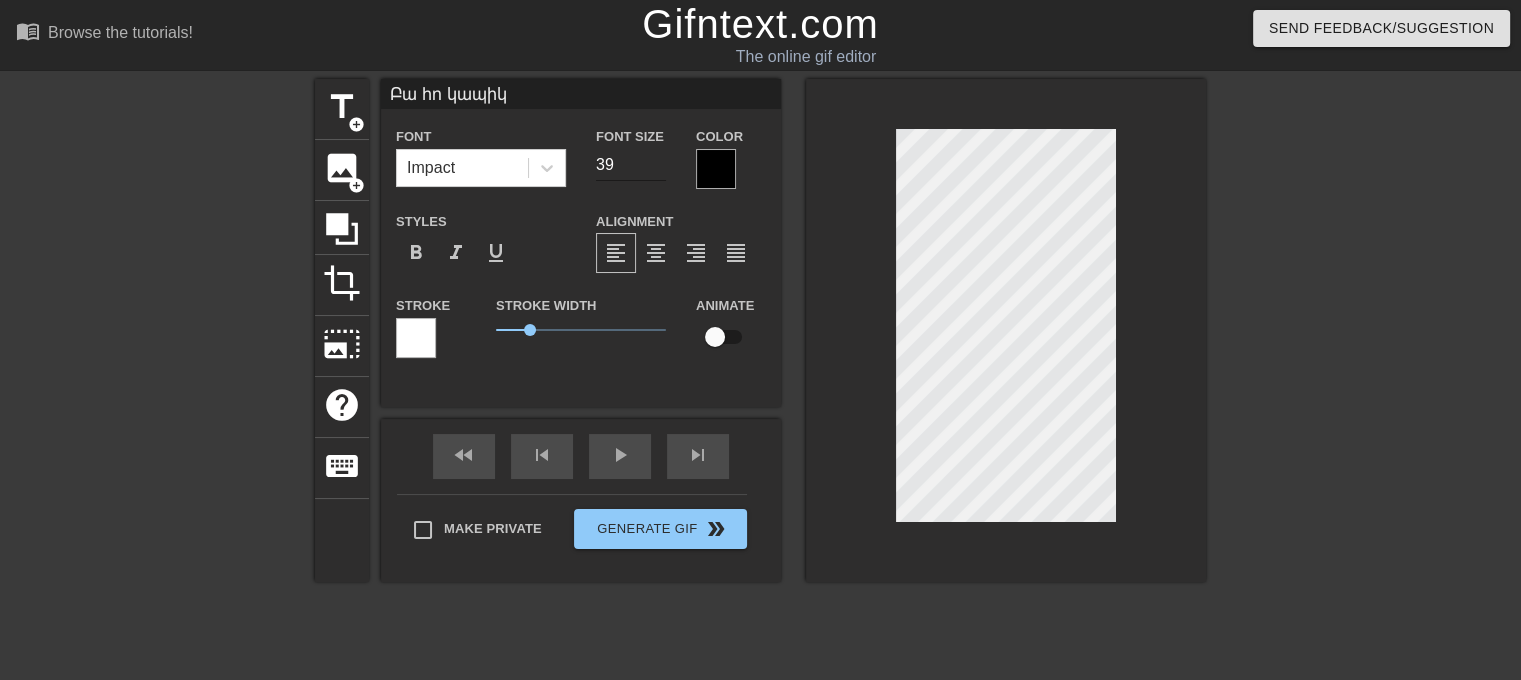 click on "39" at bounding box center (631, 165) 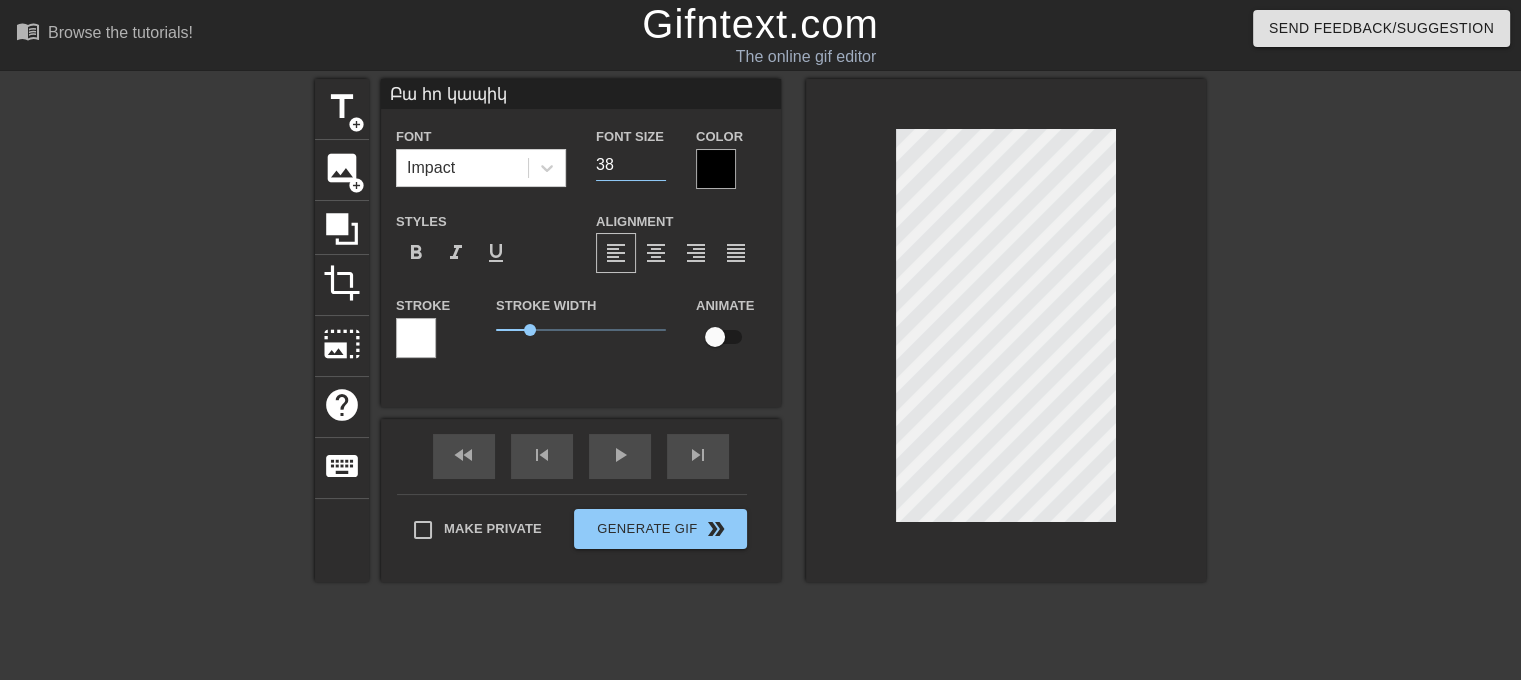 click on "38" at bounding box center [631, 165] 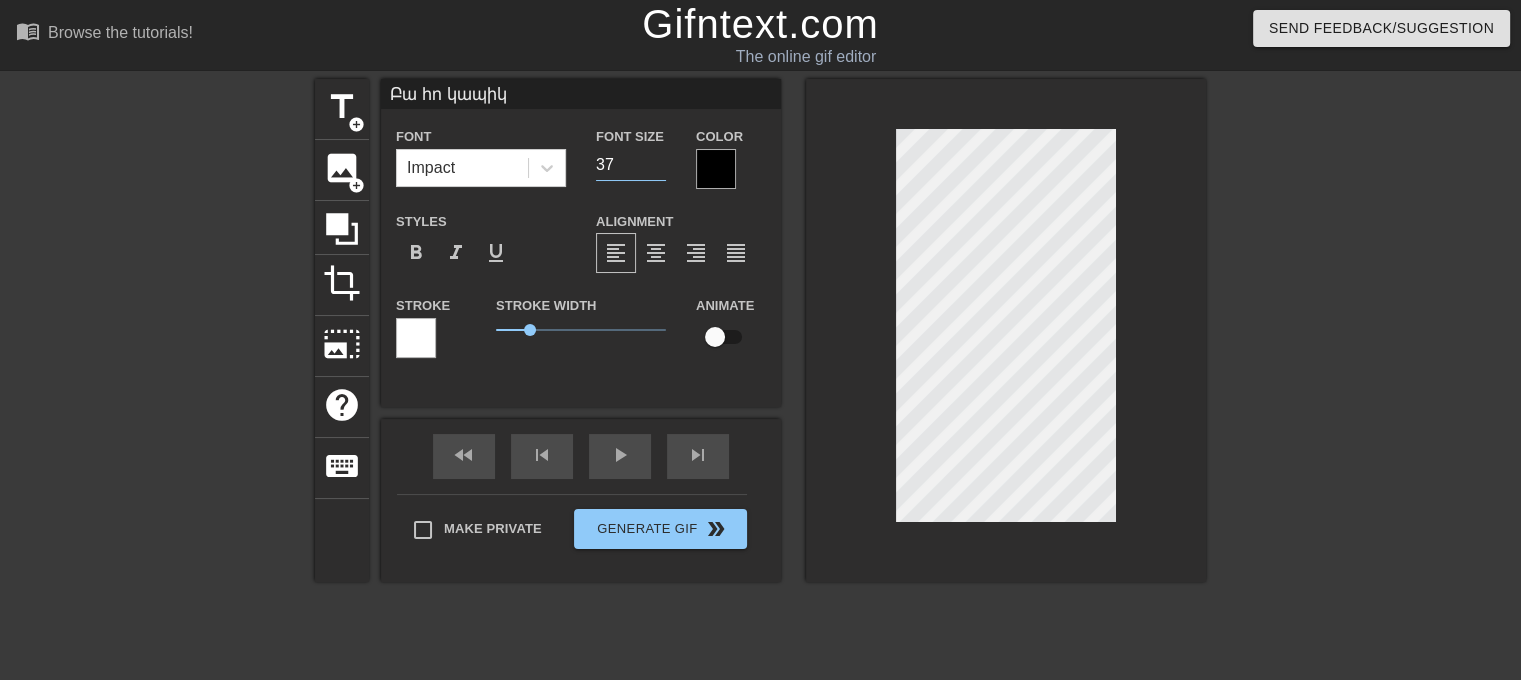 click on "37" at bounding box center [631, 165] 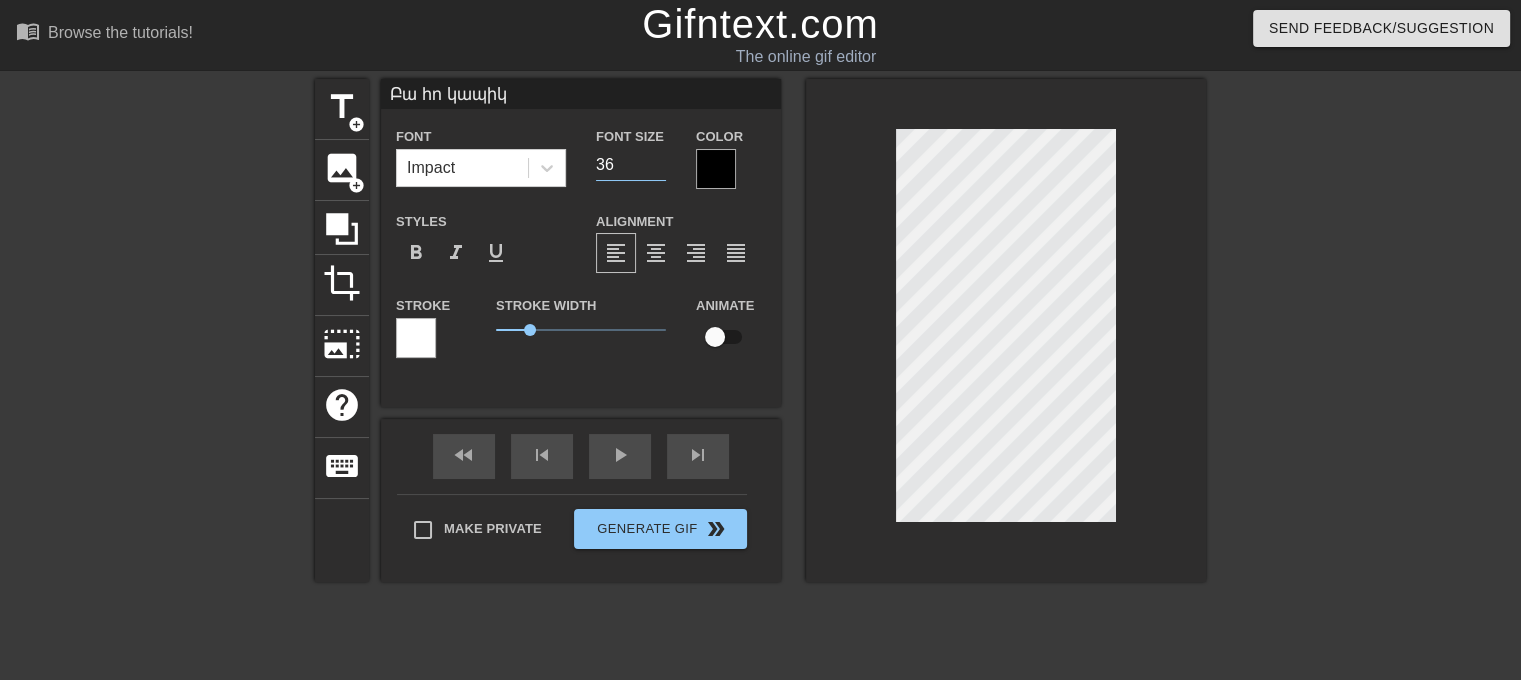 click on "36" at bounding box center (631, 165) 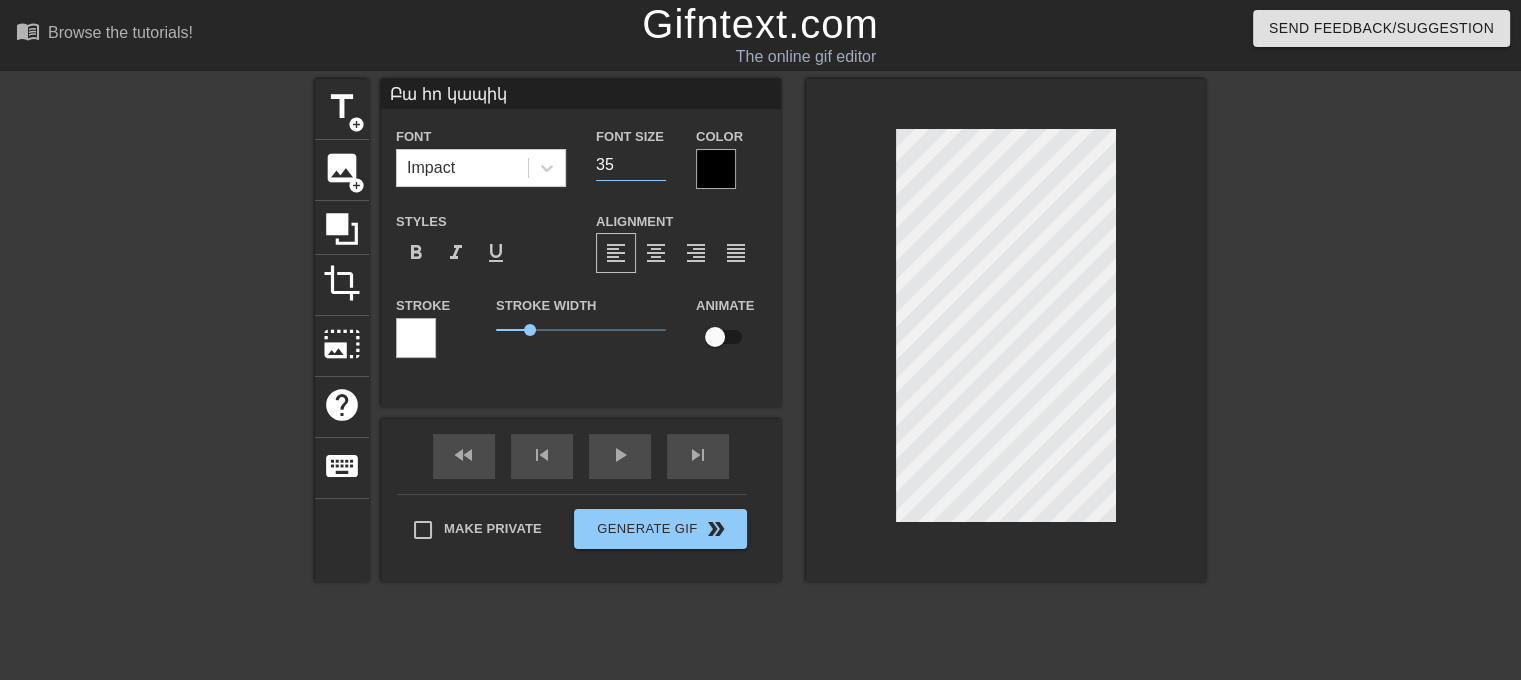click on "35" at bounding box center [631, 165] 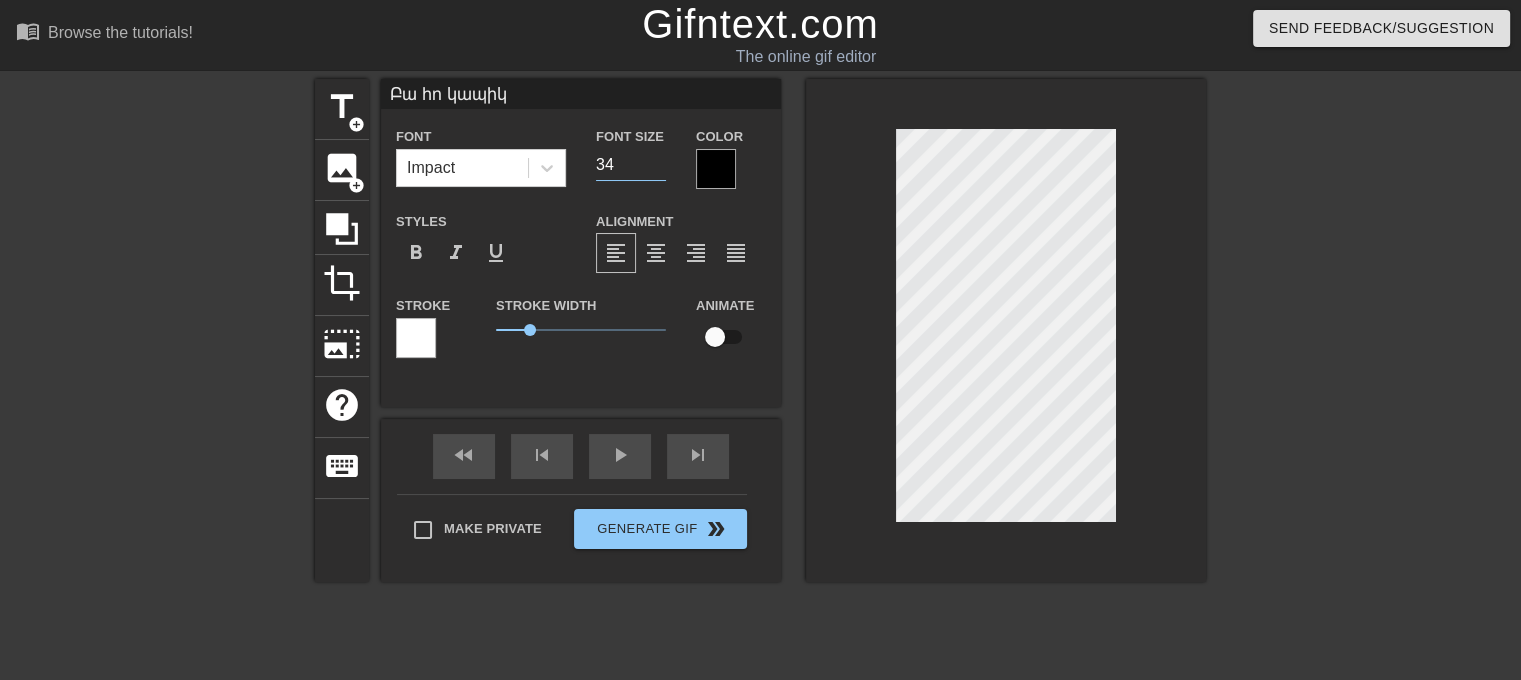 click on "34" at bounding box center (631, 165) 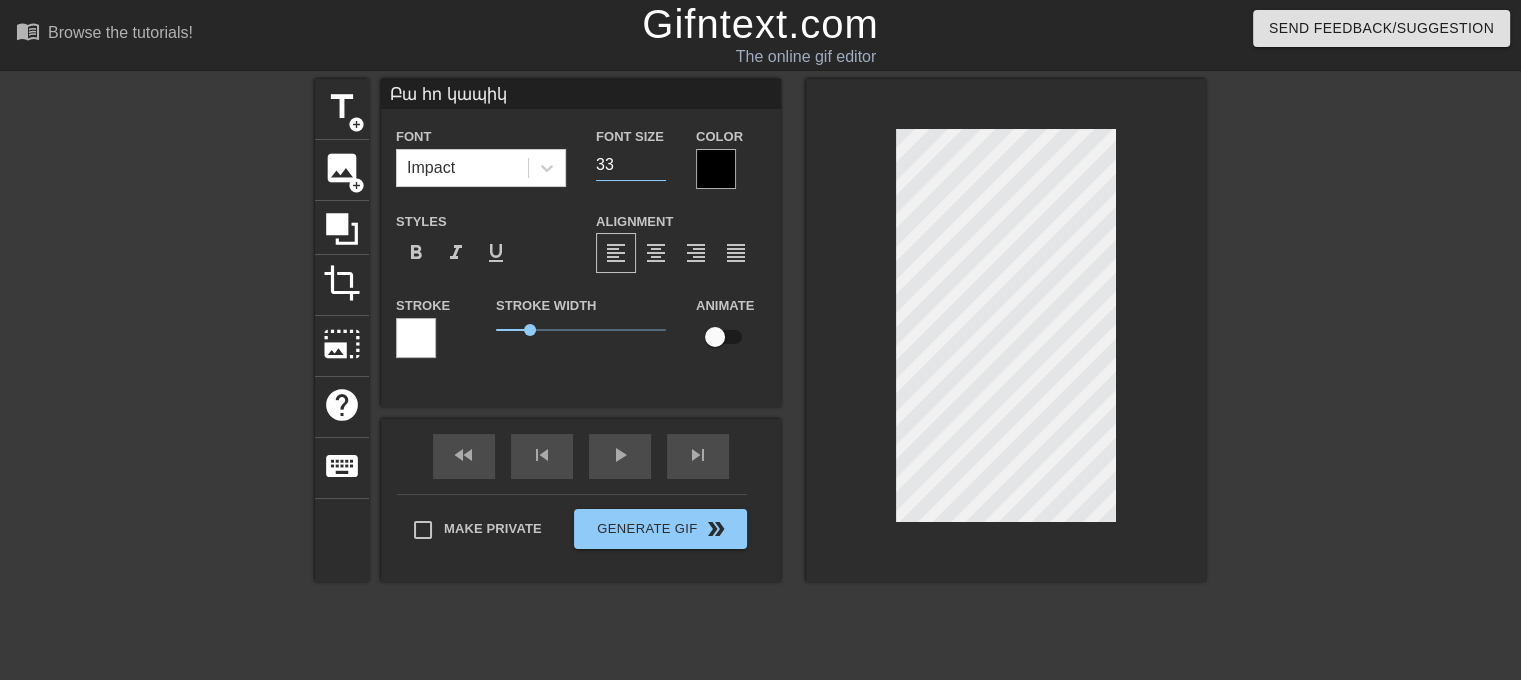 click on "33" at bounding box center (631, 165) 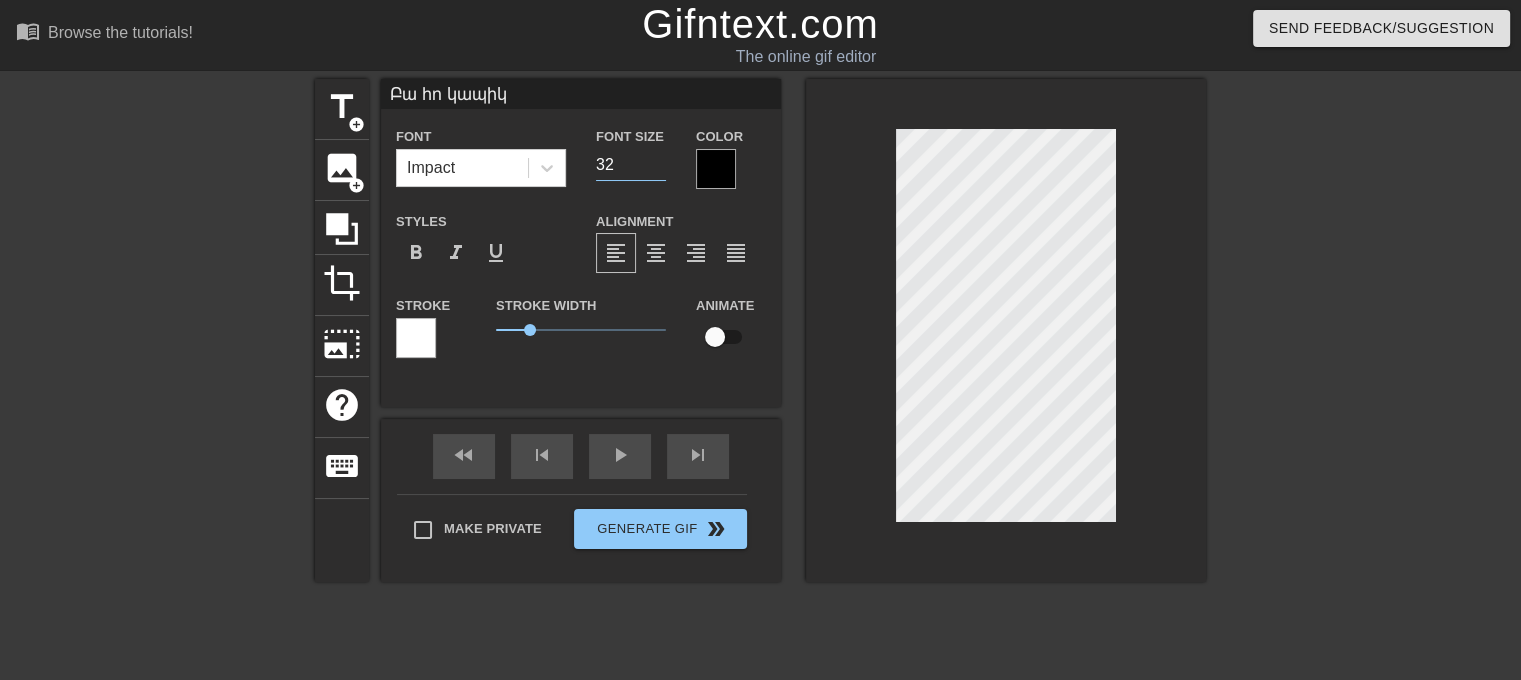 click on "32" at bounding box center [631, 165] 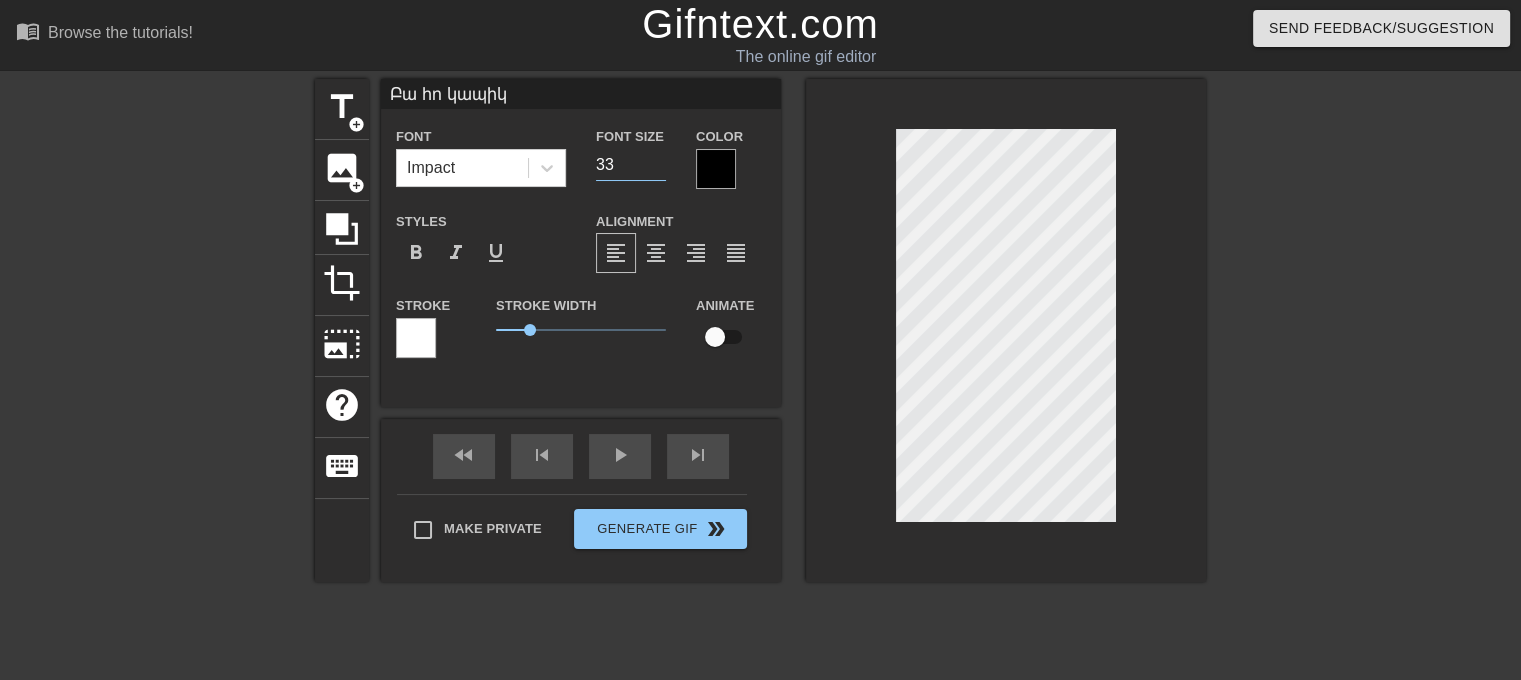 type on "33" 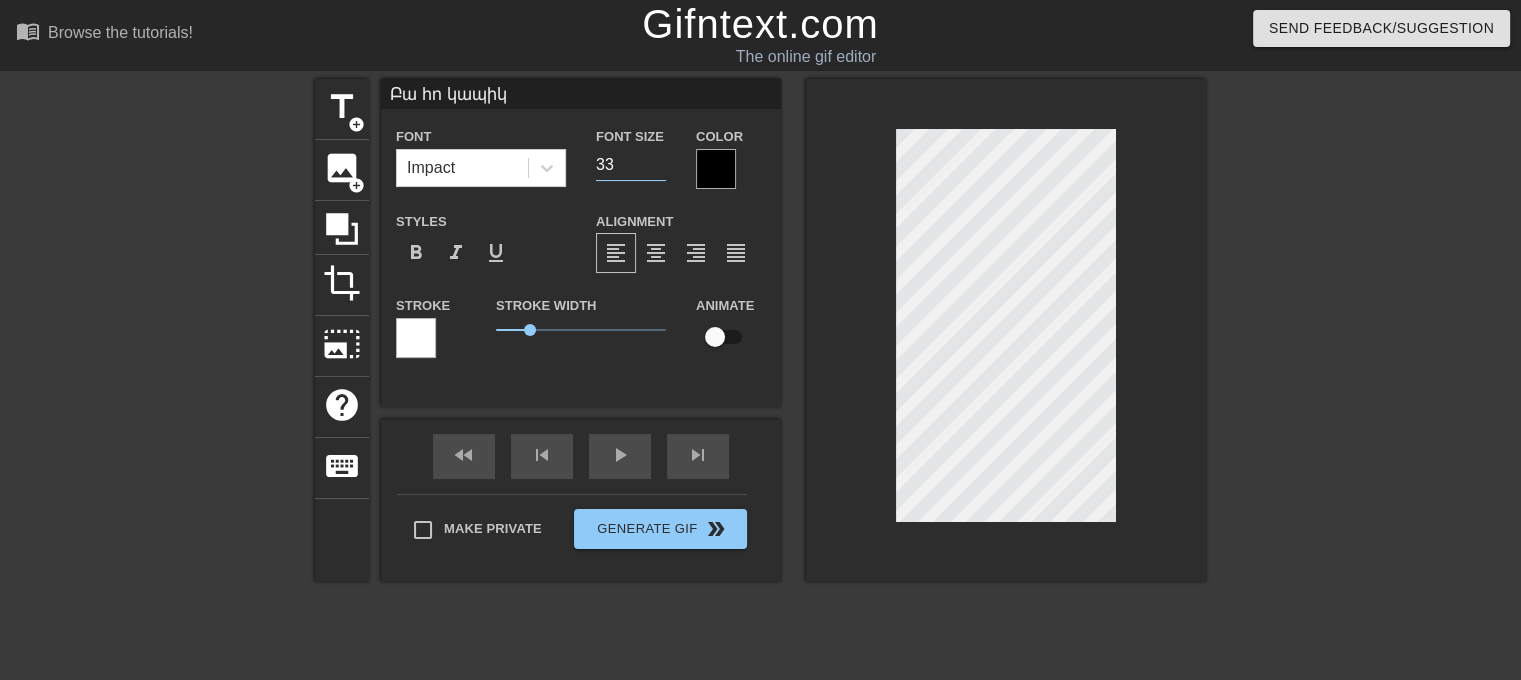 click at bounding box center [716, 169] 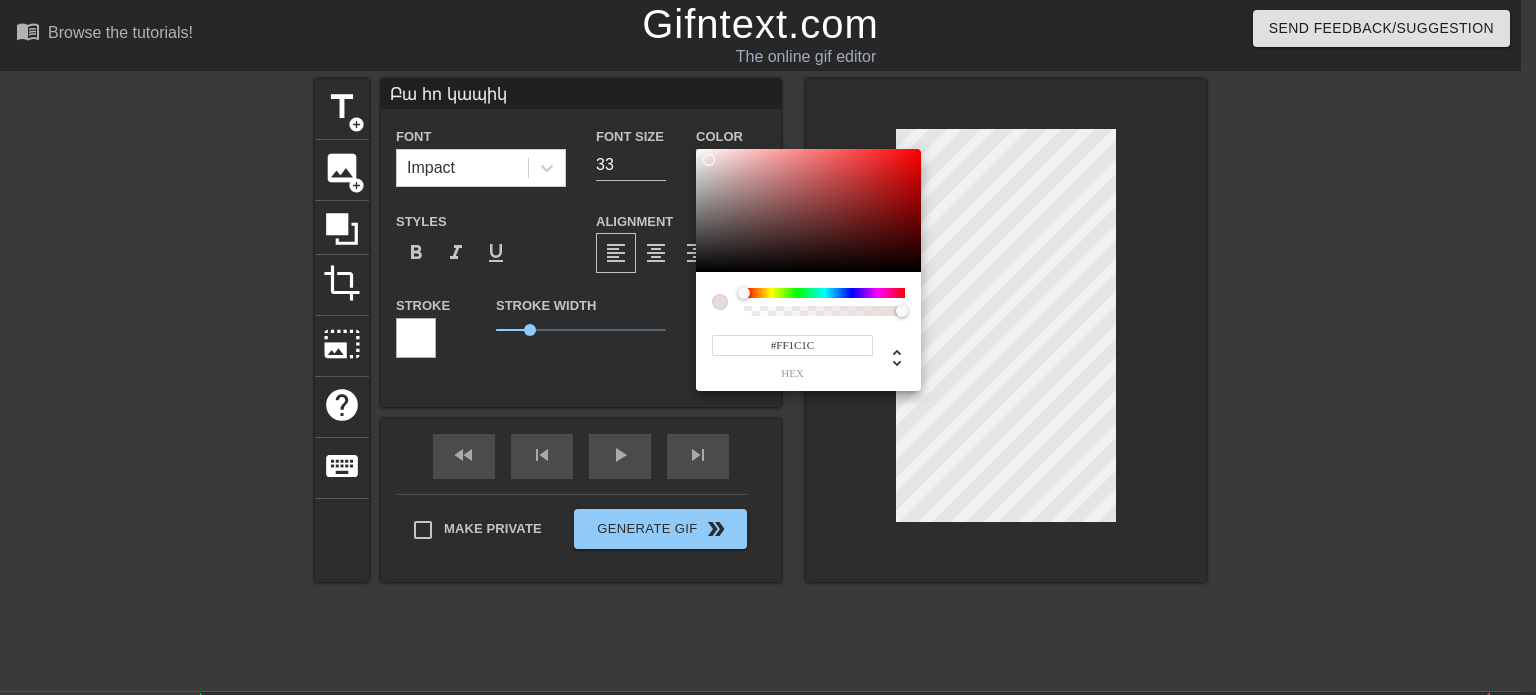type on "#FFFFFF" 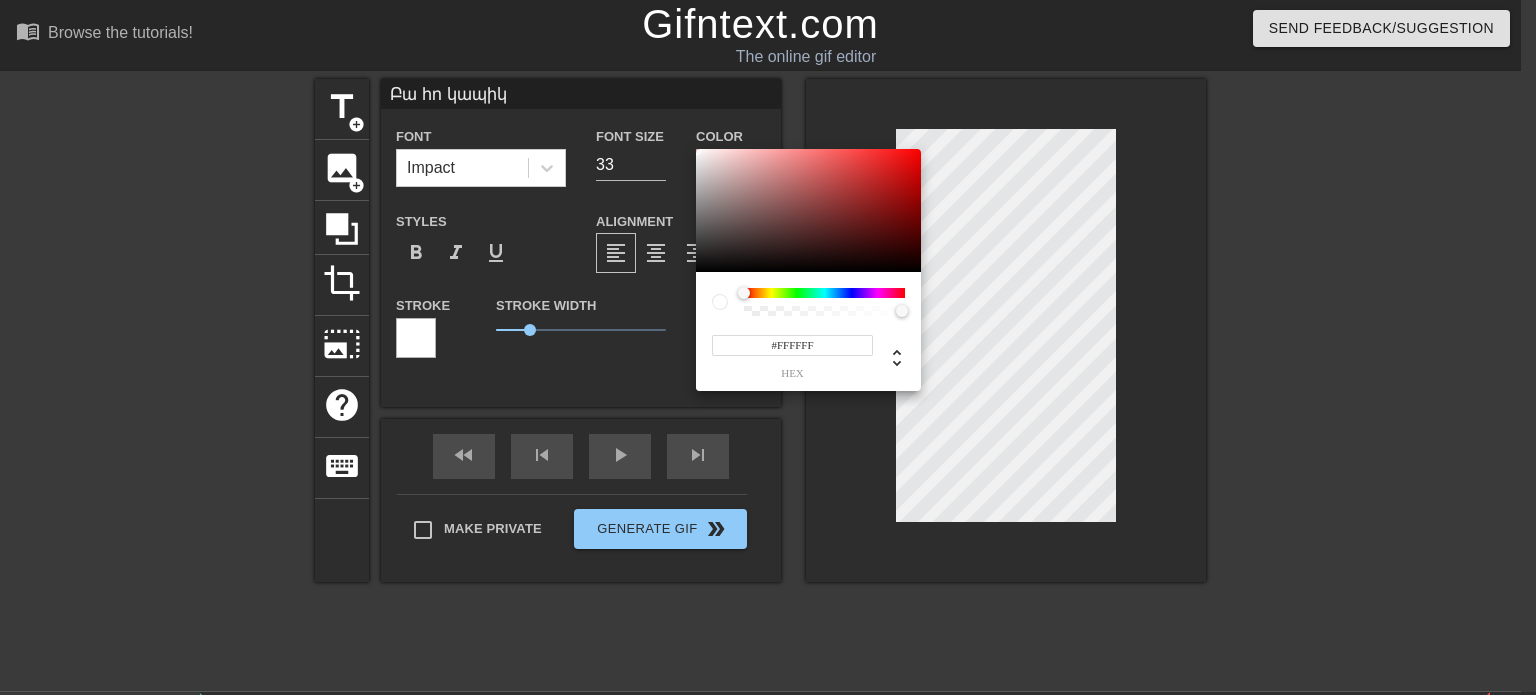 drag, startPoint x: 708, startPoint y: 160, endPoint x: 680, endPoint y: 131, distance: 40.311287 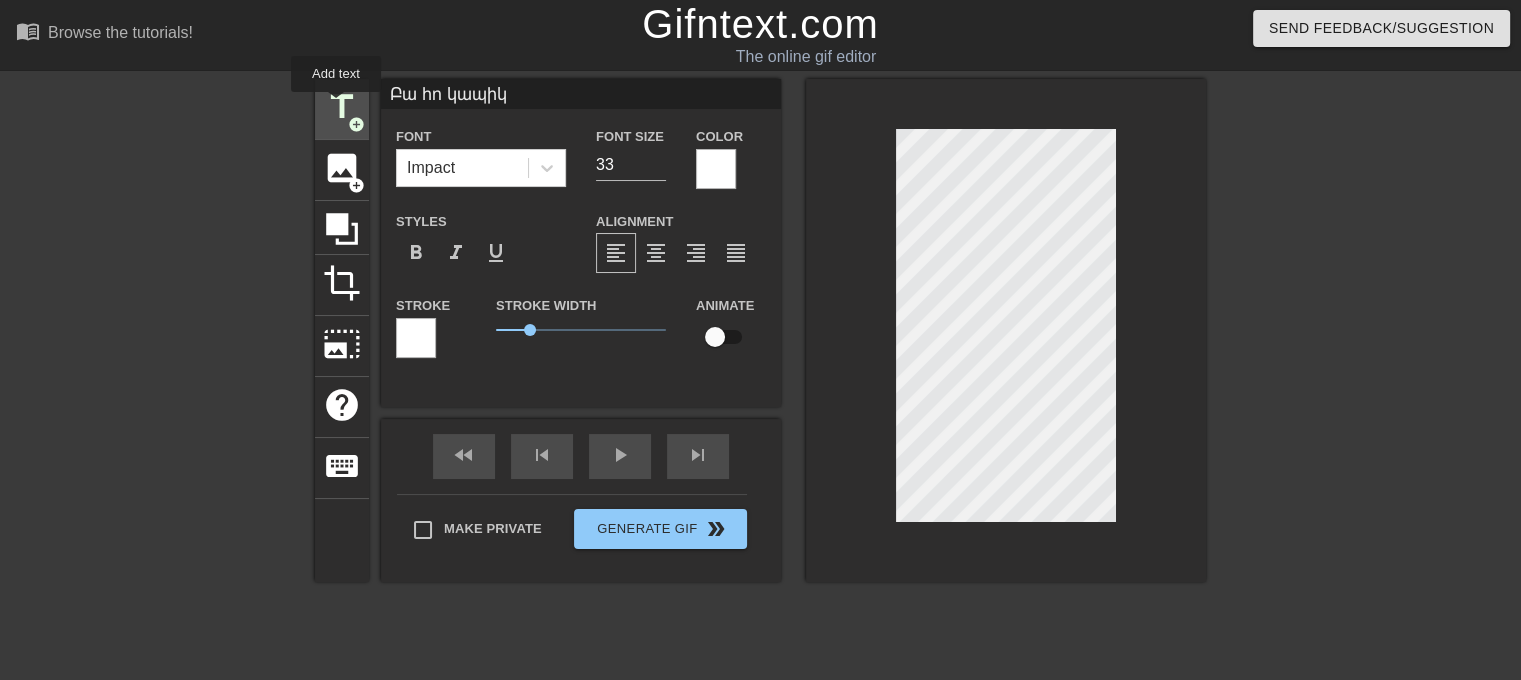 click on "title" at bounding box center (342, 107) 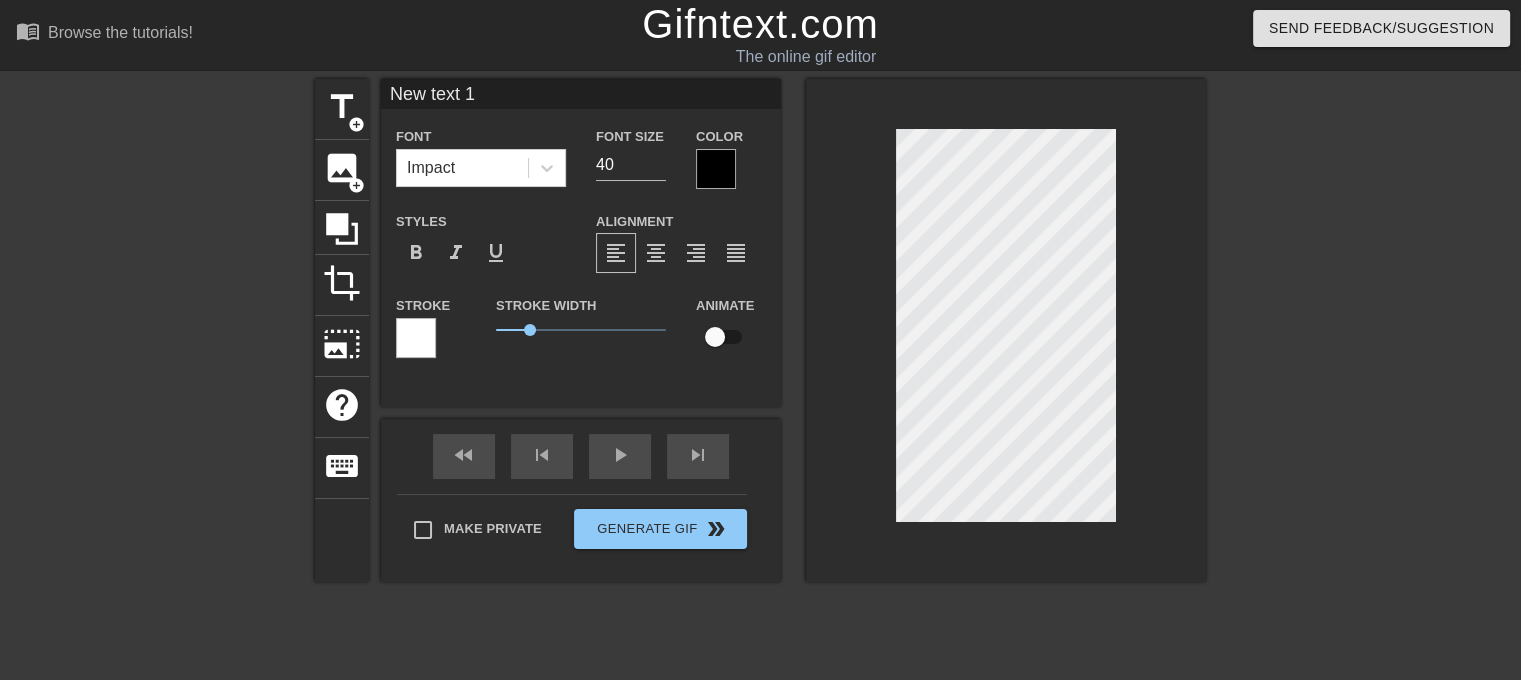 click on "New text 1" at bounding box center (581, 94) 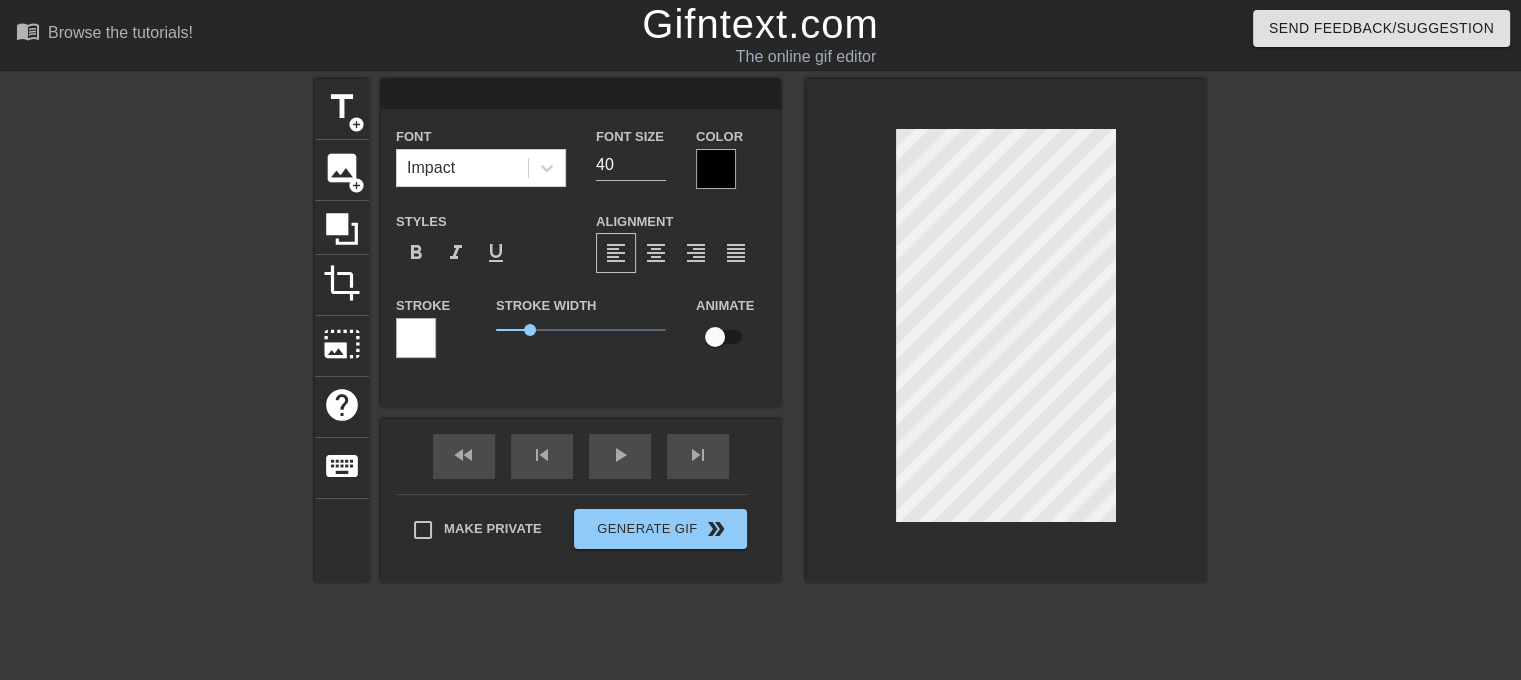type on "Չ" 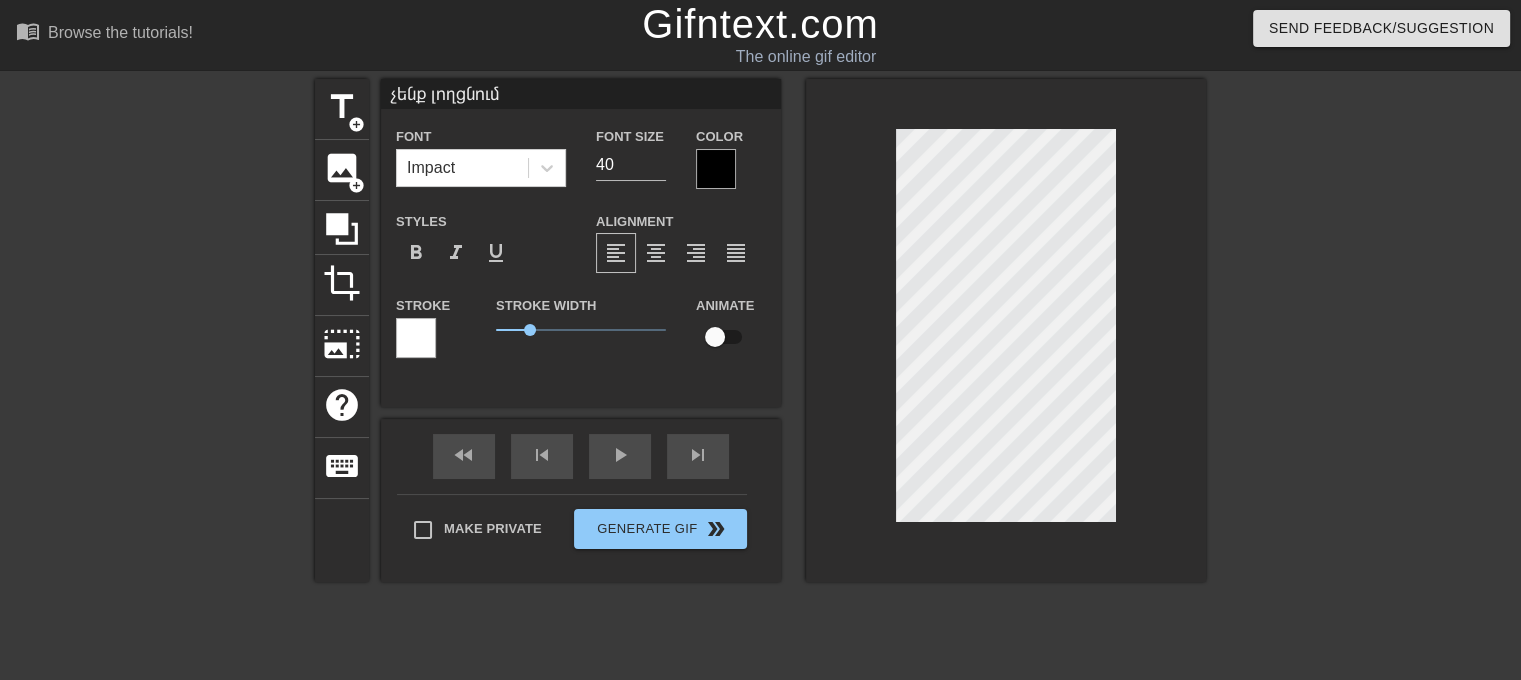 type on "չենք լողցնում" 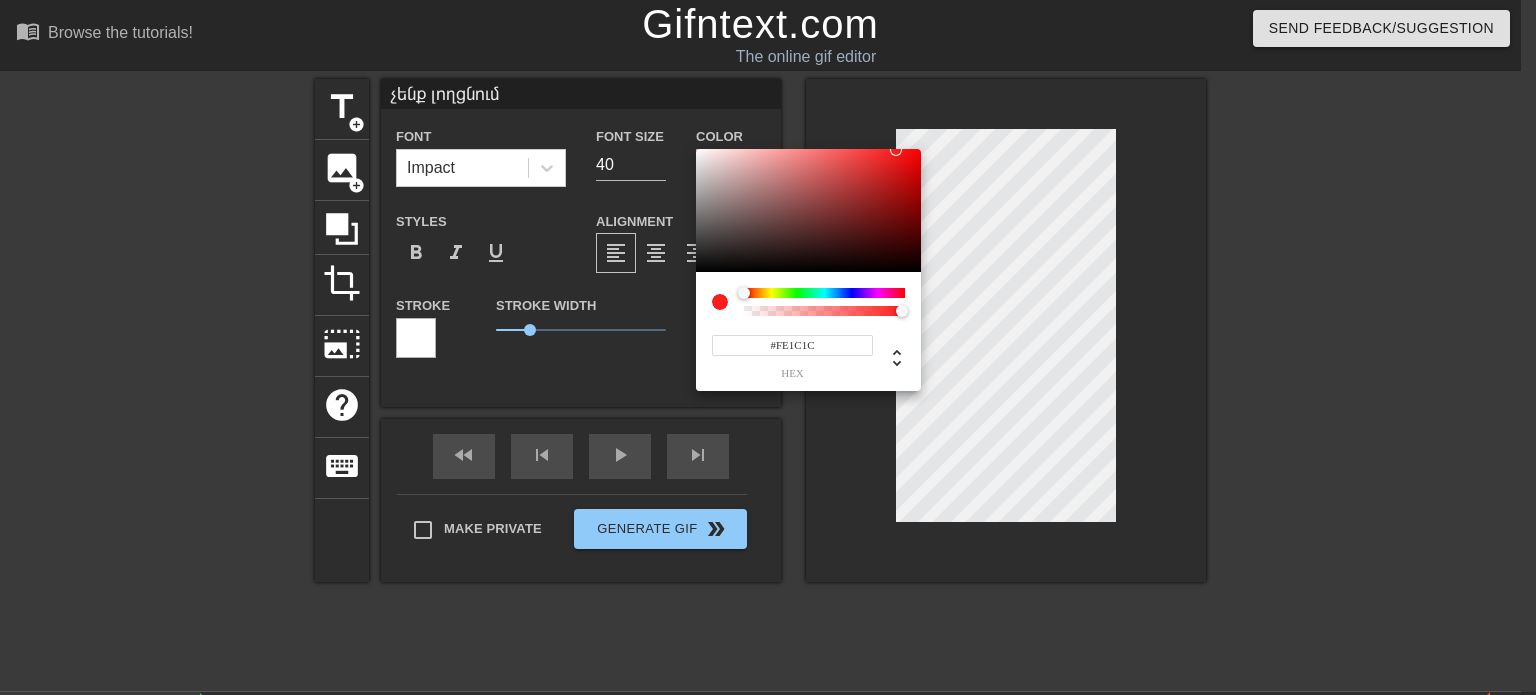 type on "#FFFFFF" 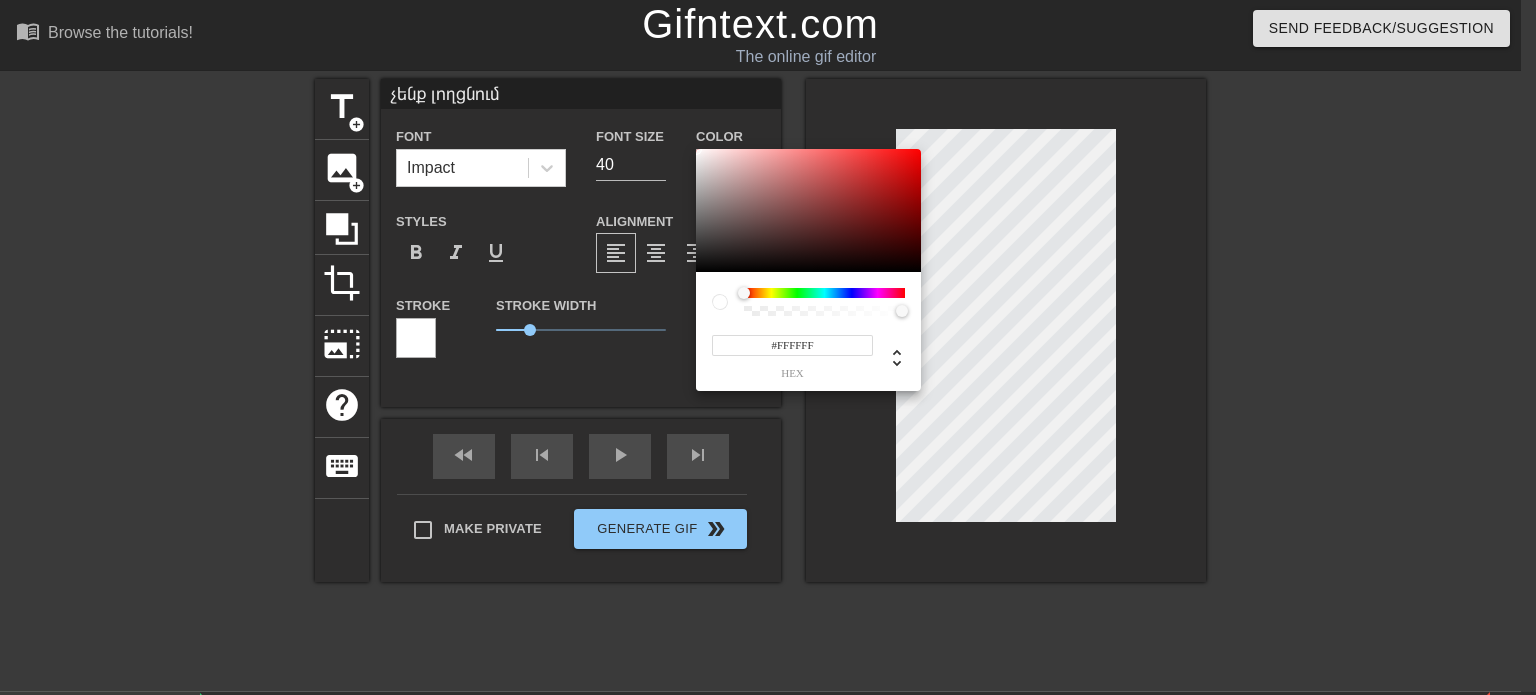 drag, startPoint x: 698, startPoint y: 150, endPoint x: 682, endPoint y: 131, distance: 24.839485 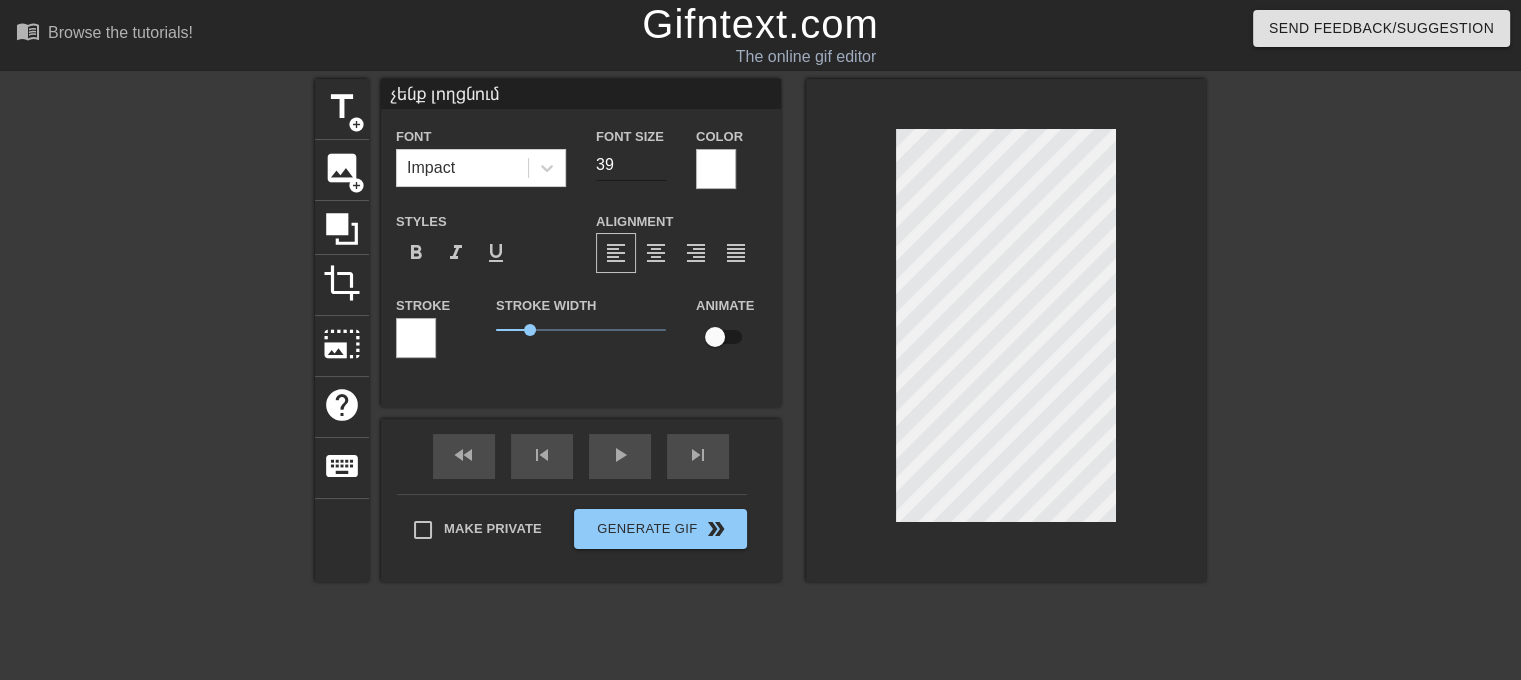 click on "39" at bounding box center [631, 165] 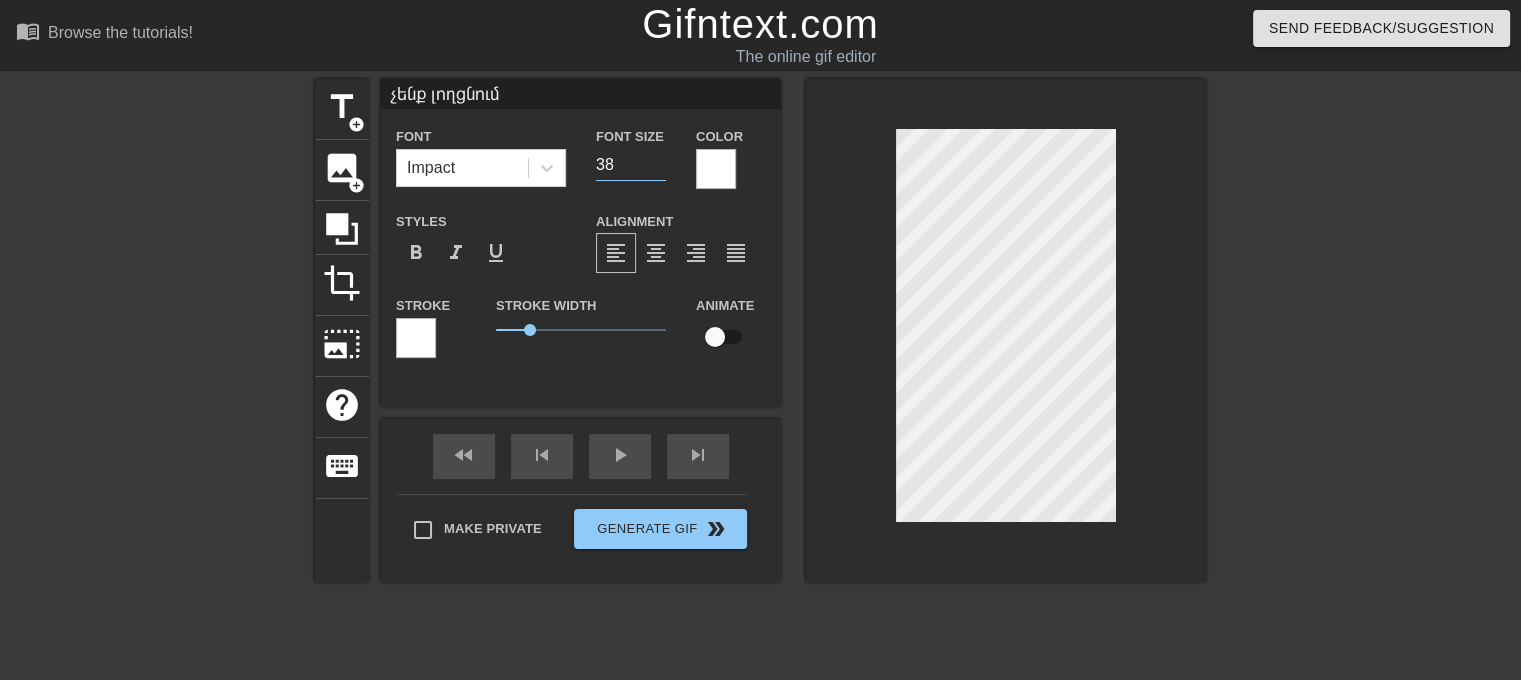click on "38" at bounding box center (631, 165) 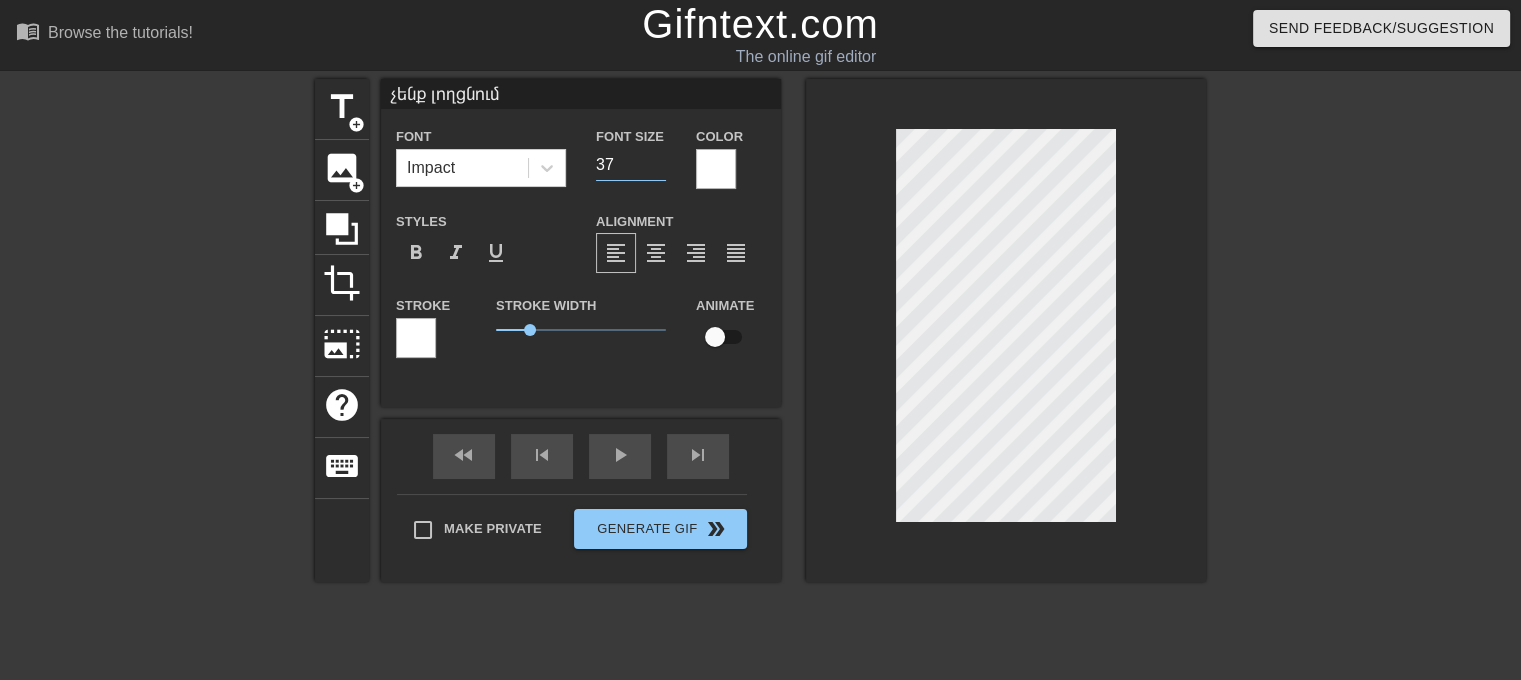 click on "37" at bounding box center (631, 165) 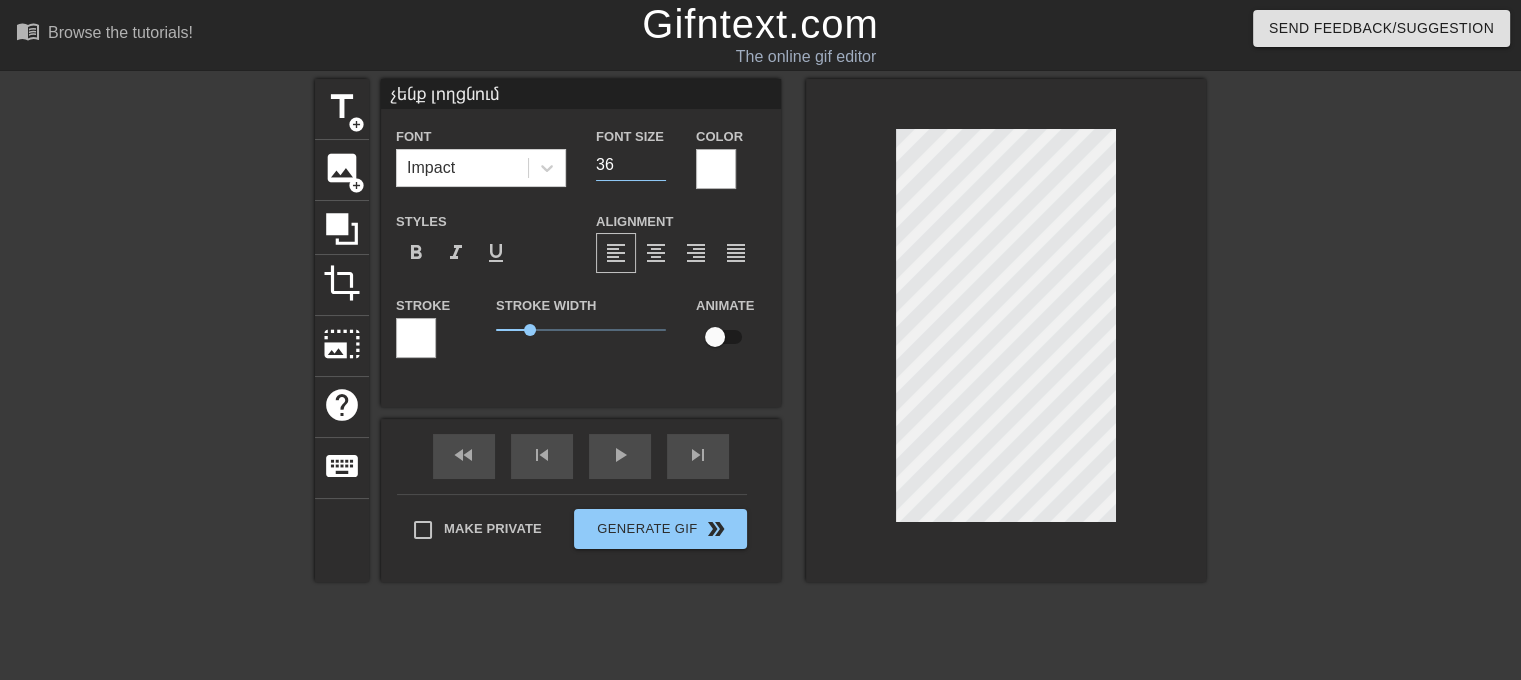 click on "36" at bounding box center (631, 165) 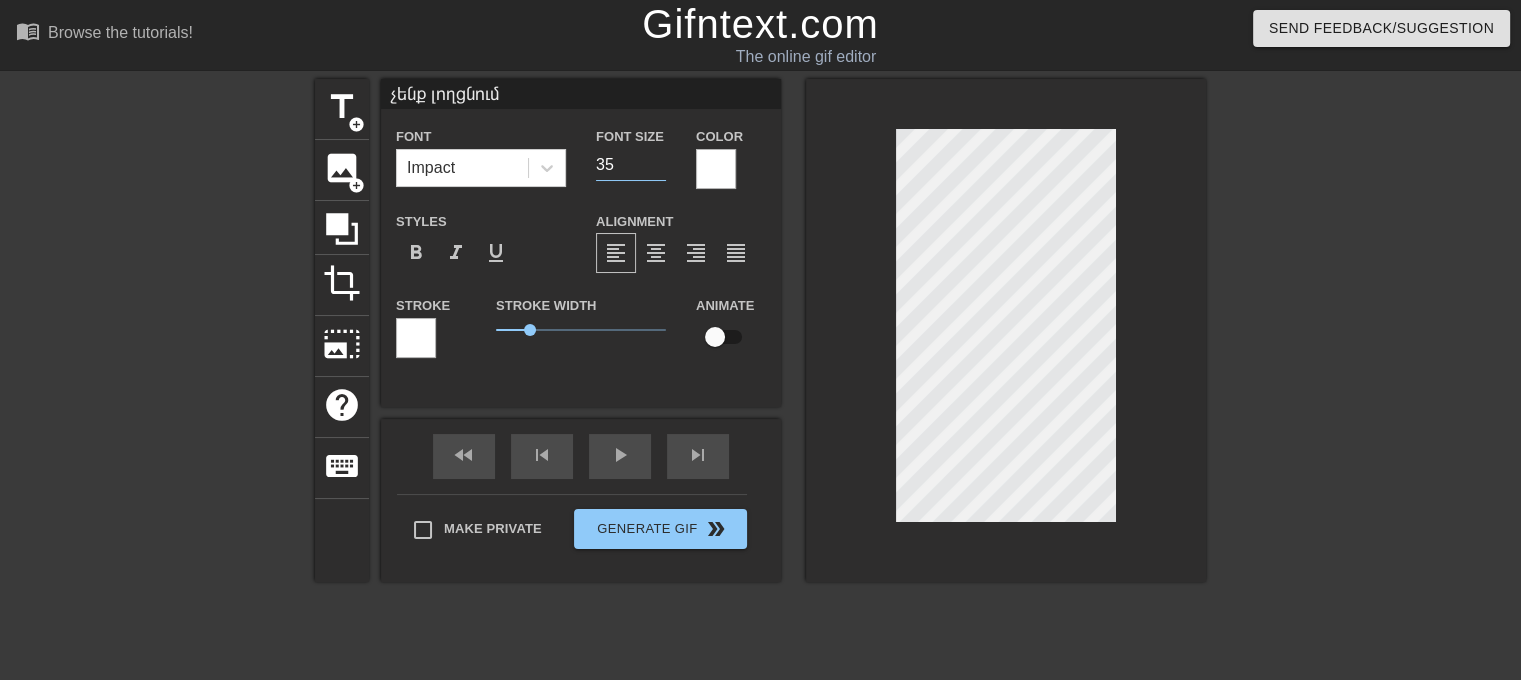 click on "35" at bounding box center (631, 165) 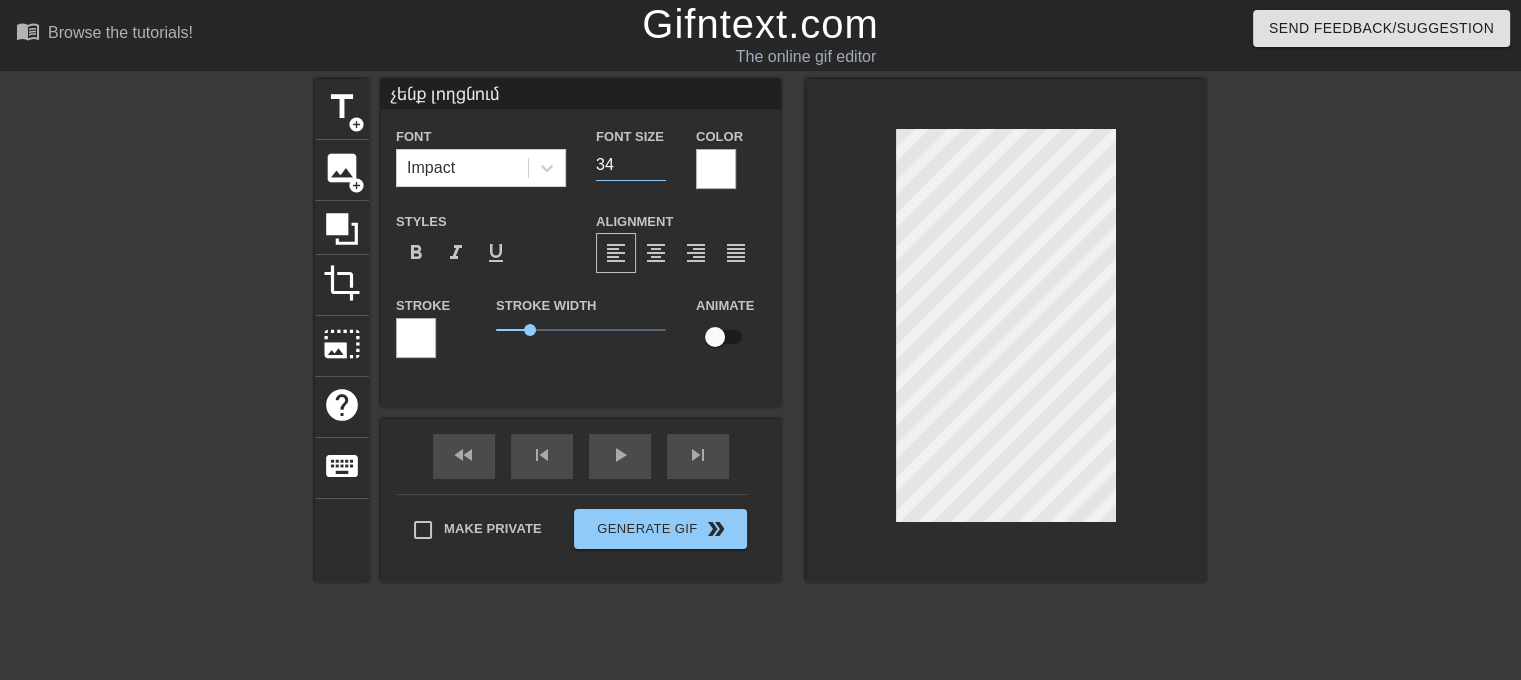 click on "34" at bounding box center (631, 165) 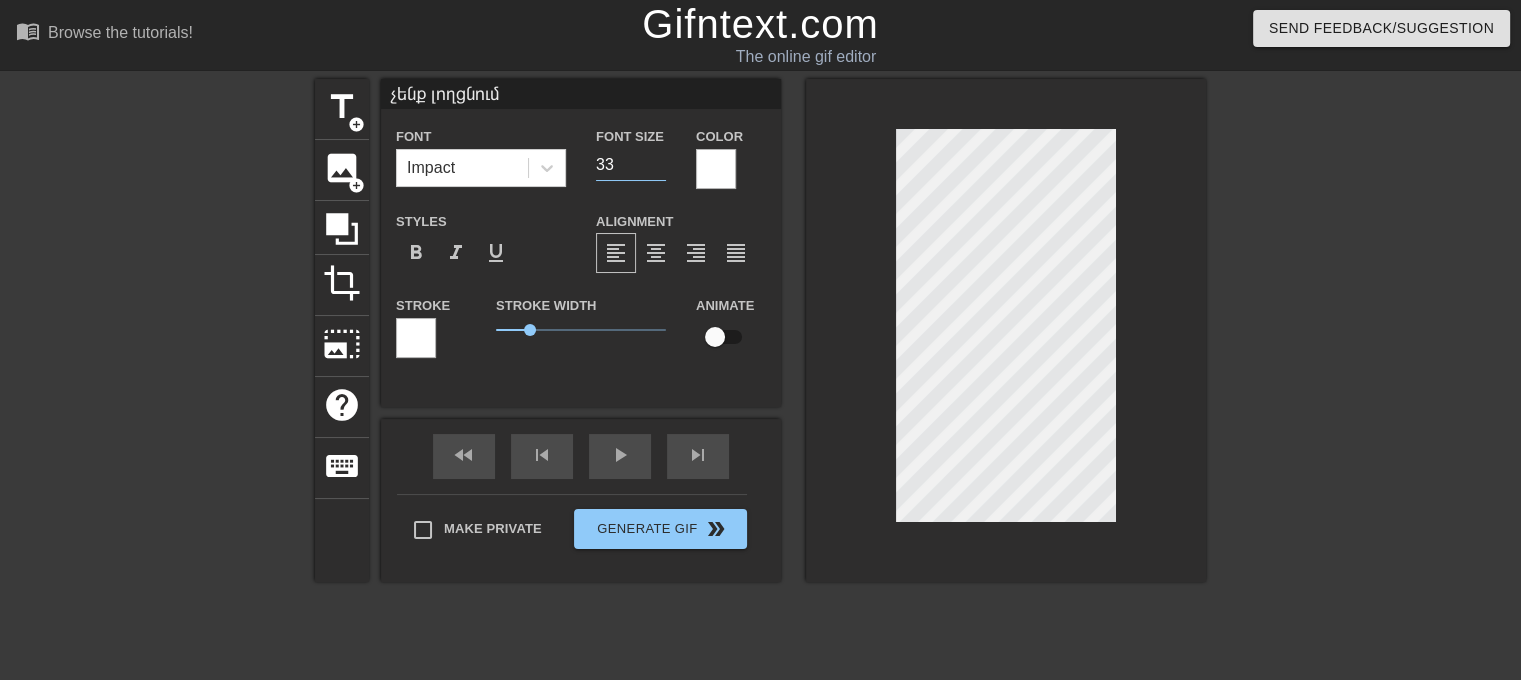 type on "33" 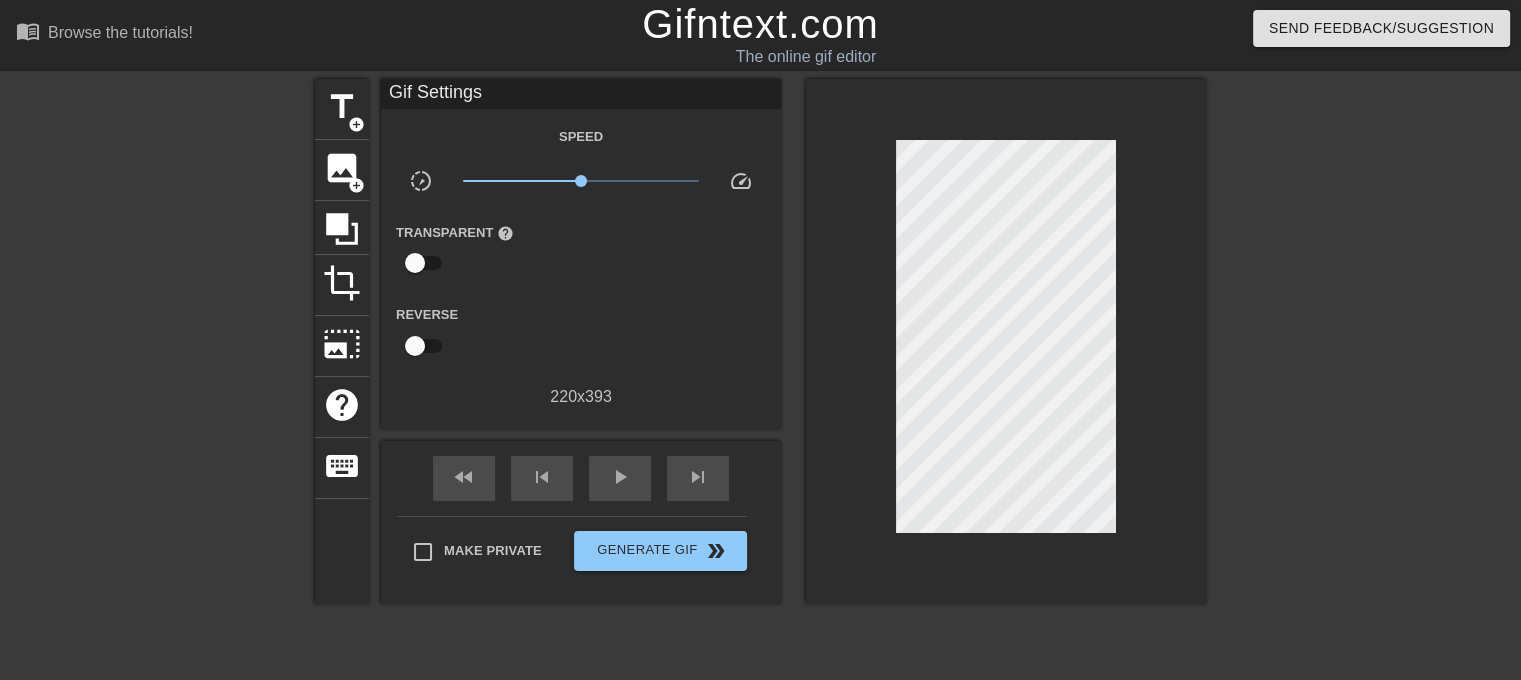 click at bounding box center (1006, 341) 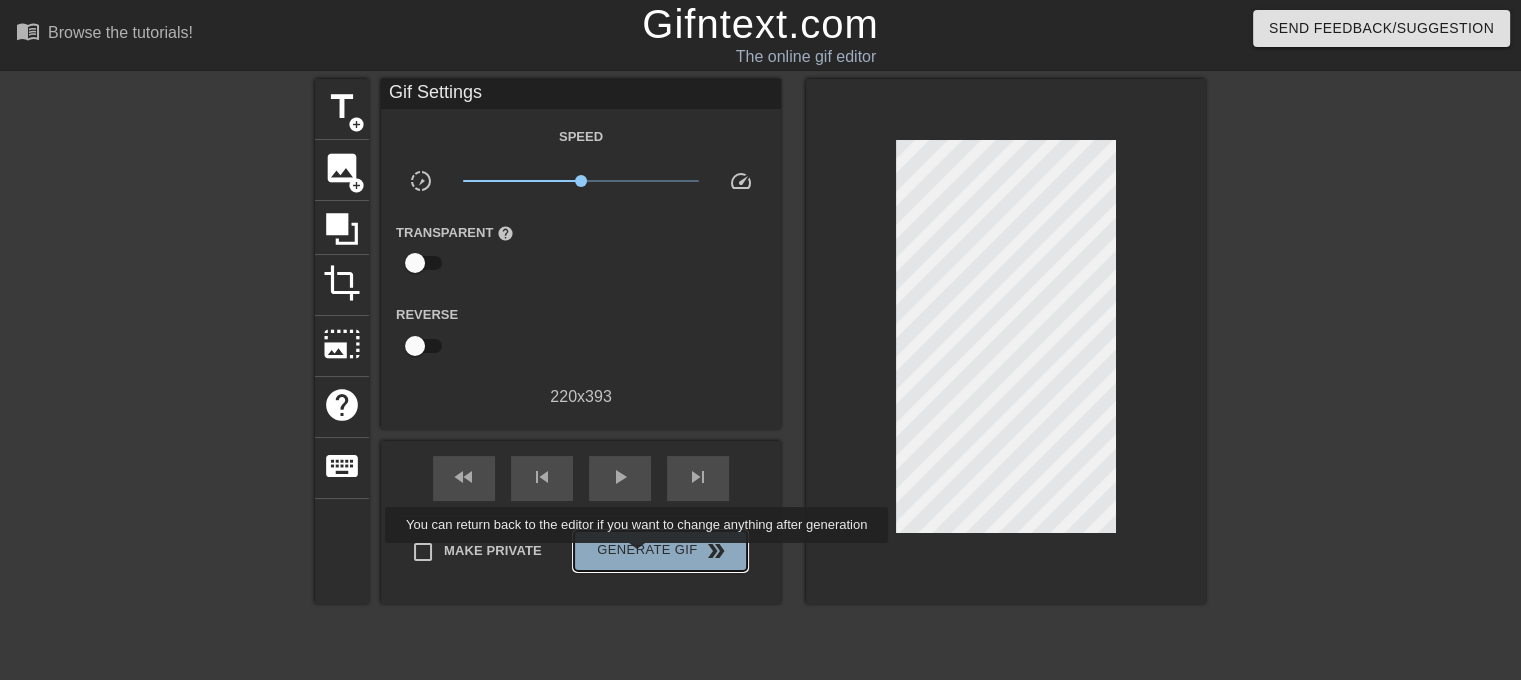 click on "Generate Gif double_arrow" at bounding box center (660, 551) 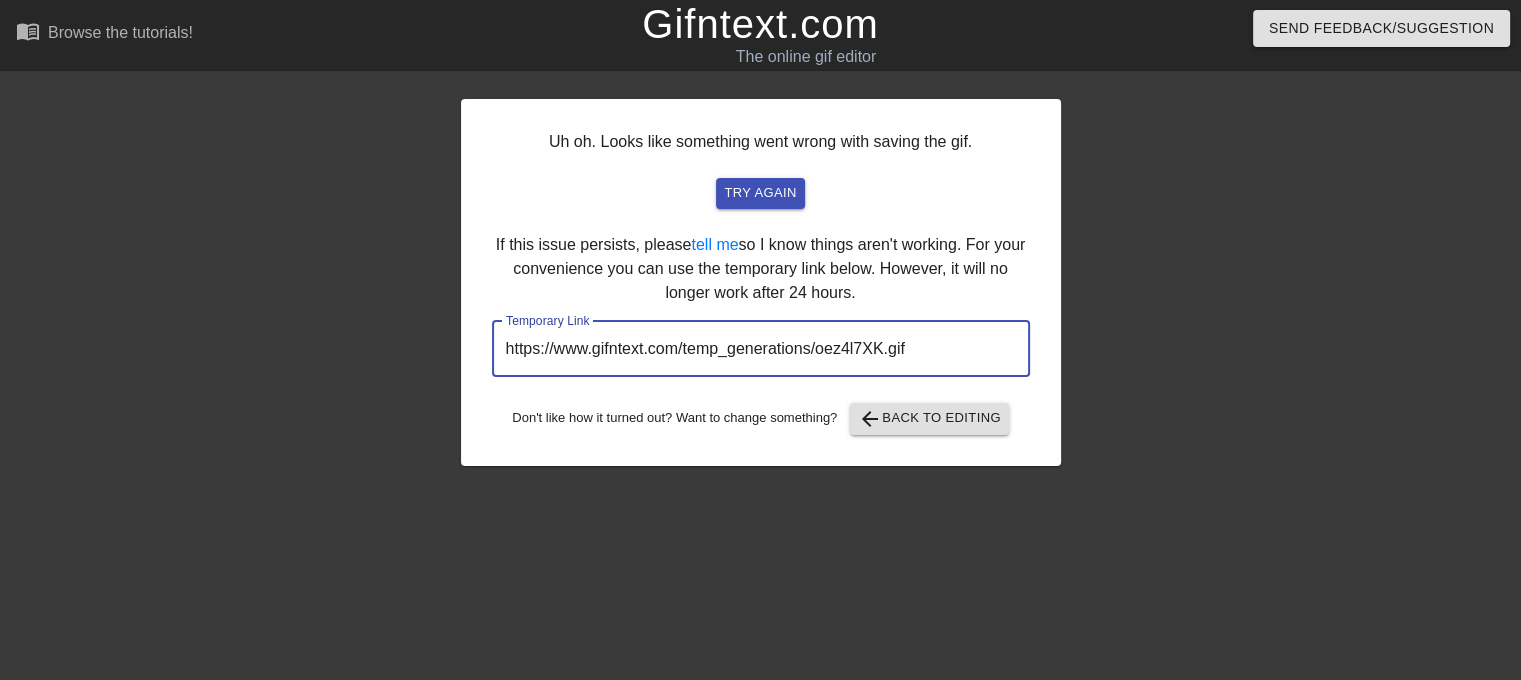 click on "https://www.gifntext.com/temp_generations/oez4l7XK.gif" at bounding box center (761, 349) 